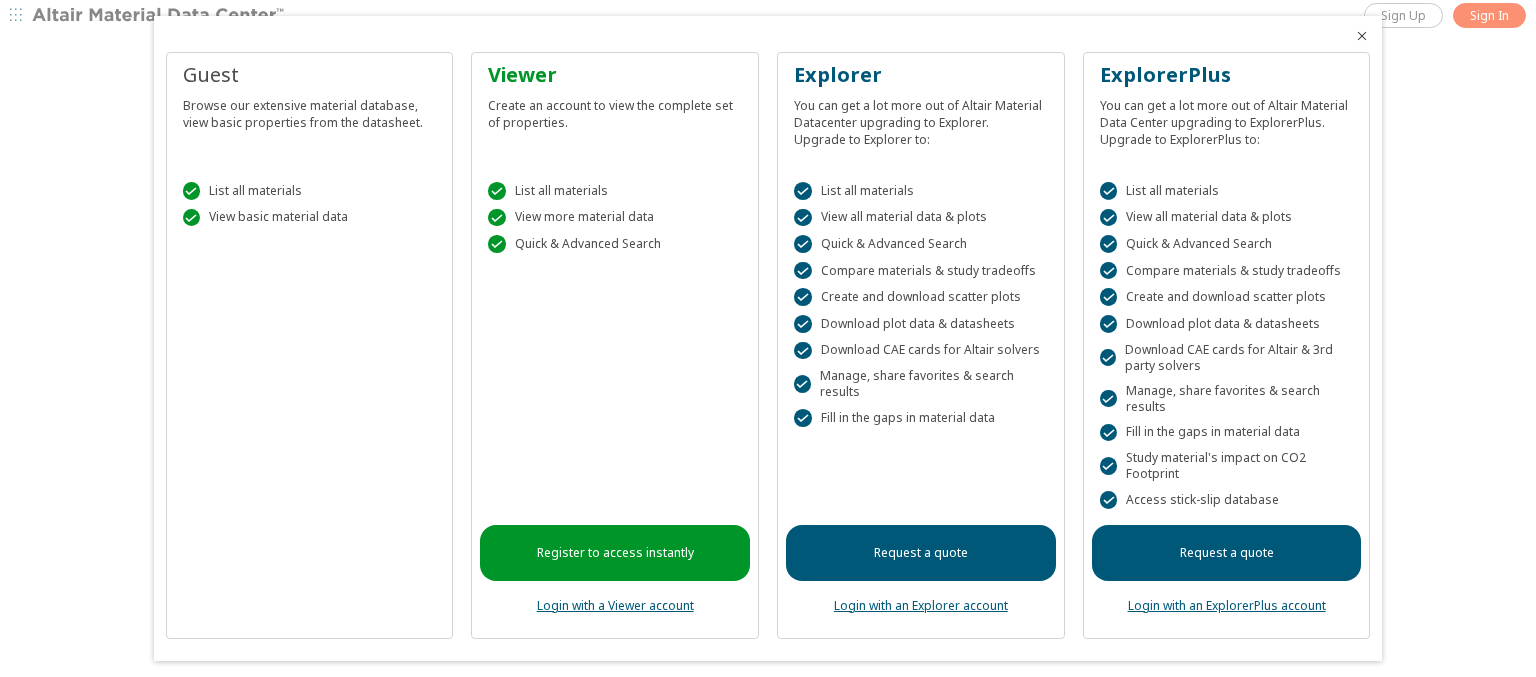 scroll, scrollTop: 0, scrollLeft: 0, axis: both 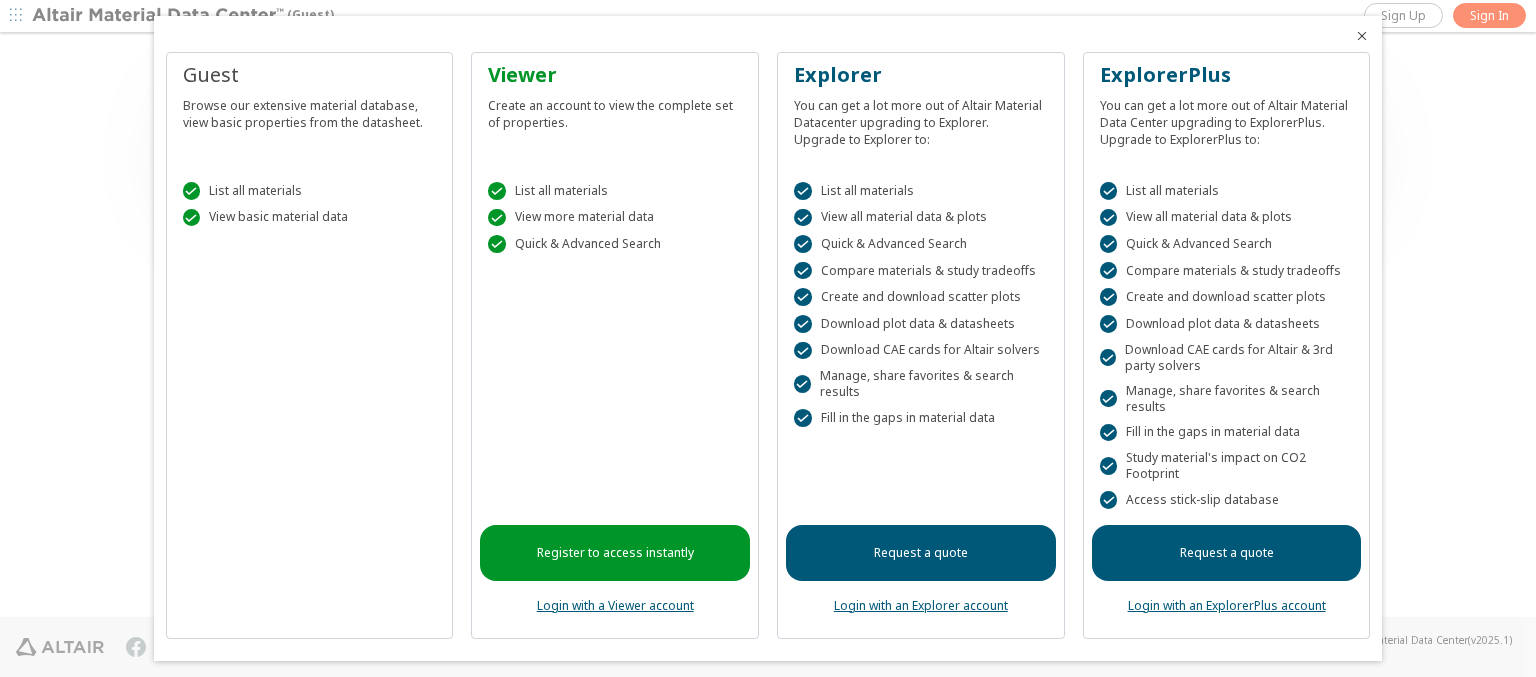 click at bounding box center [1362, 36] 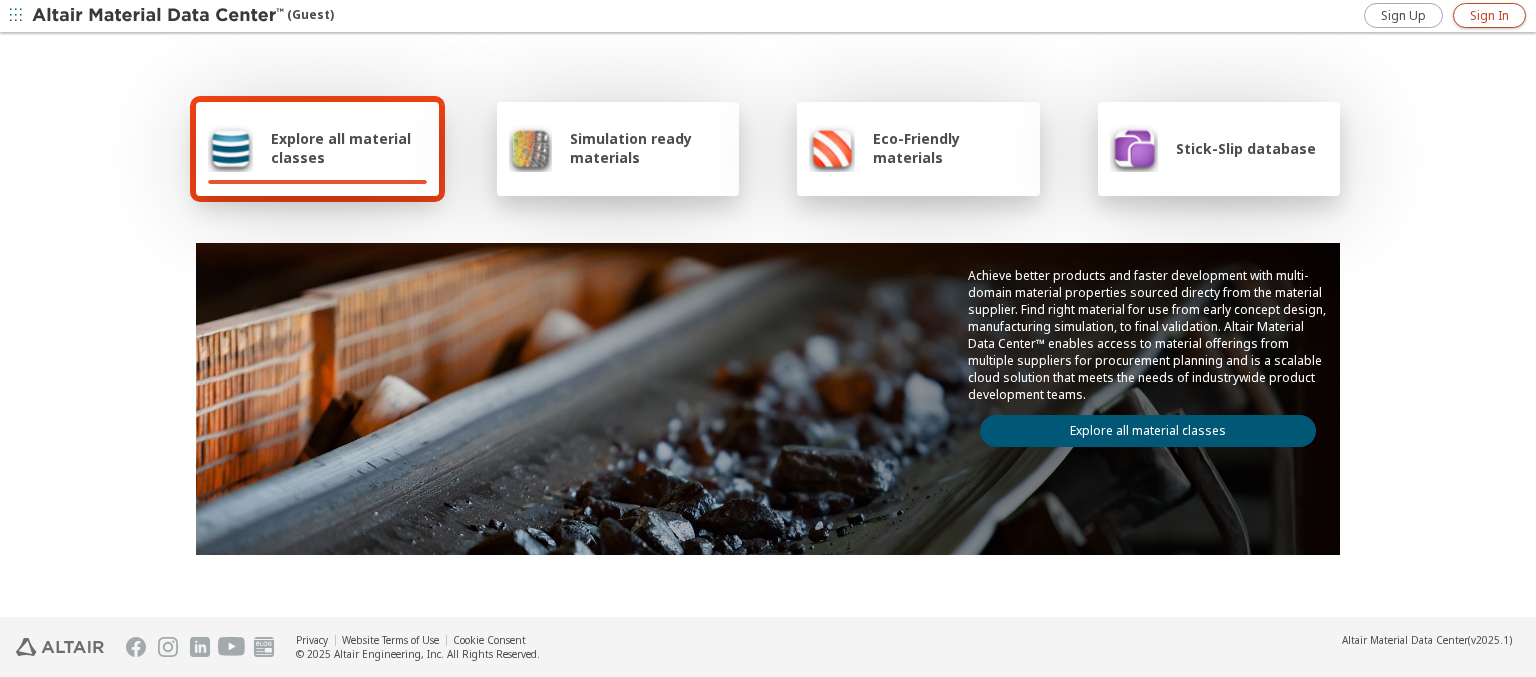click on "Sign In" at bounding box center [1489, 16] 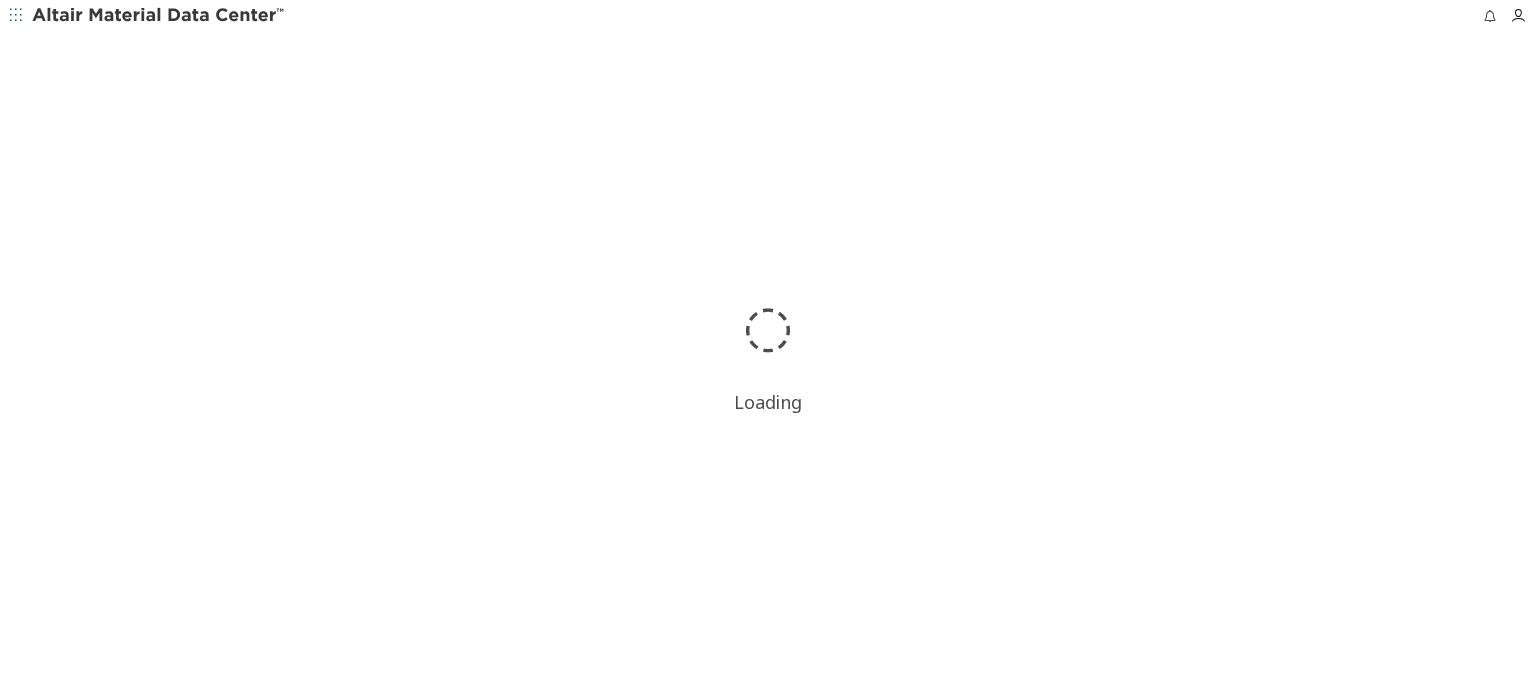 scroll, scrollTop: 0, scrollLeft: 0, axis: both 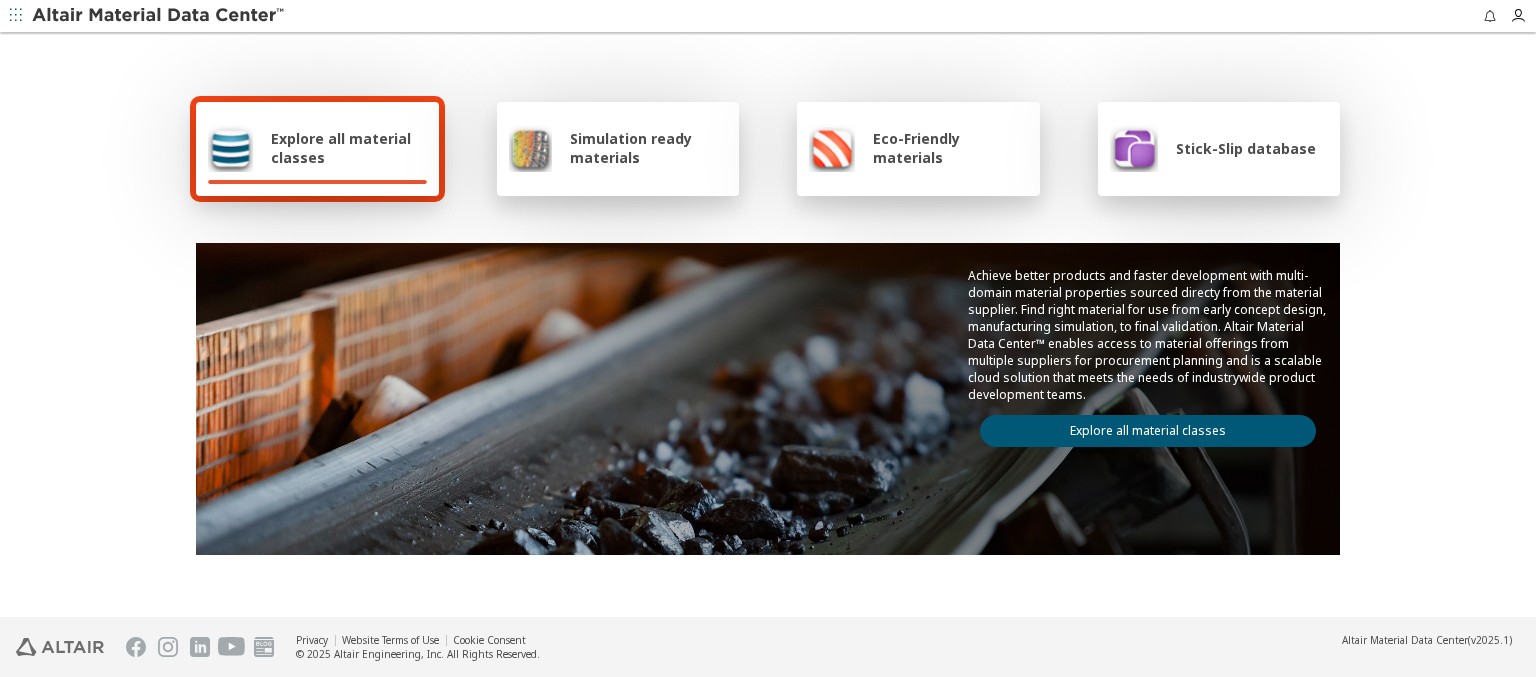 click at bounding box center [159, 16] 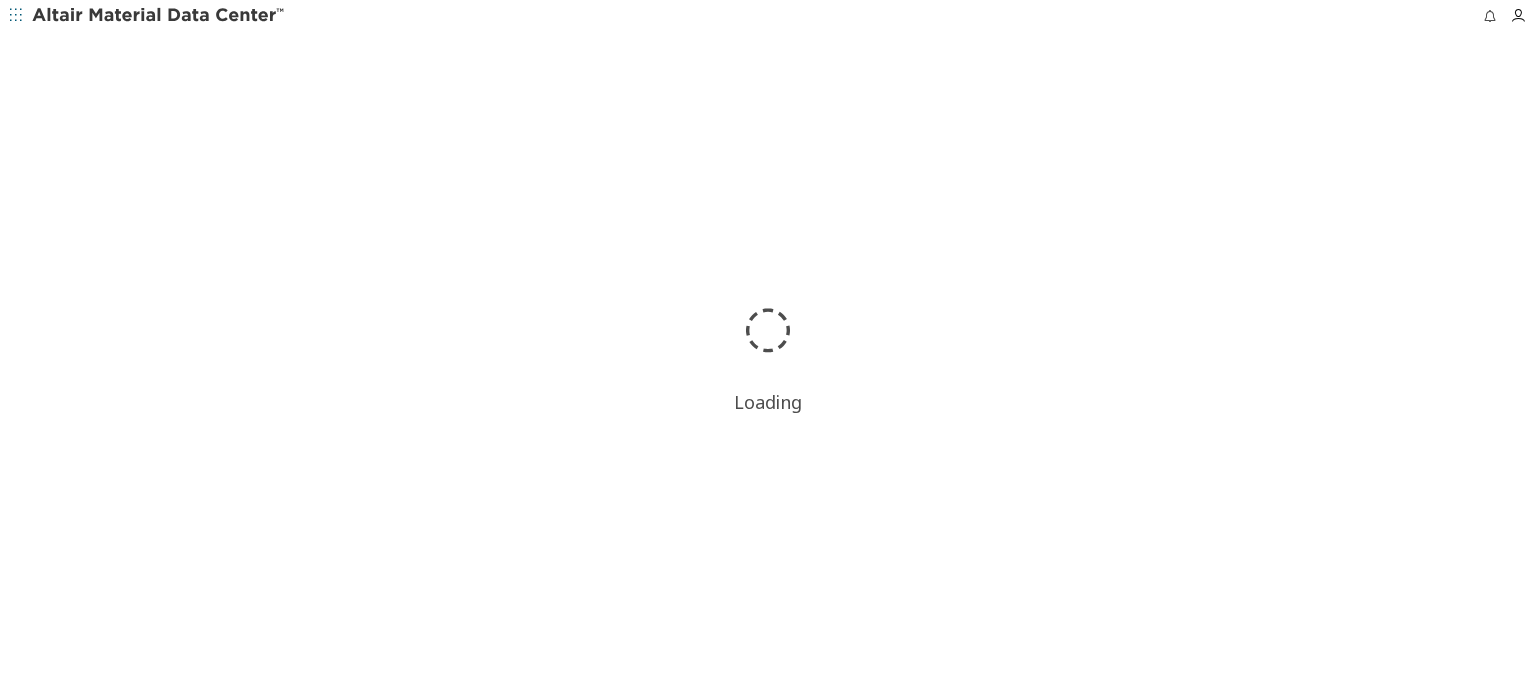 scroll, scrollTop: 0, scrollLeft: 0, axis: both 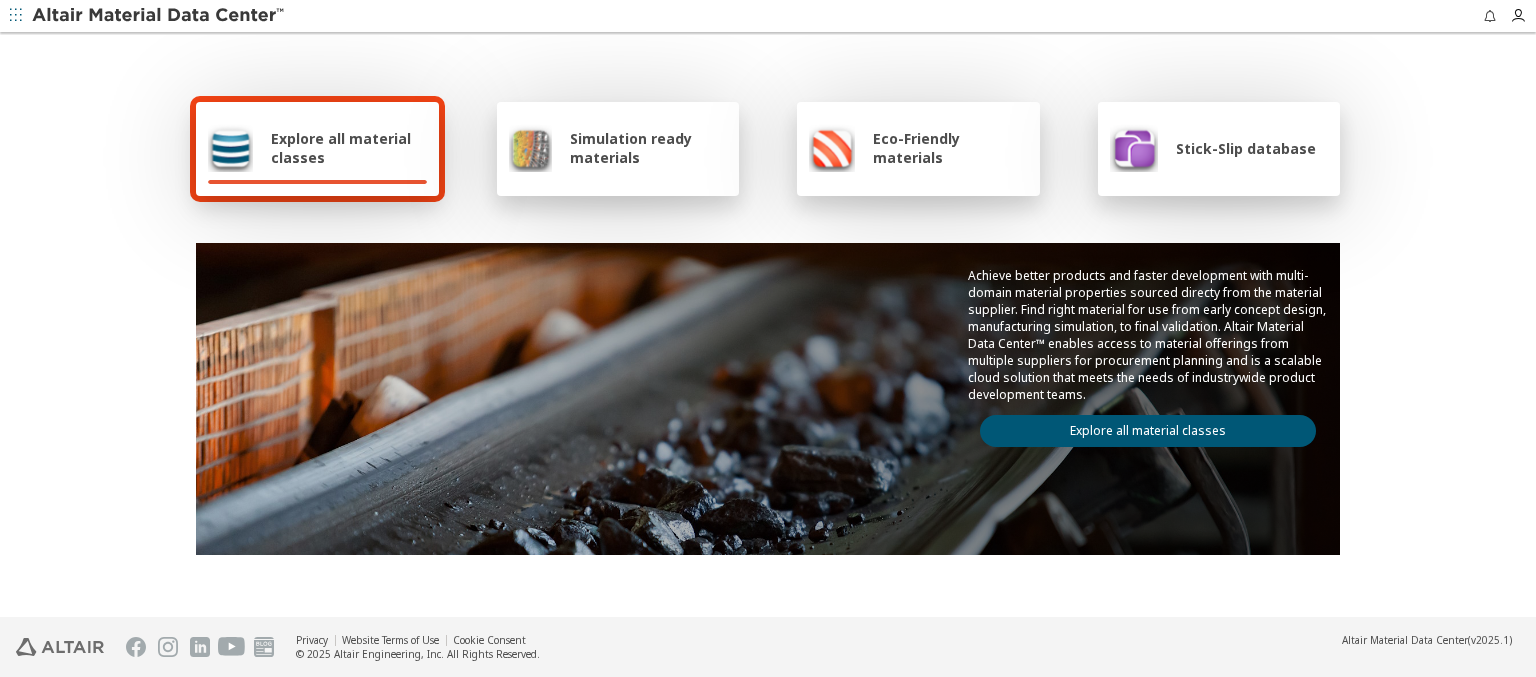 click on "Explore all material classes" at bounding box center (349, 148) 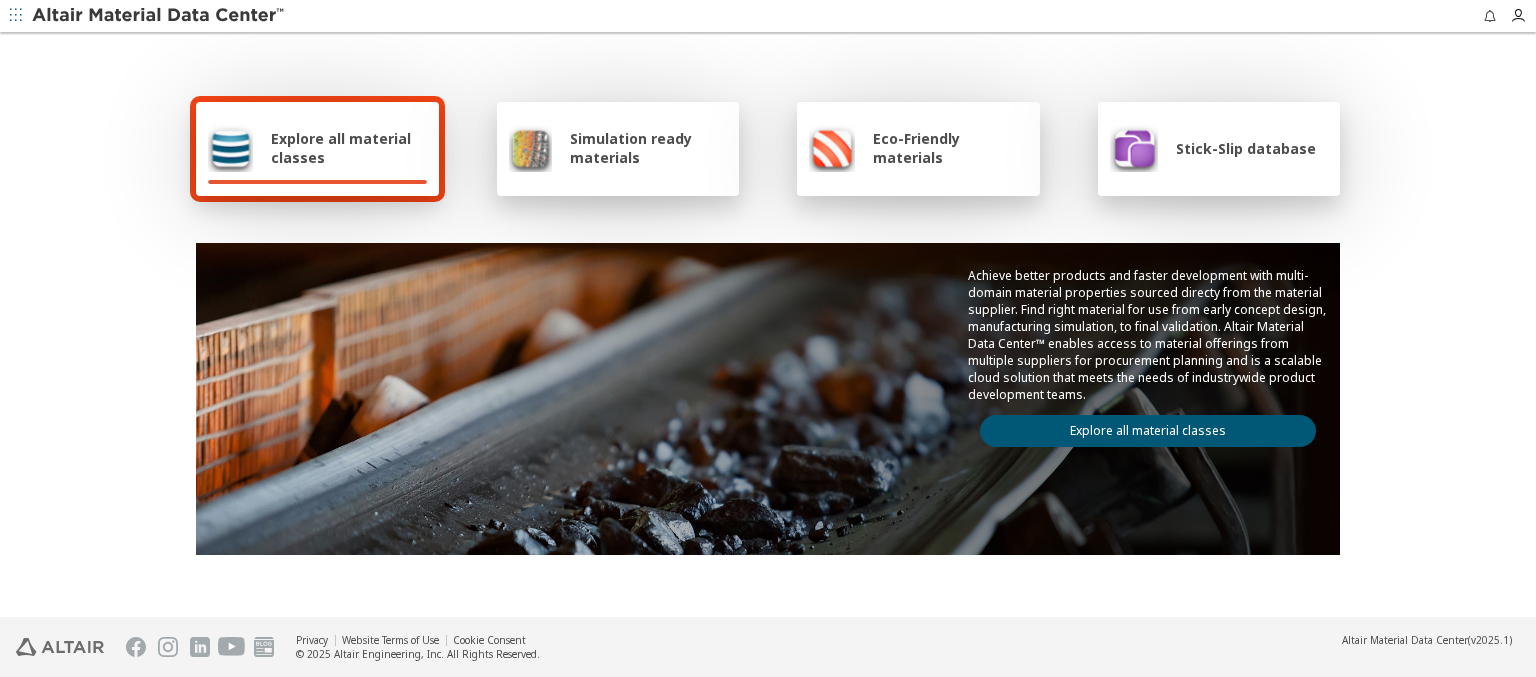 click on "Explore all material classes" at bounding box center [1148, 431] 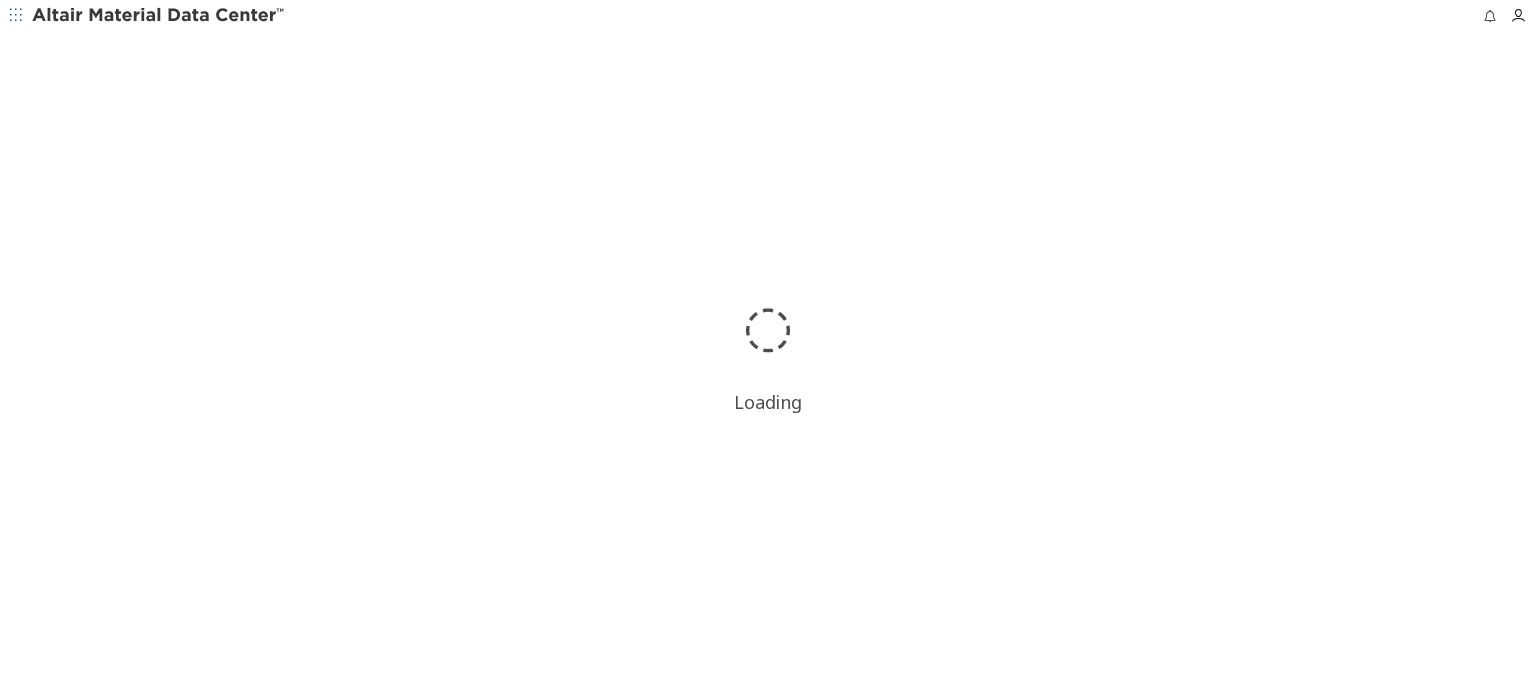 scroll, scrollTop: 0, scrollLeft: 0, axis: both 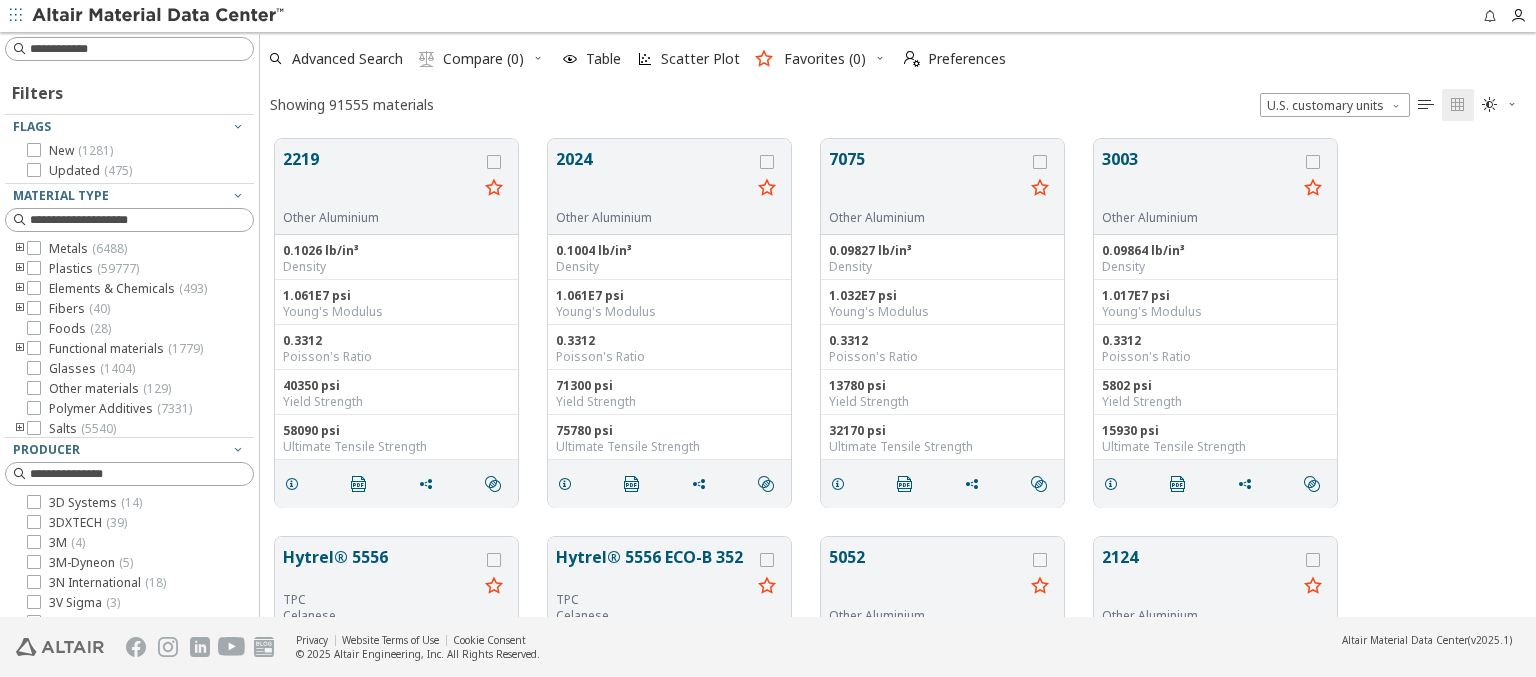 type on "******" 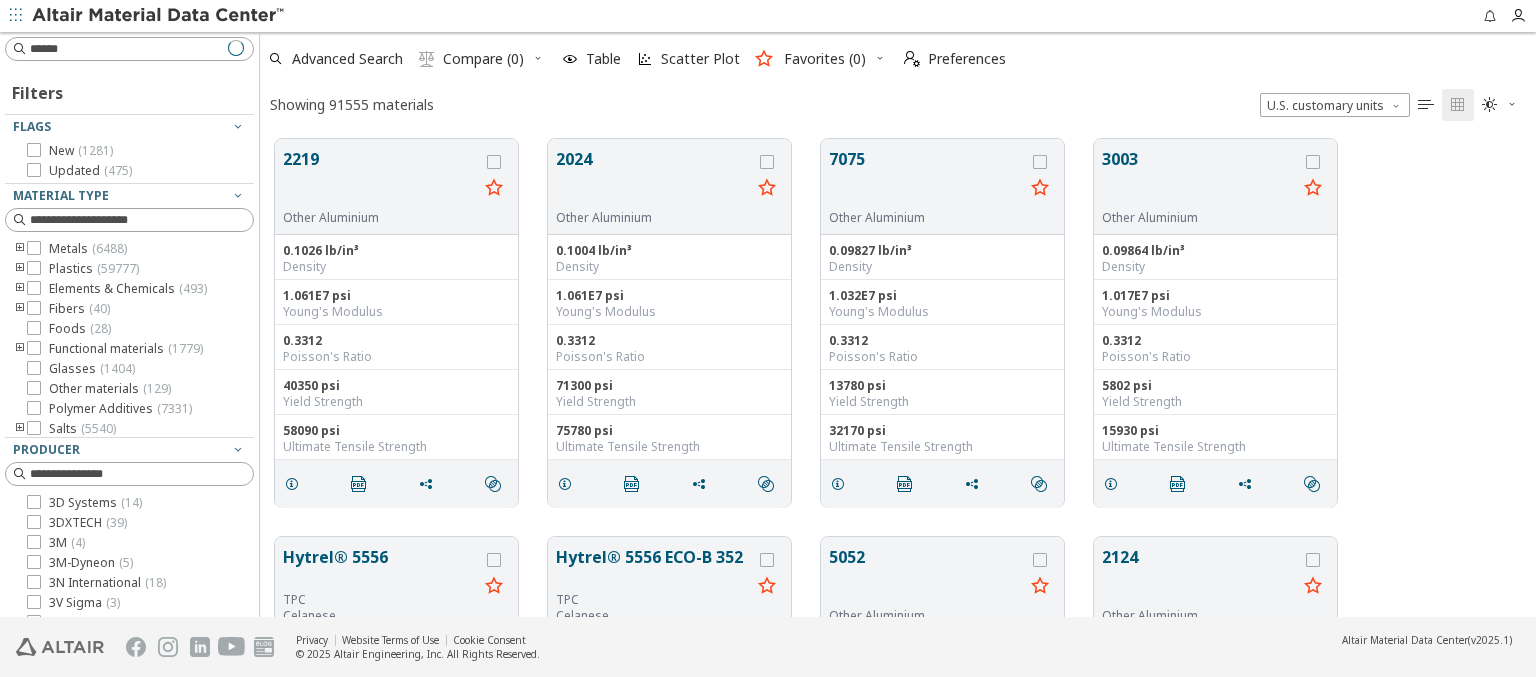 type 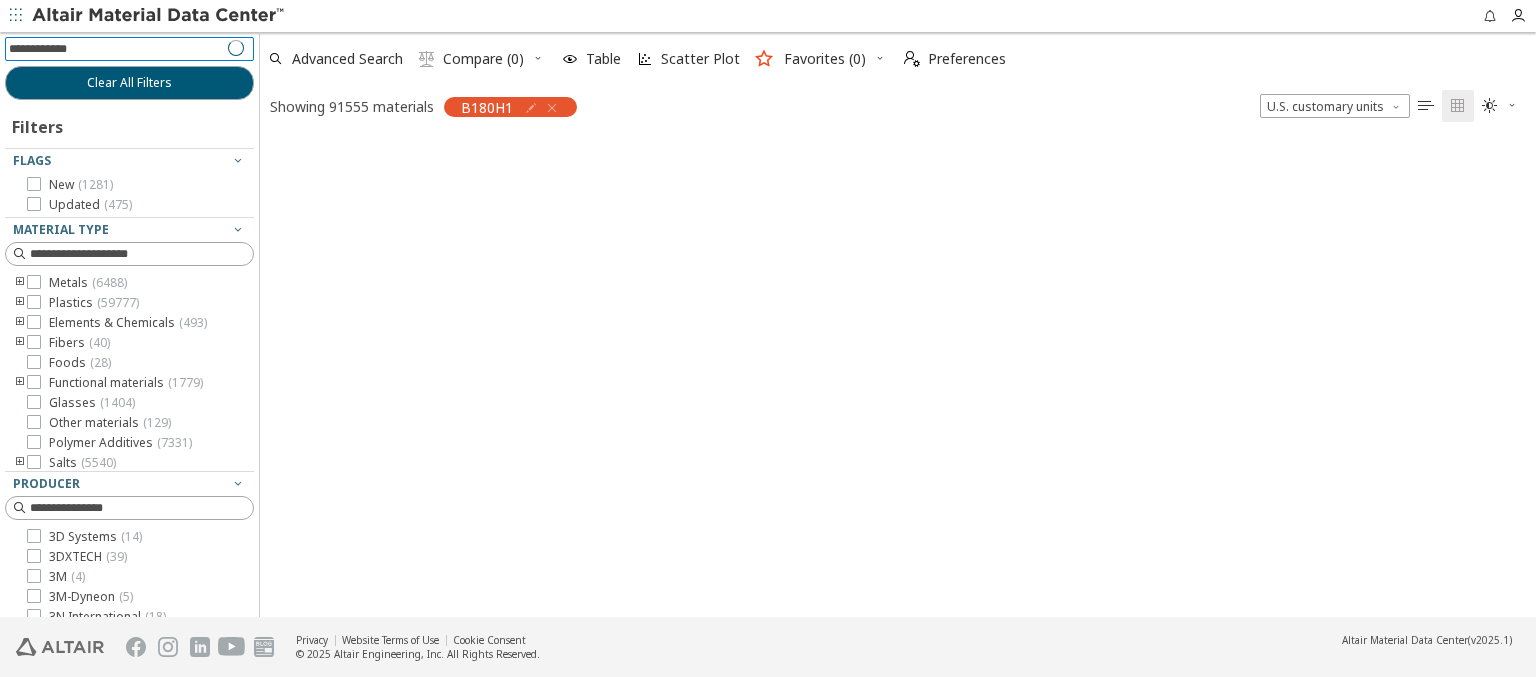 scroll, scrollTop: 475, scrollLeft: 1260, axis: both 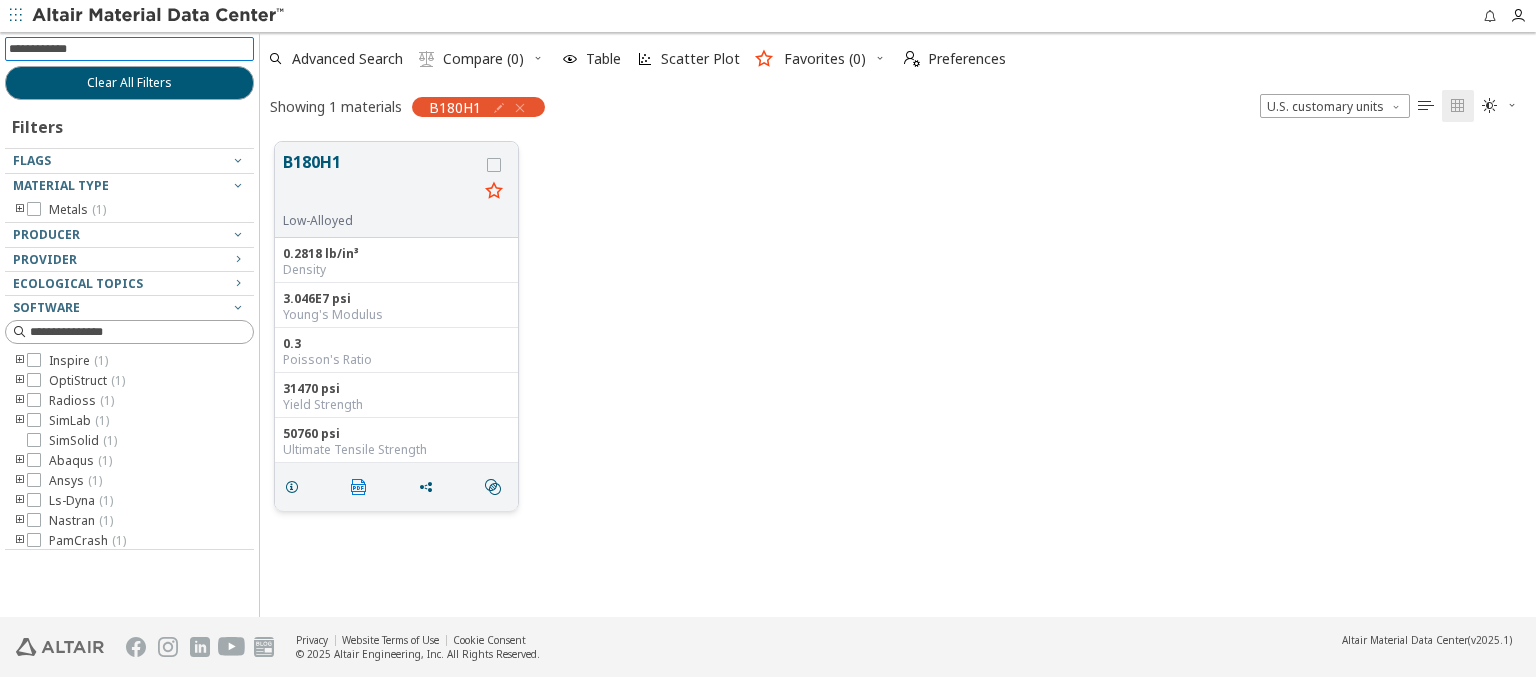 click on "" at bounding box center [359, 487] 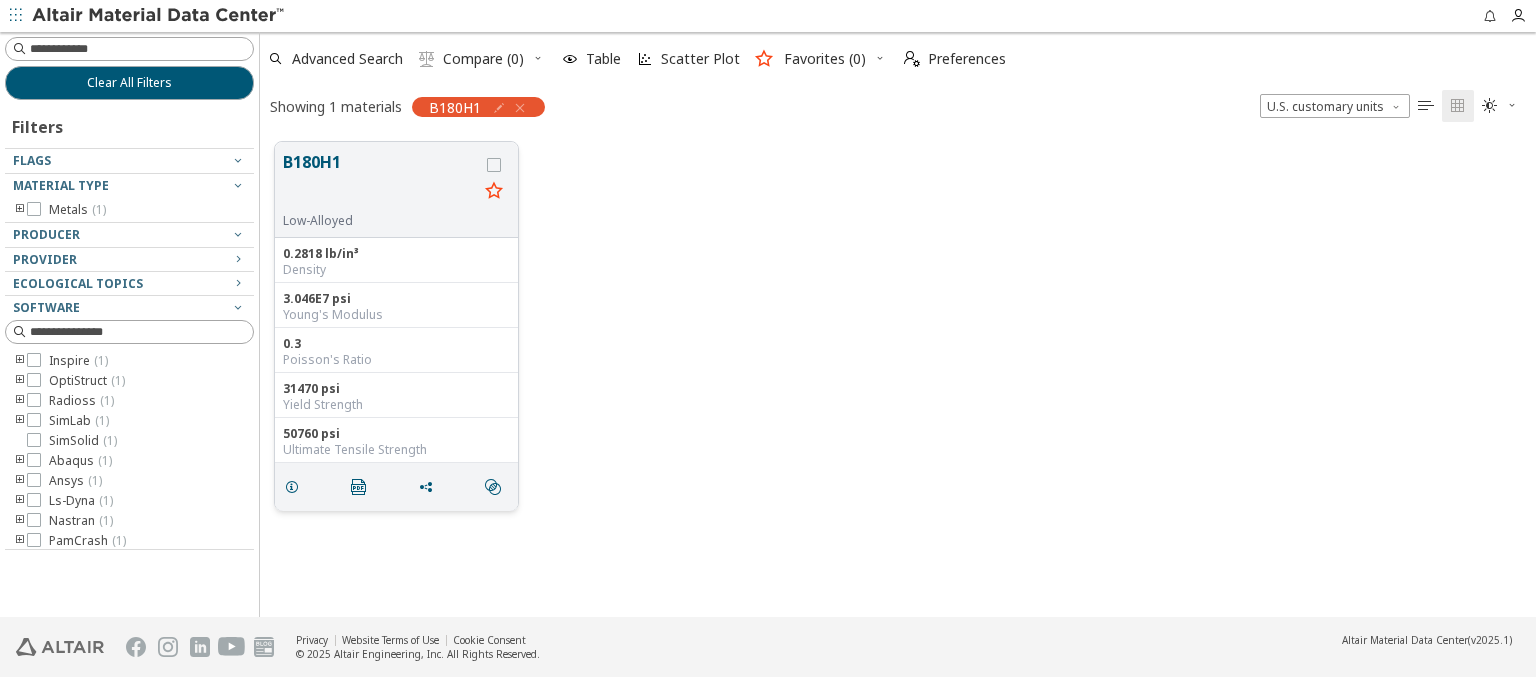 click at bounding box center [159, 16] 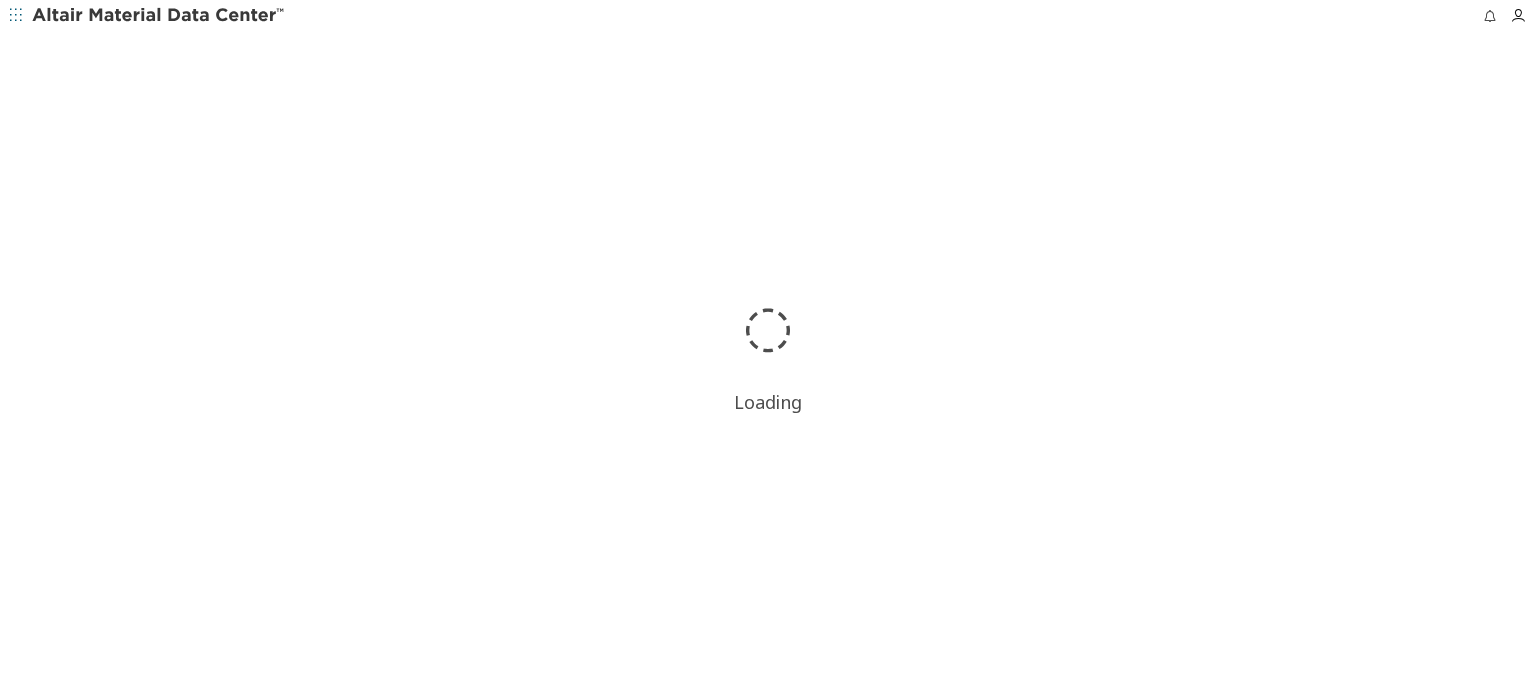 scroll, scrollTop: 0, scrollLeft: 0, axis: both 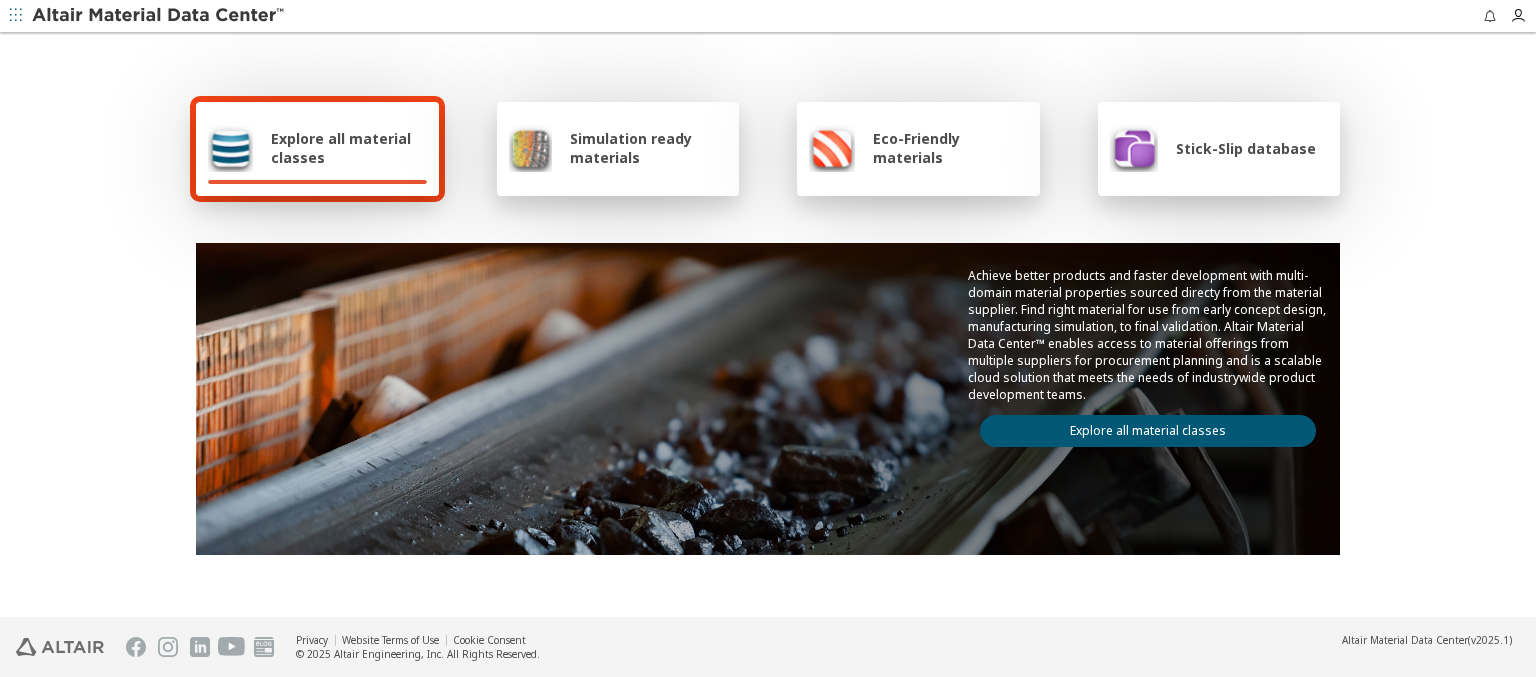 click on "Explore all material classes" at bounding box center (349, 148) 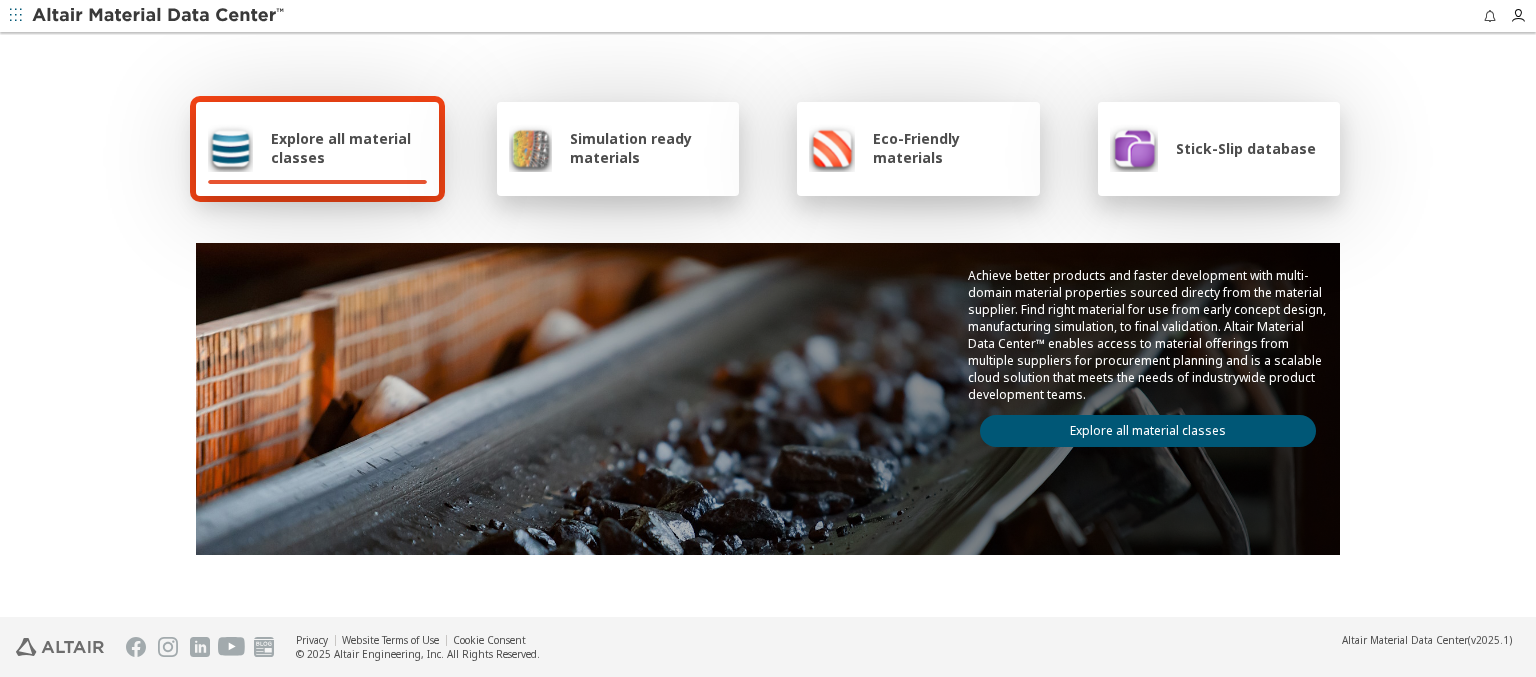 click on "Explore all material classes" at bounding box center (1148, 431) 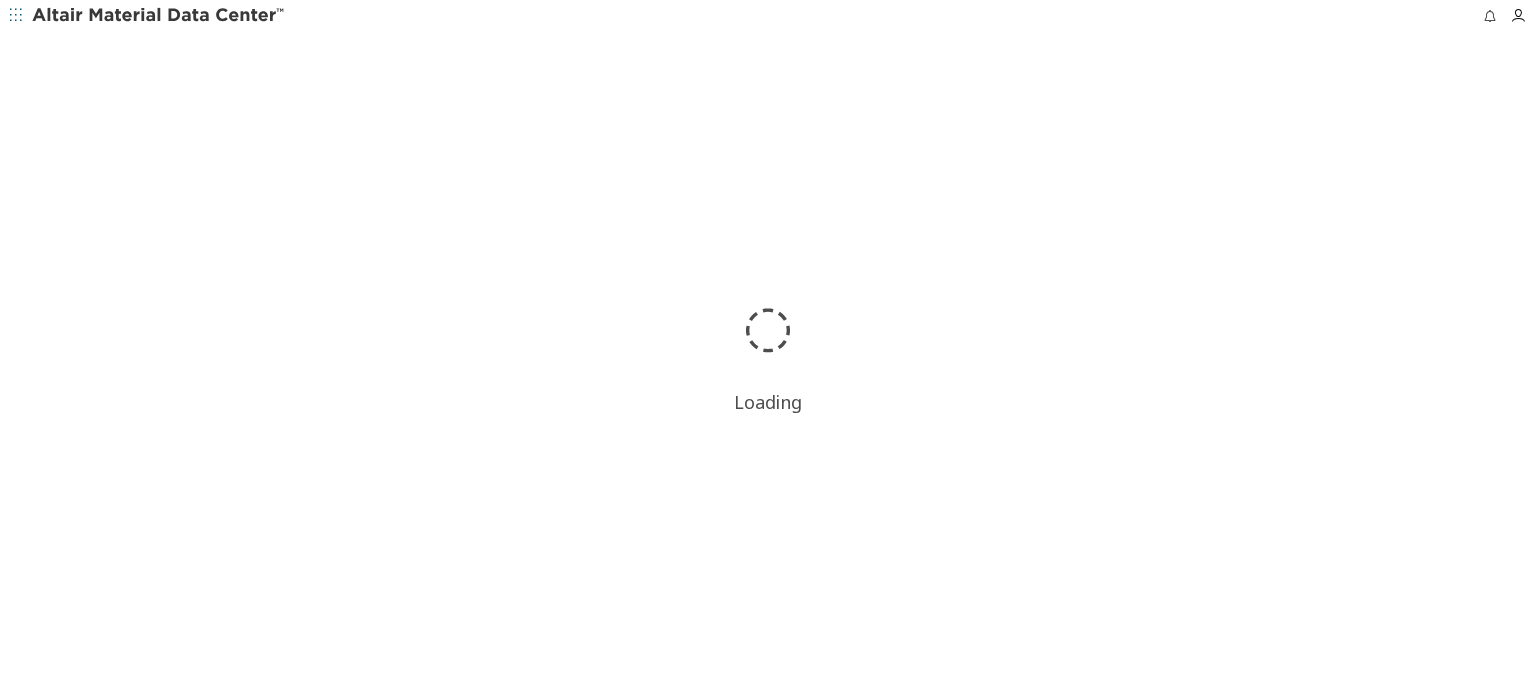 scroll, scrollTop: 0, scrollLeft: 0, axis: both 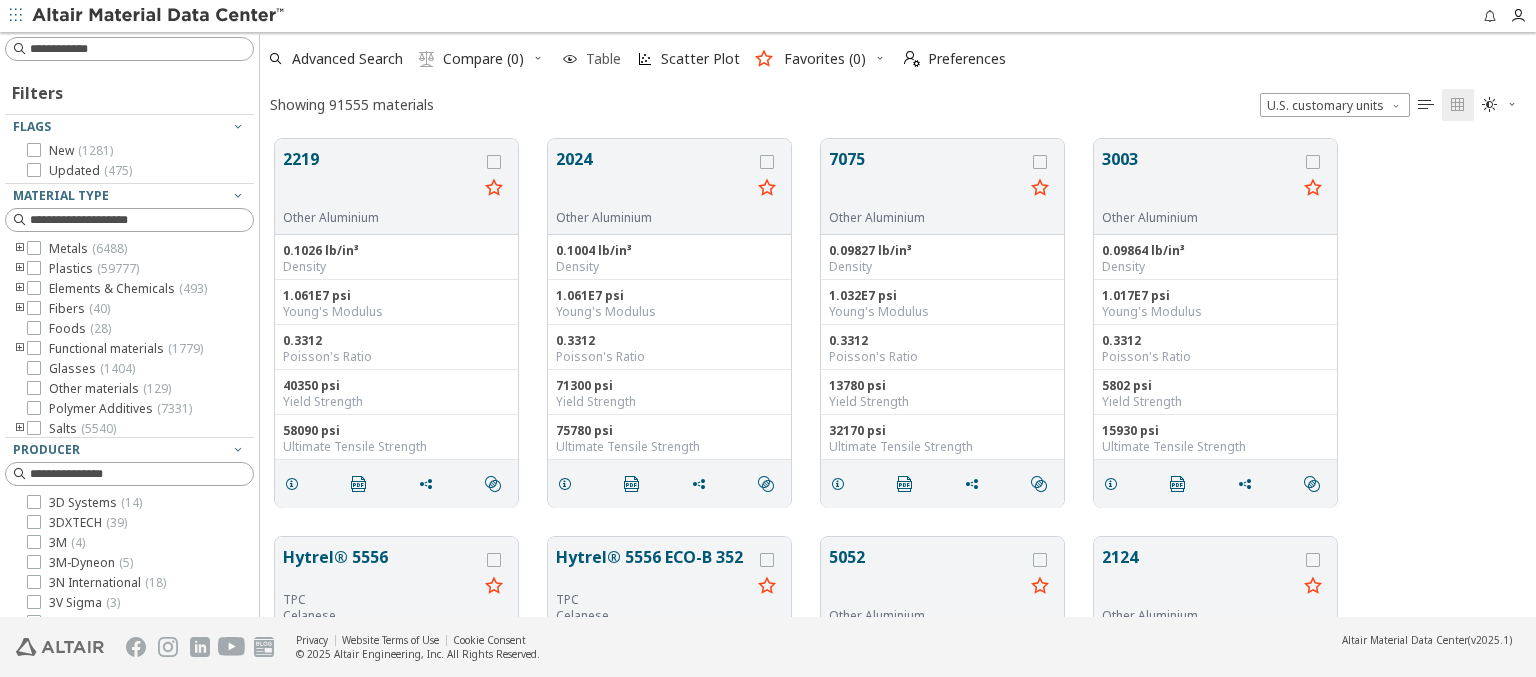 click at bounding box center (570, 59) 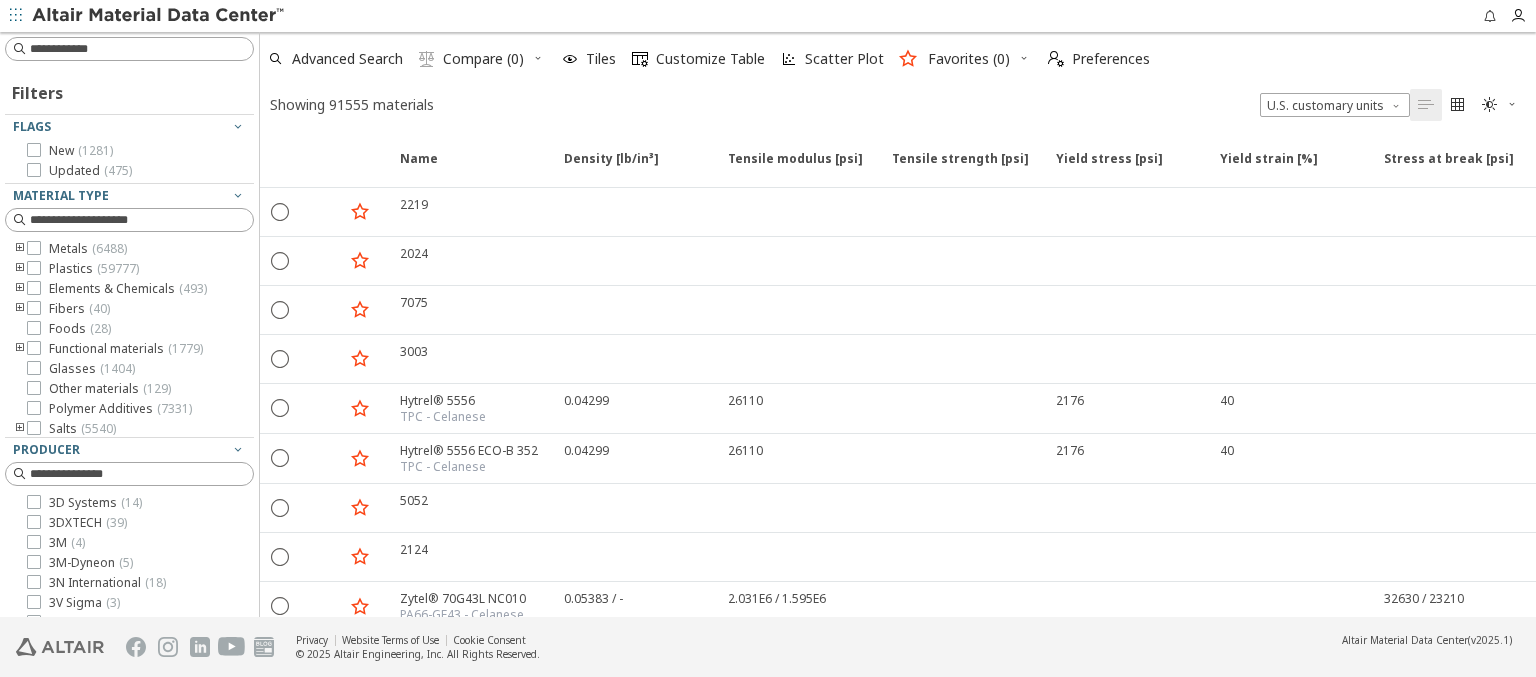 click at bounding box center (1024, 58) 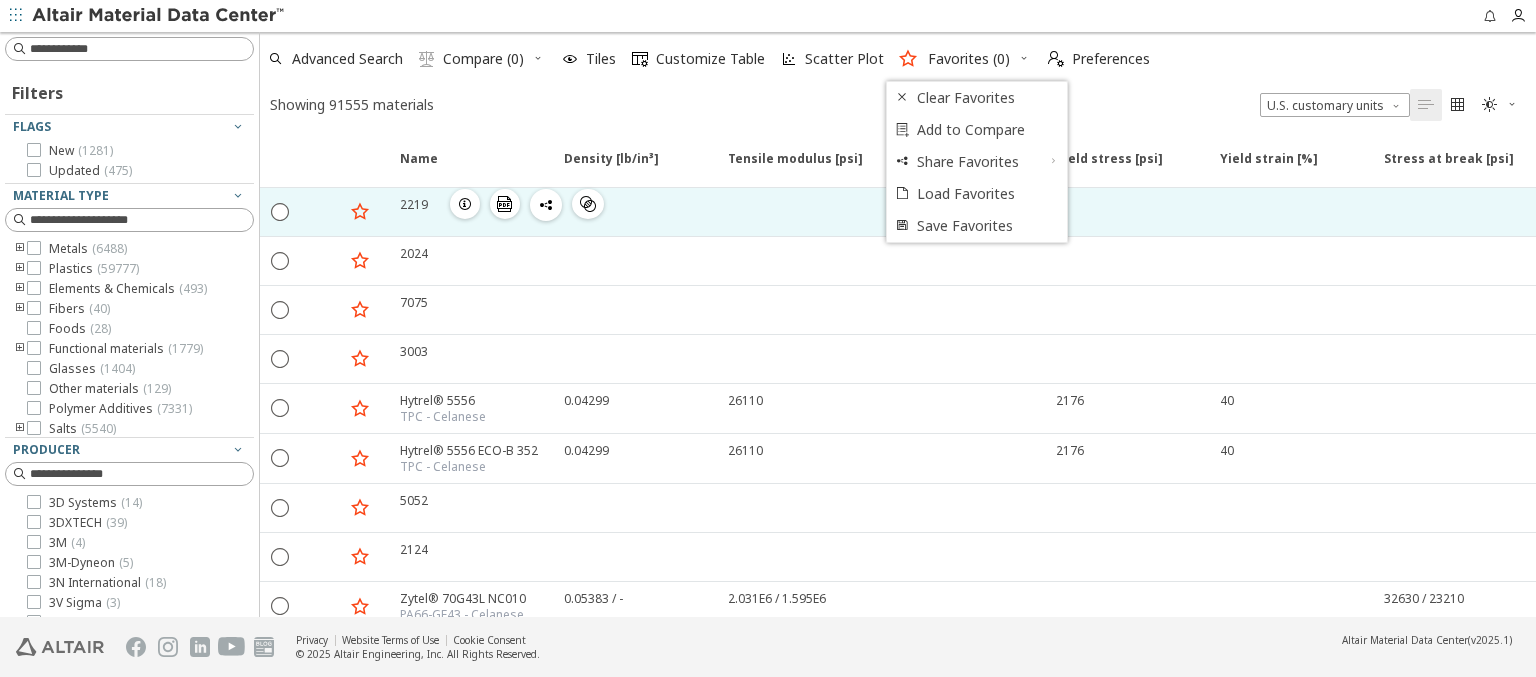 click at bounding box center (360, 211) 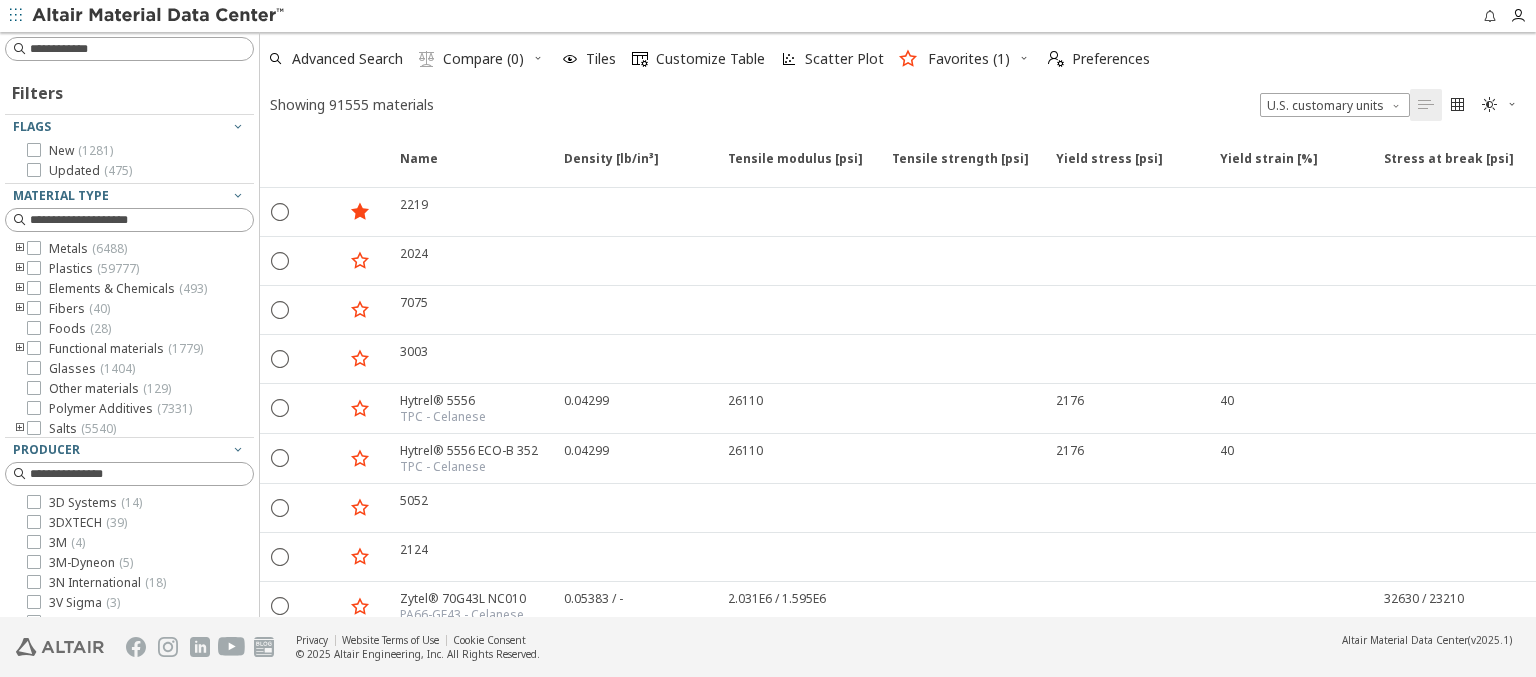 click at bounding box center (1024, 58) 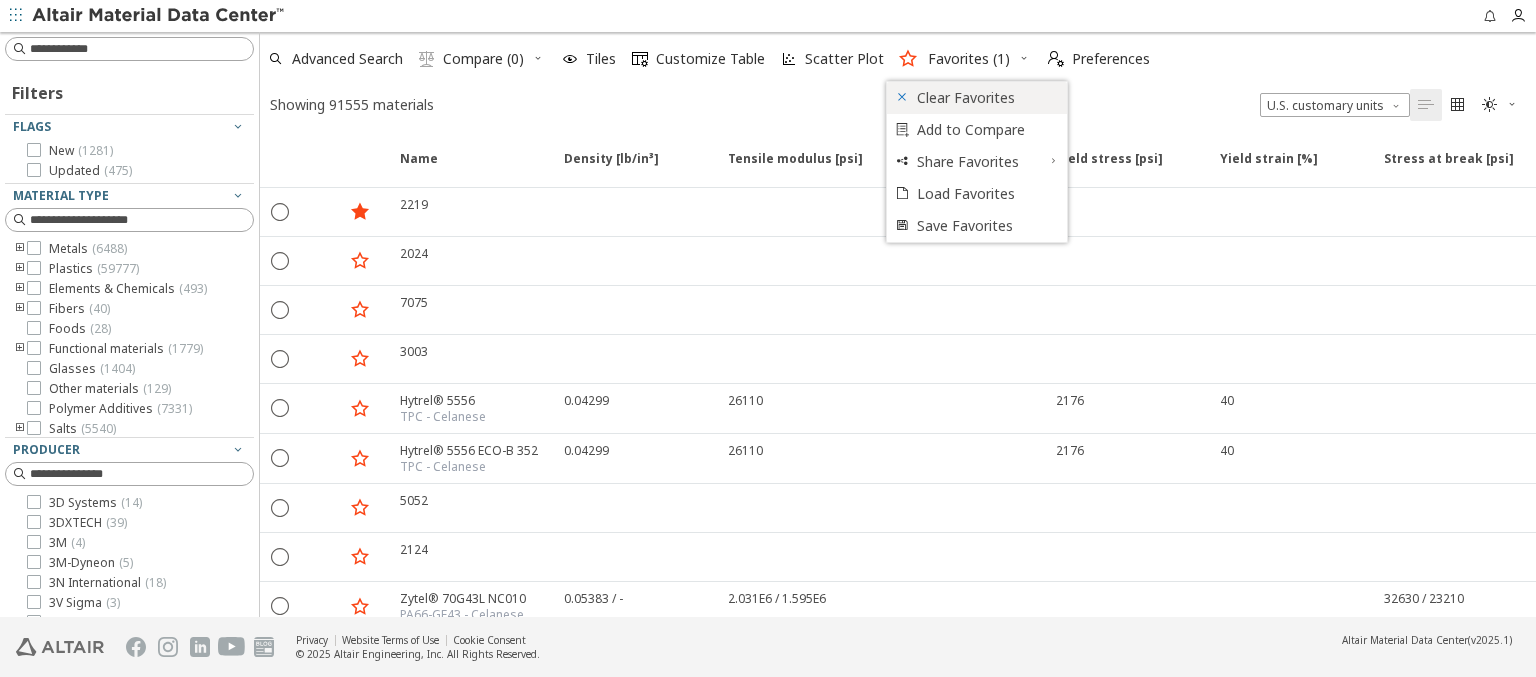 click on "Clear Favorites" at bounding box center (986, 98) 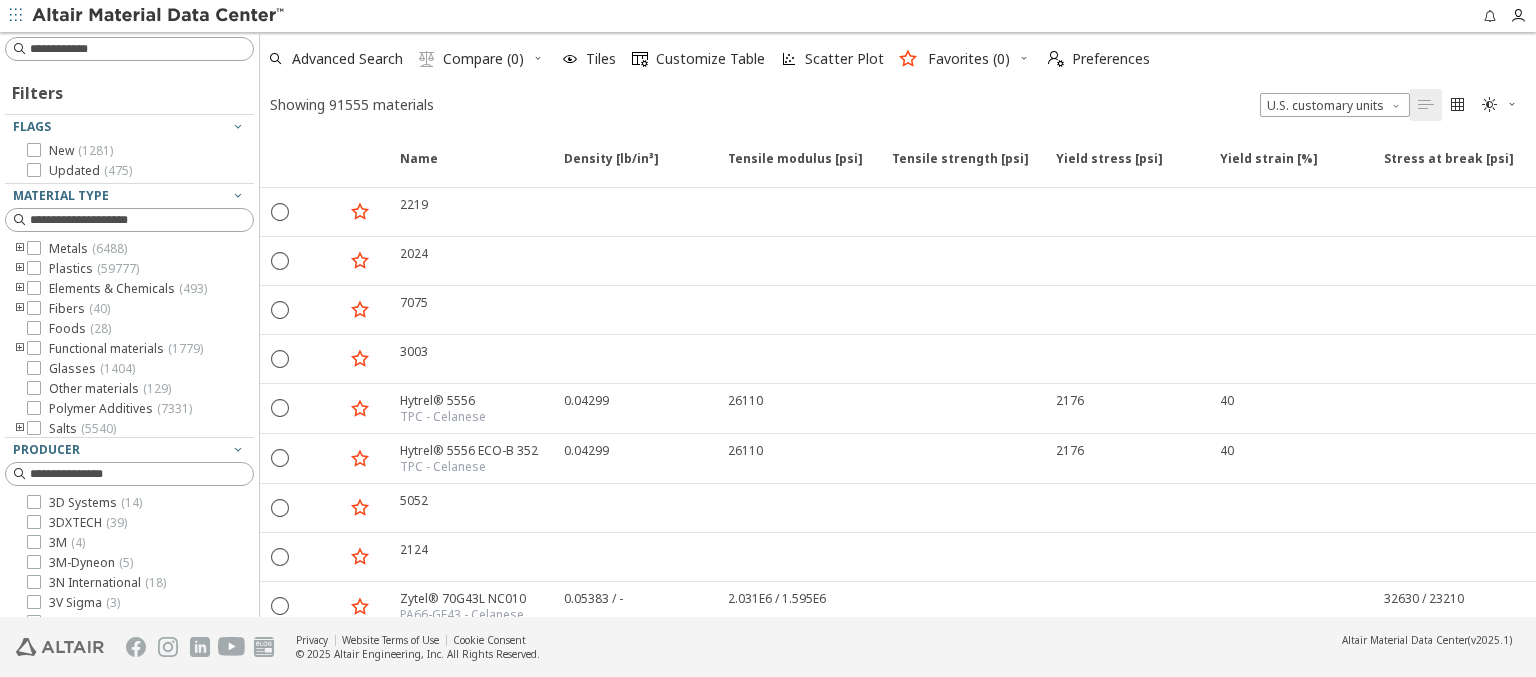 click at bounding box center (159, 16) 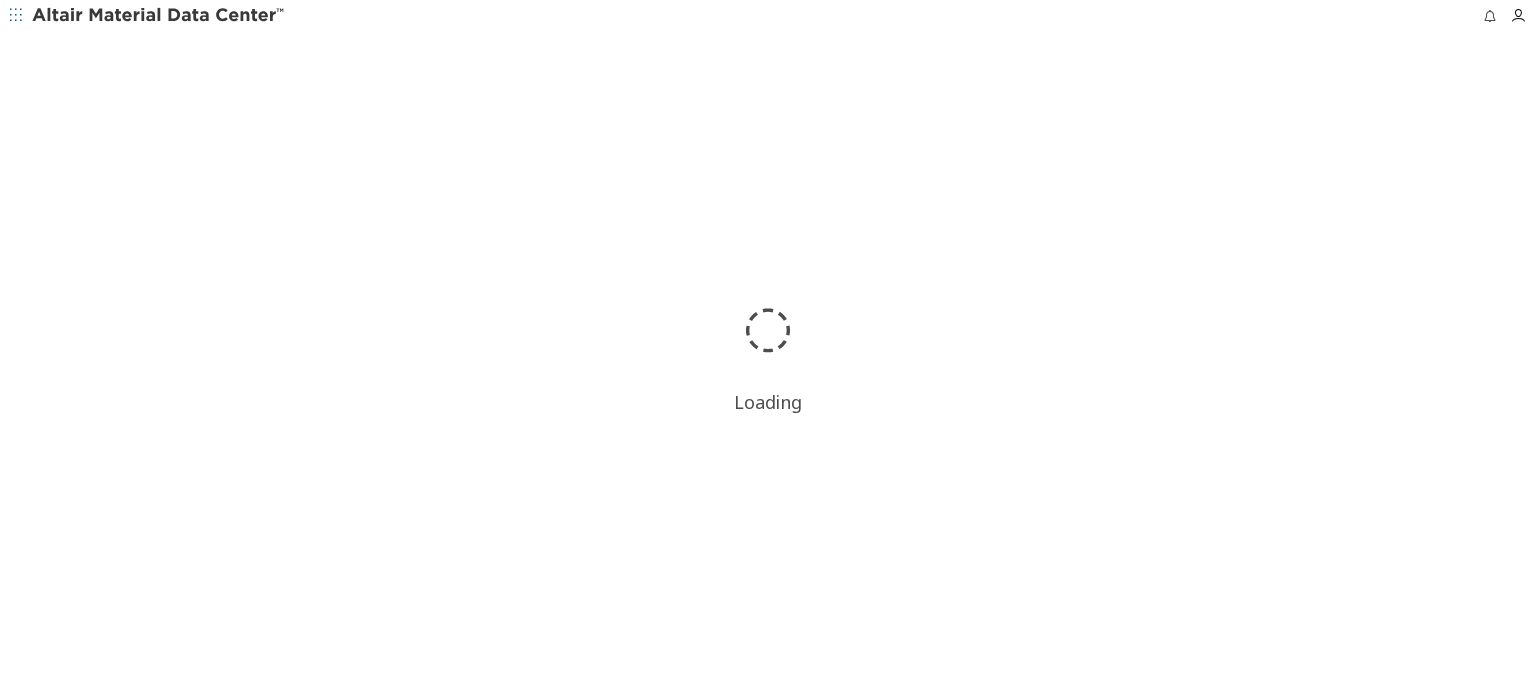 scroll, scrollTop: 0, scrollLeft: 0, axis: both 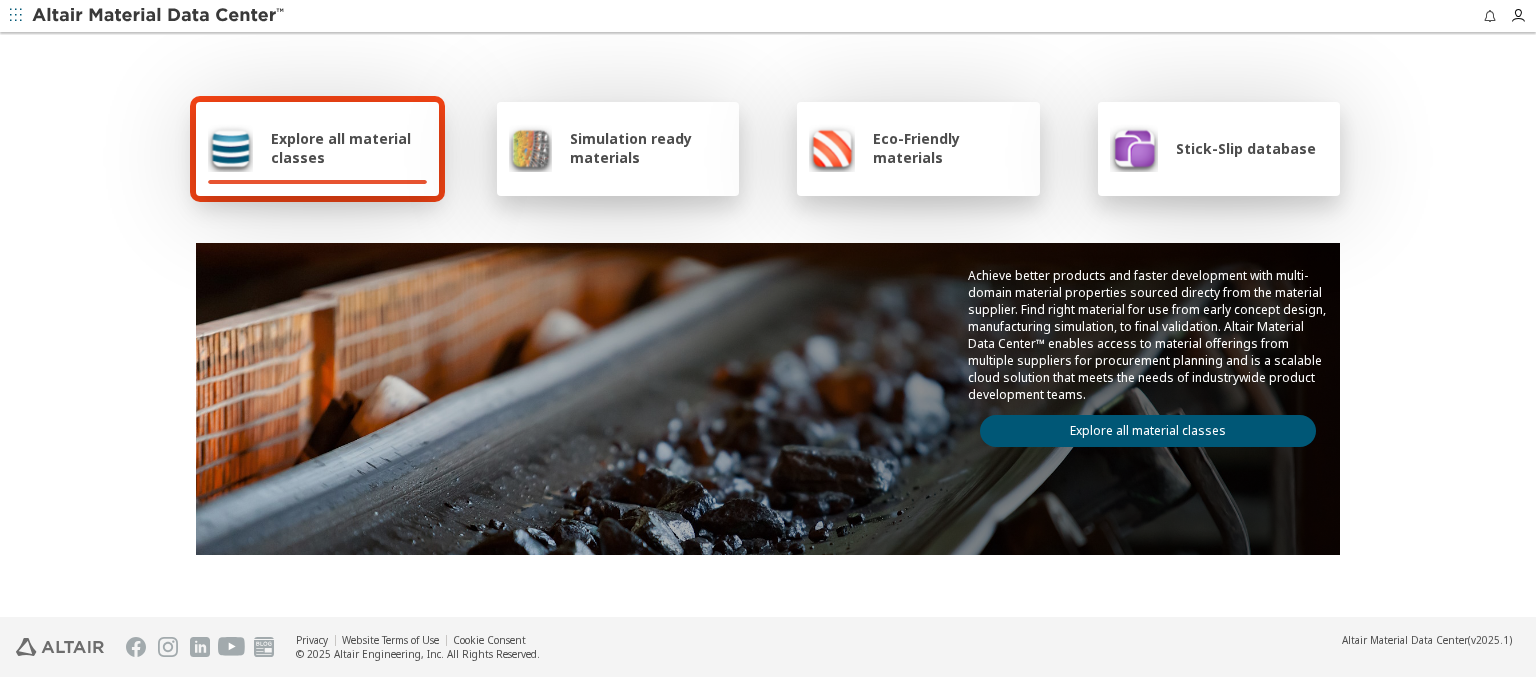 click on "Explore all material classes" at bounding box center (349, 148) 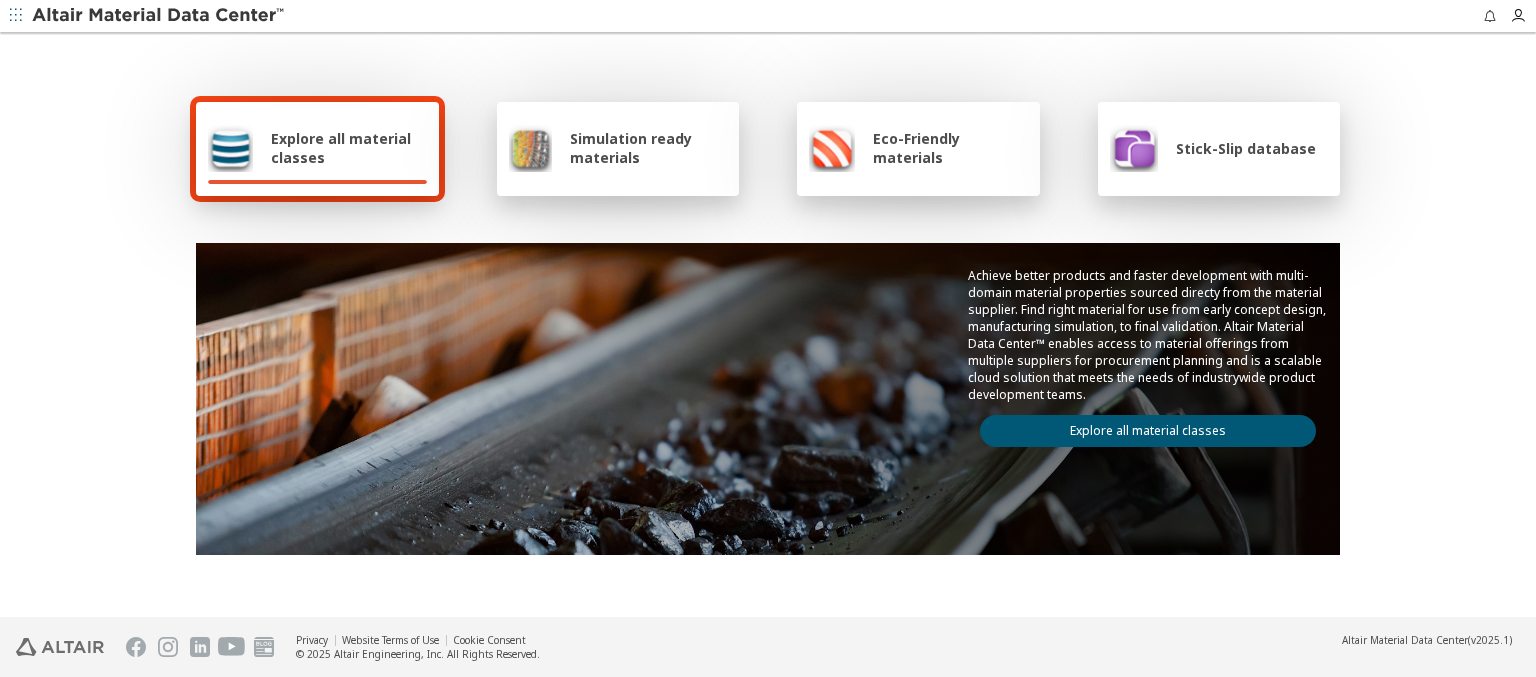 click on "Explore all material classes" at bounding box center [1148, 431] 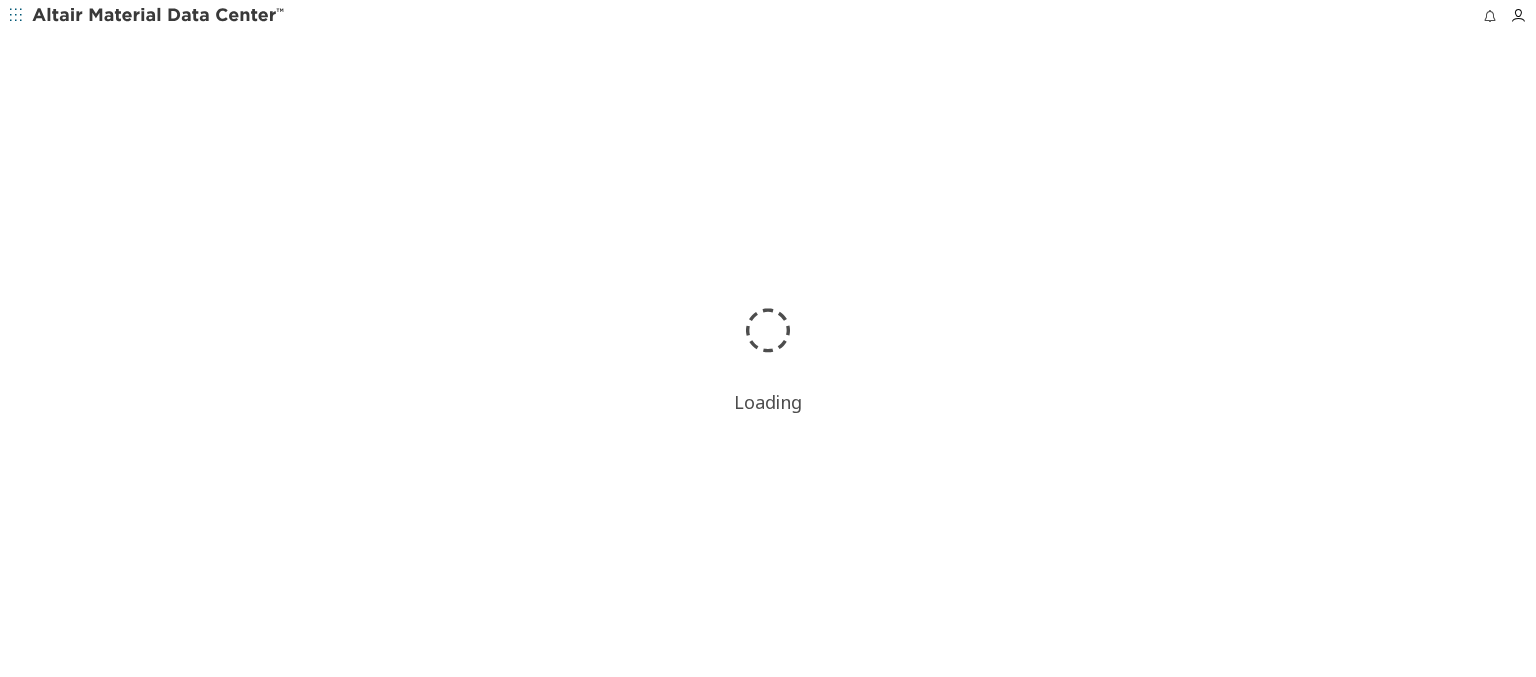 scroll, scrollTop: 0, scrollLeft: 0, axis: both 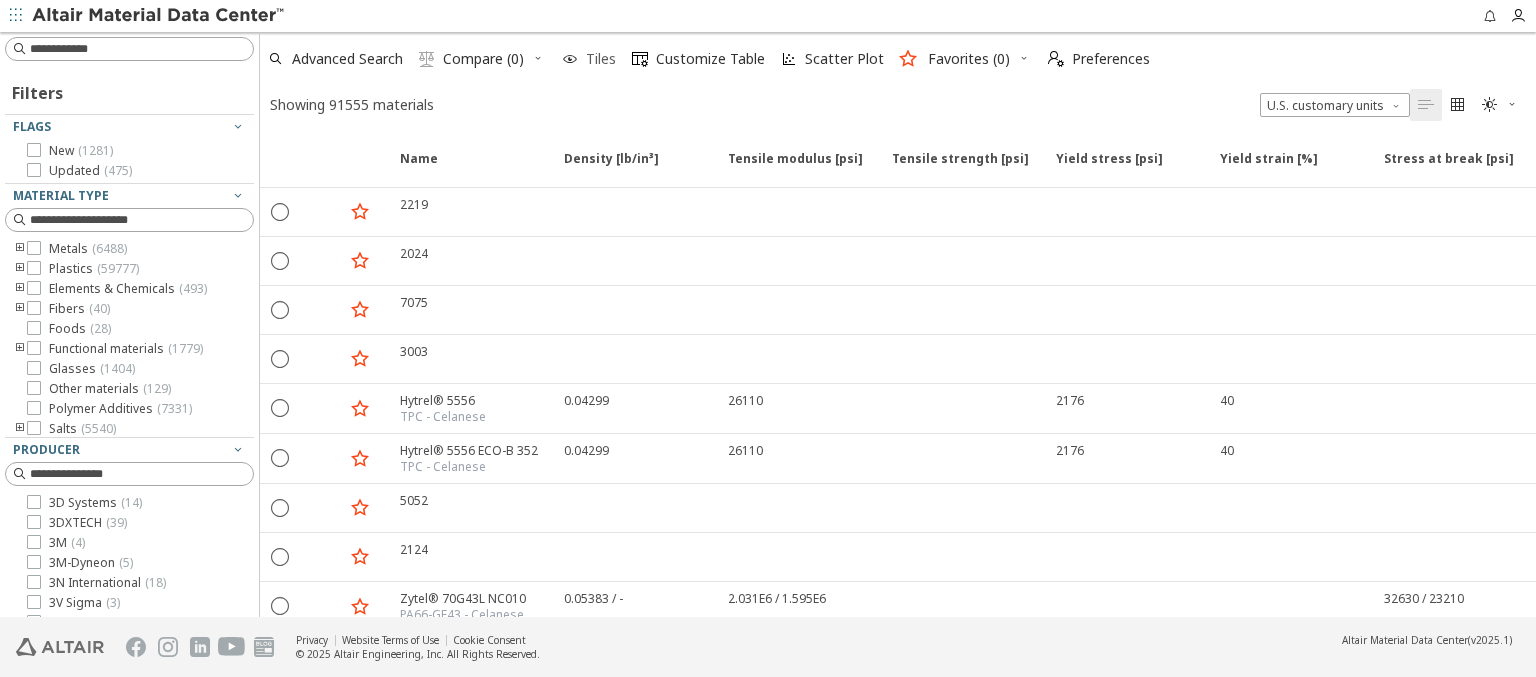 click at bounding box center (570, 59) 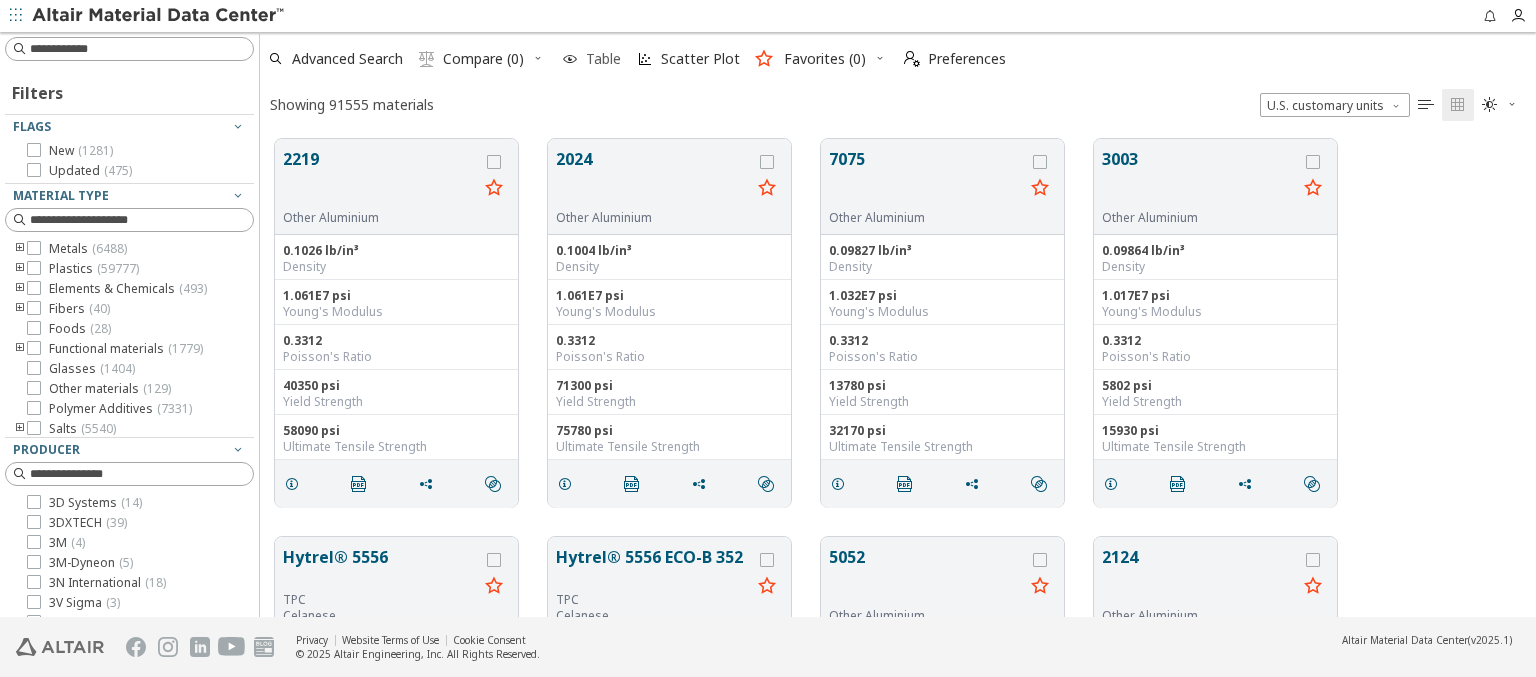 scroll, scrollTop: 16, scrollLeft: 16, axis: both 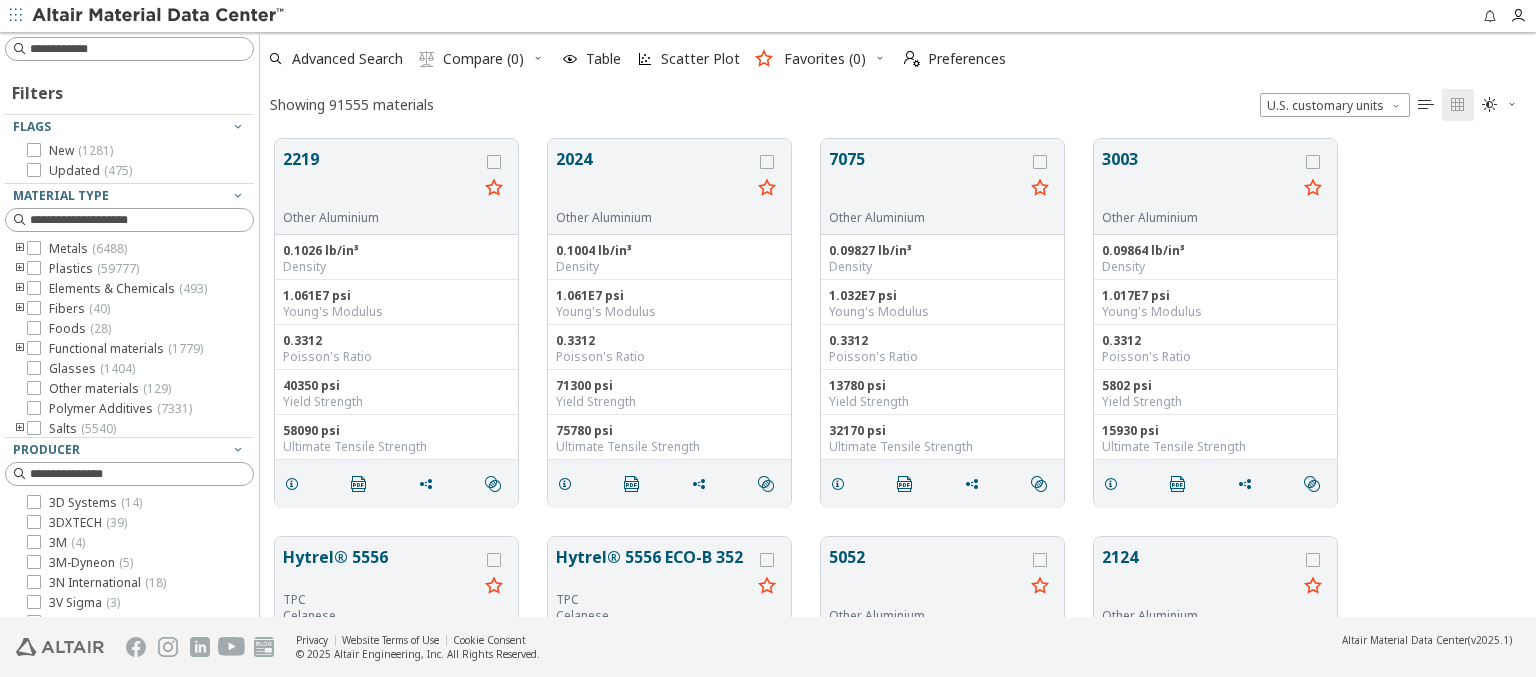 click at bounding box center (880, 58) 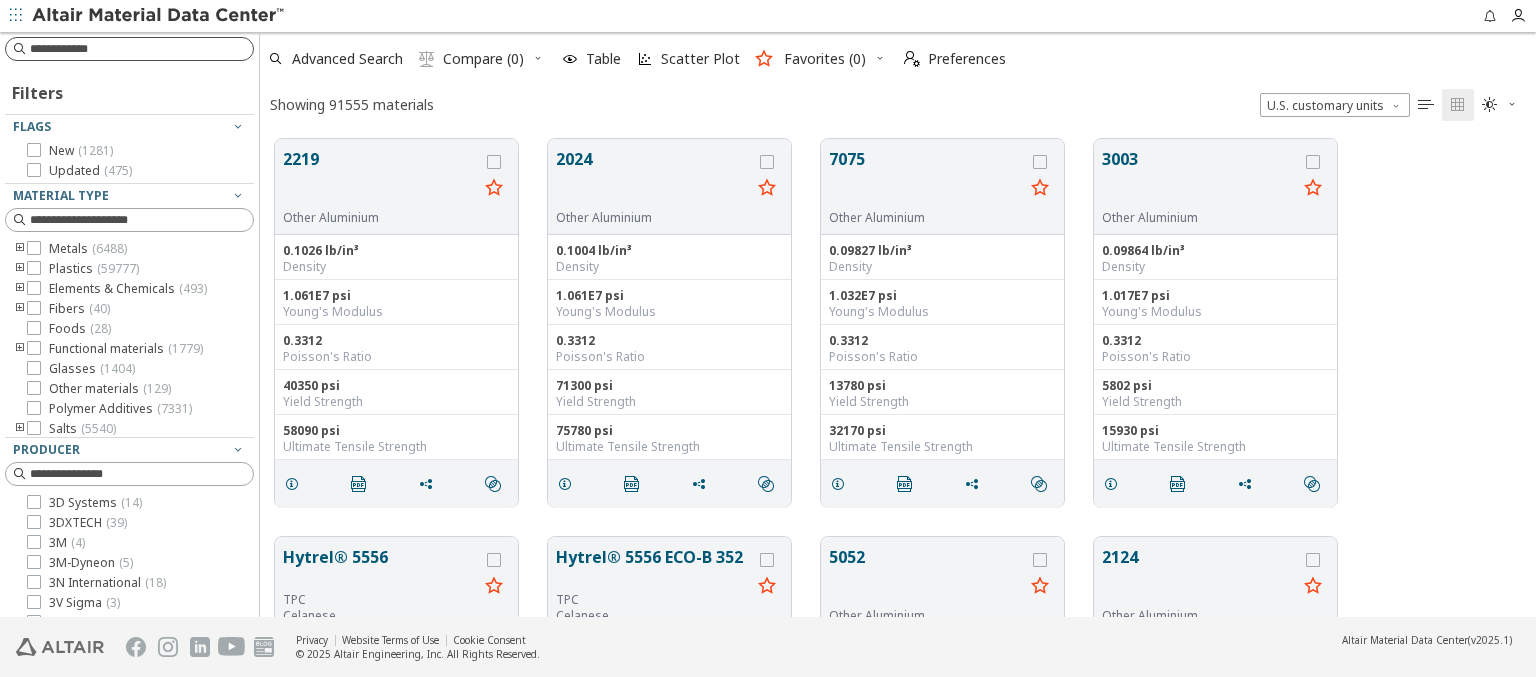 click at bounding box center [141, 49] 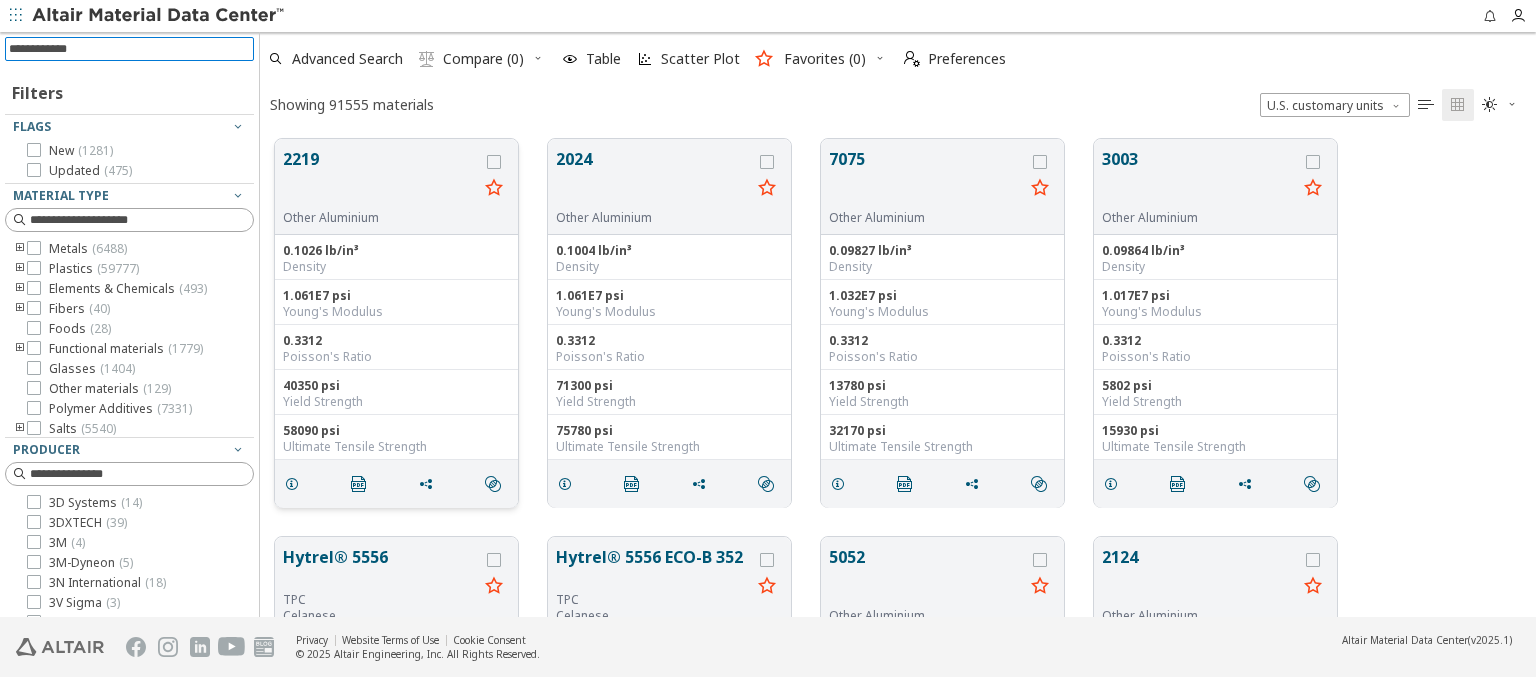 click at bounding box center [494, 187] 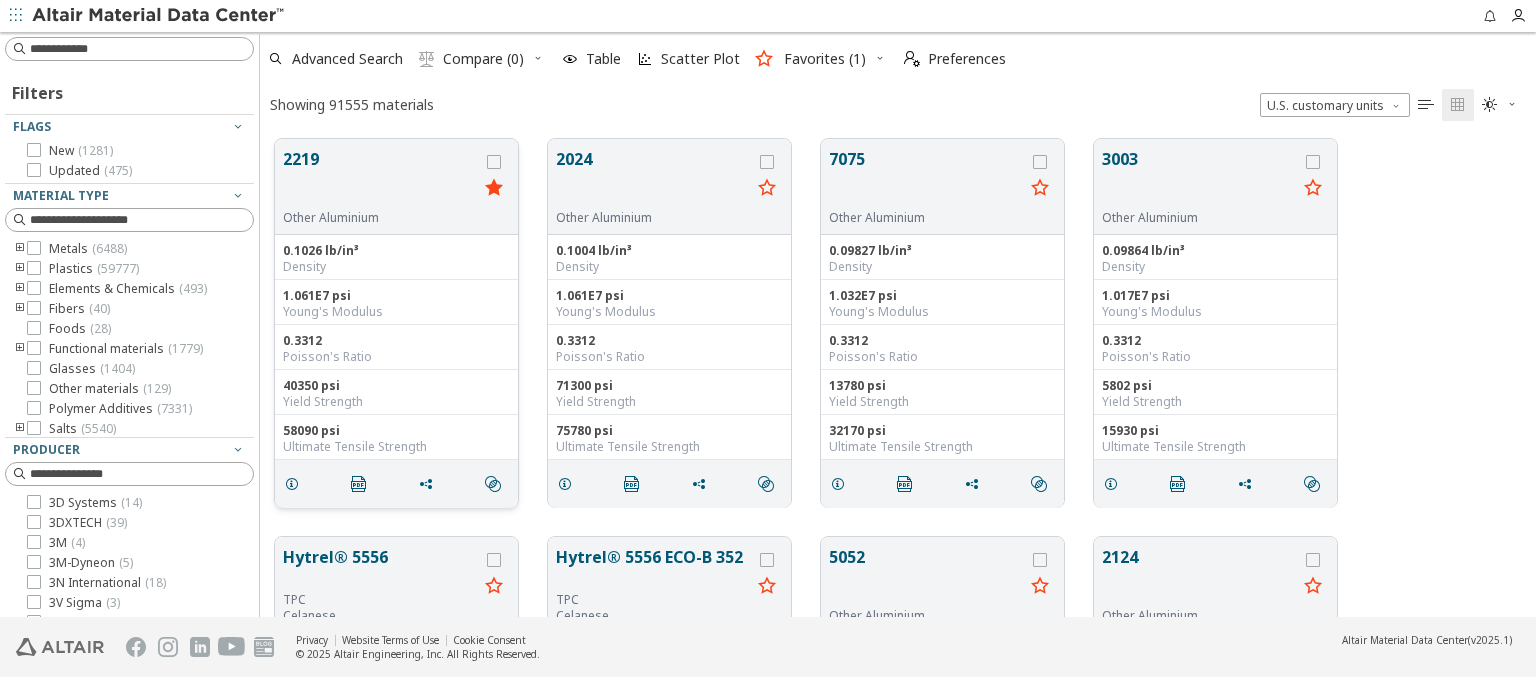 click at bounding box center (494, 187) 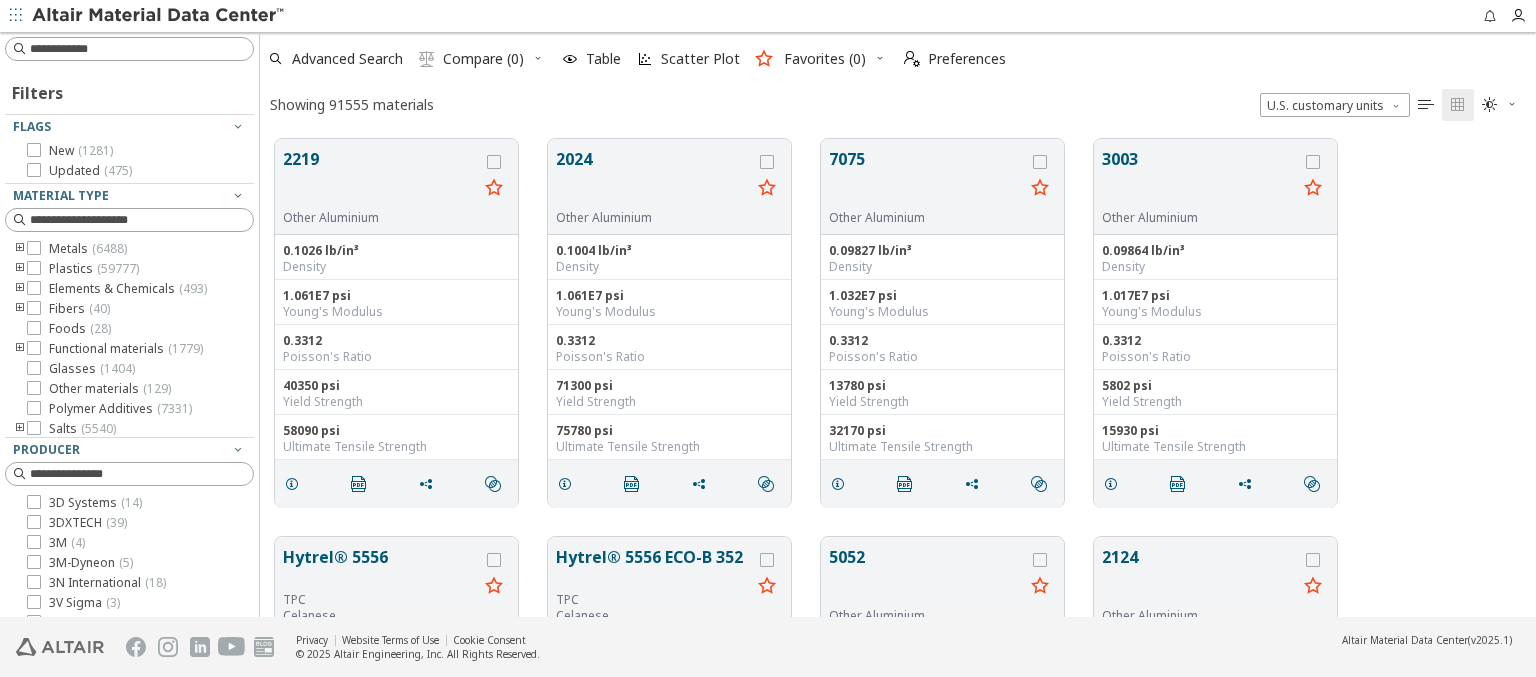 click at bounding box center [880, 58] 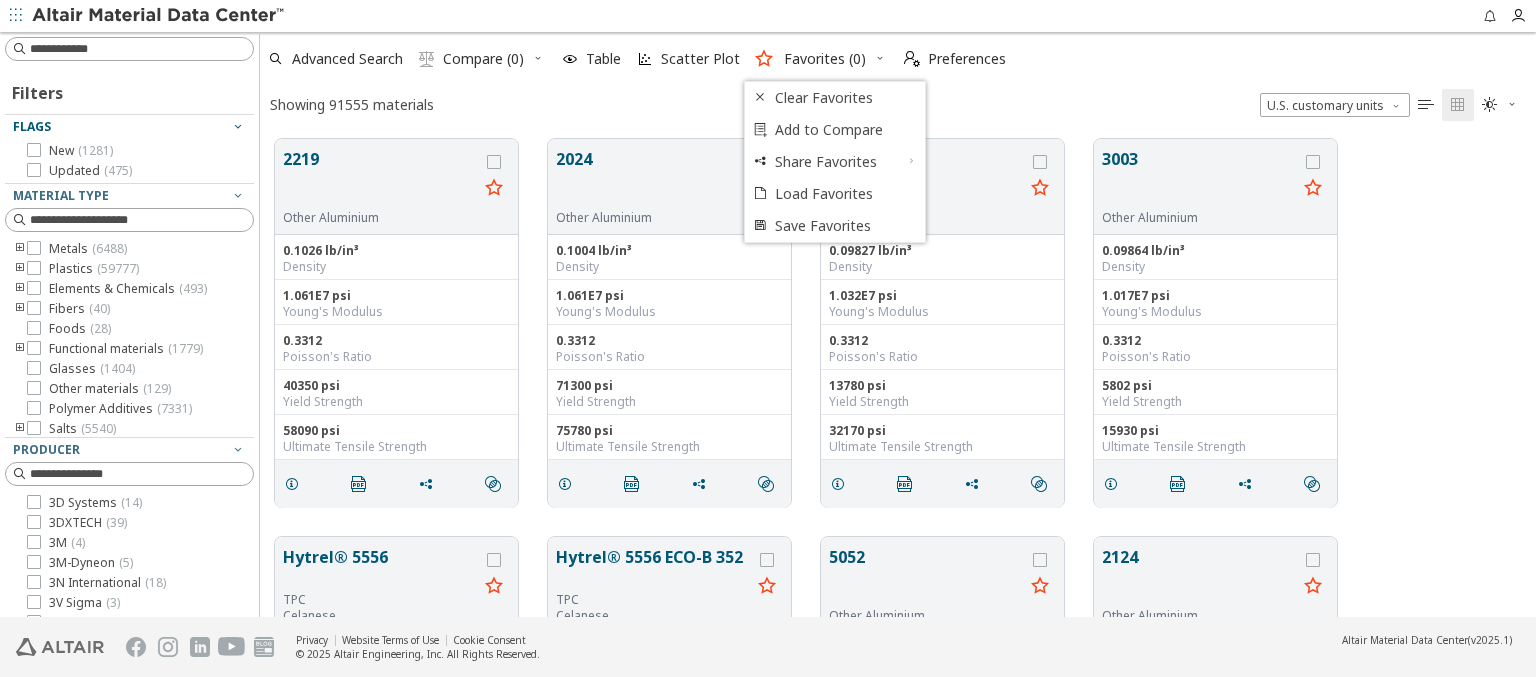 click on "Flags" at bounding box center (121, 127) 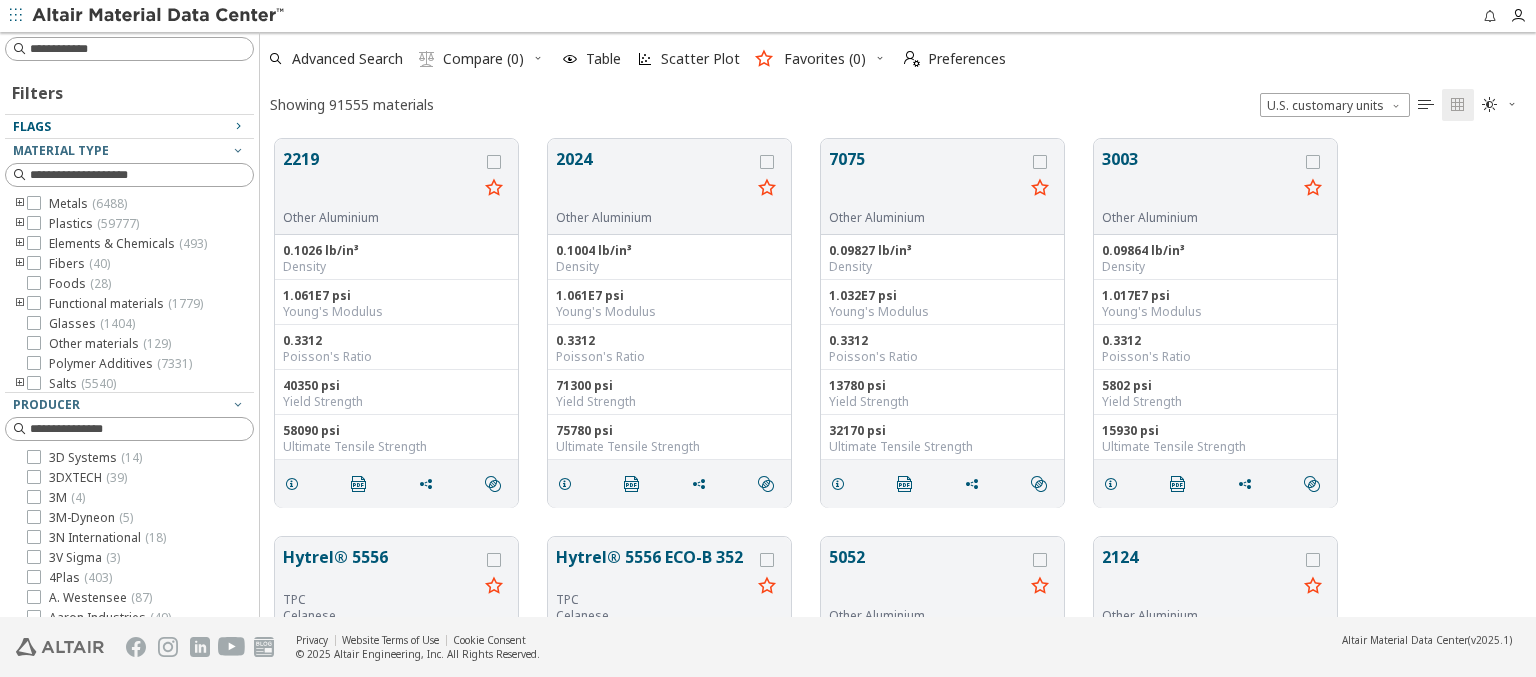 click at bounding box center [159, 16] 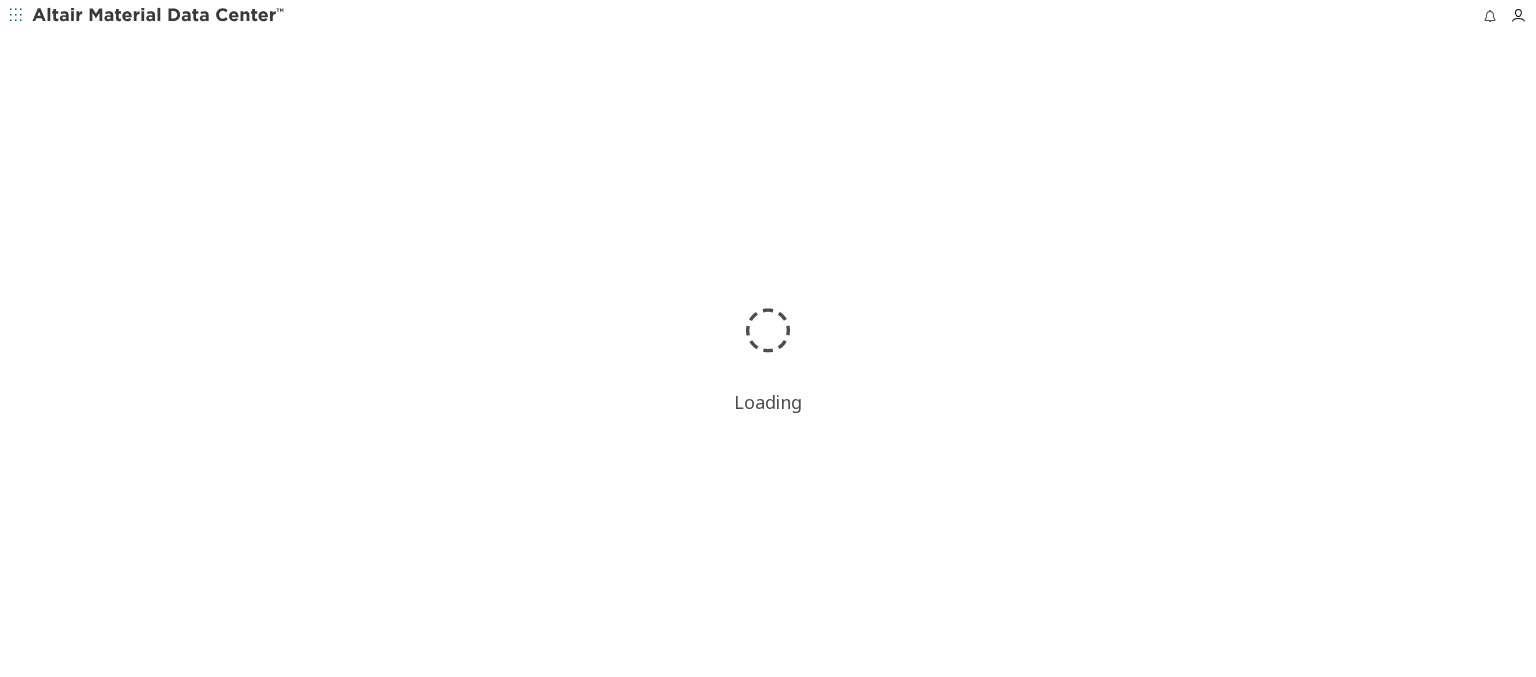 scroll, scrollTop: 0, scrollLeft: 0, axis: both 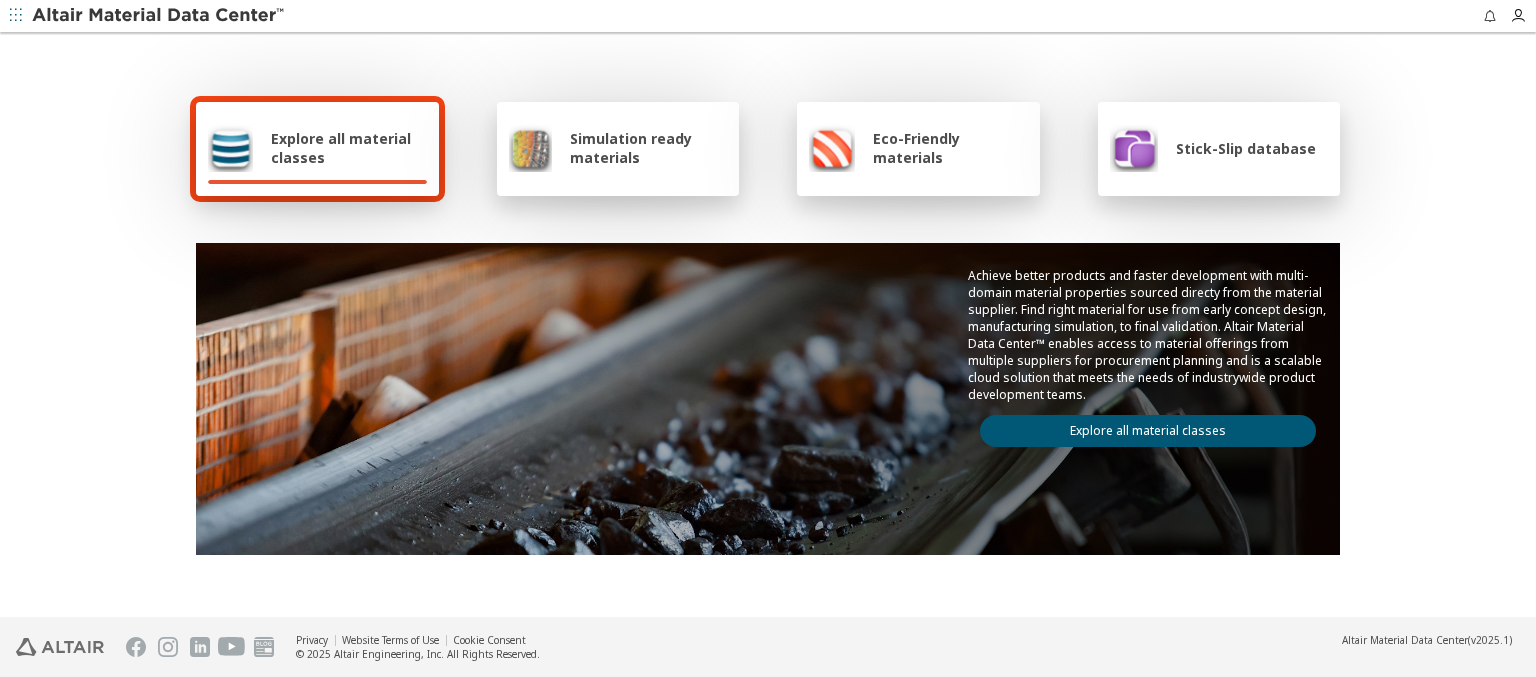 click on "Explore all material classes" at bounding box center [349, 148] 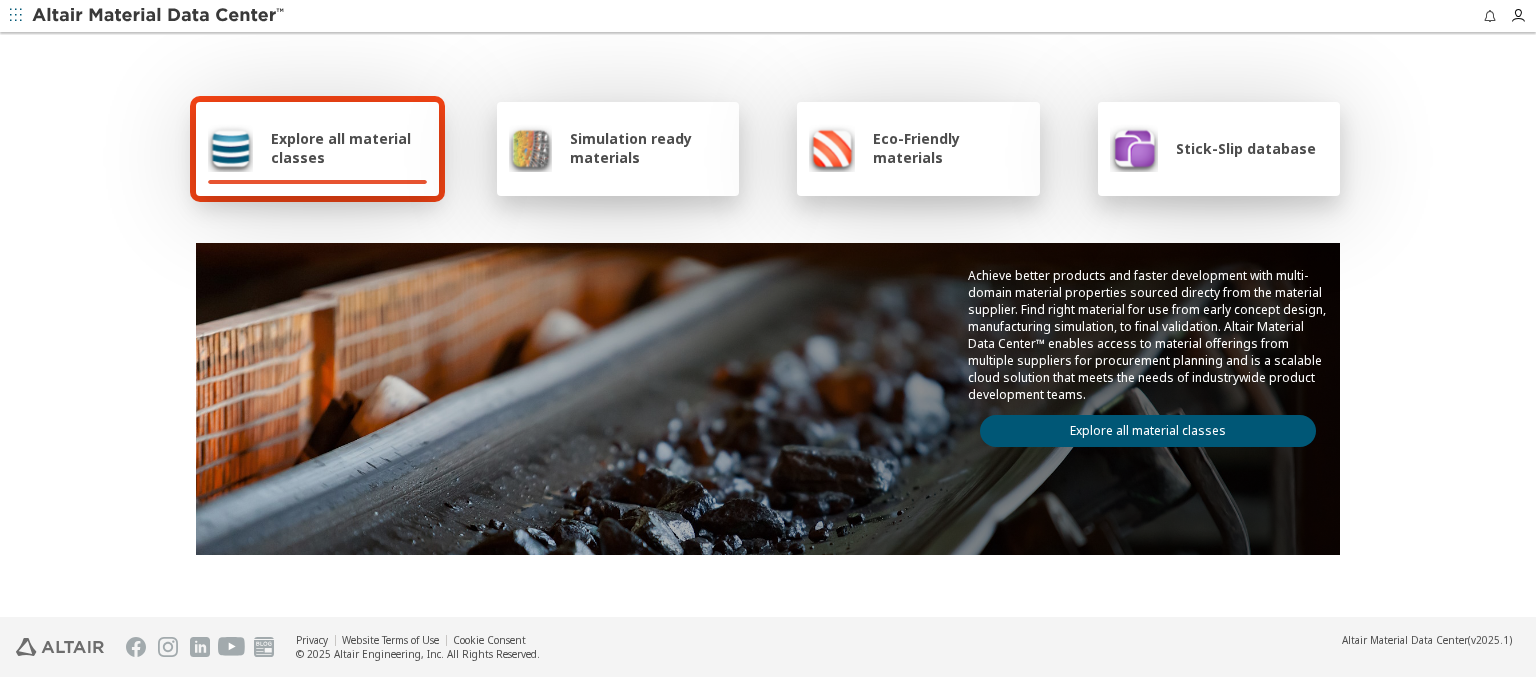 click on "Explore all material classes" at bounding box center (1148, 431) 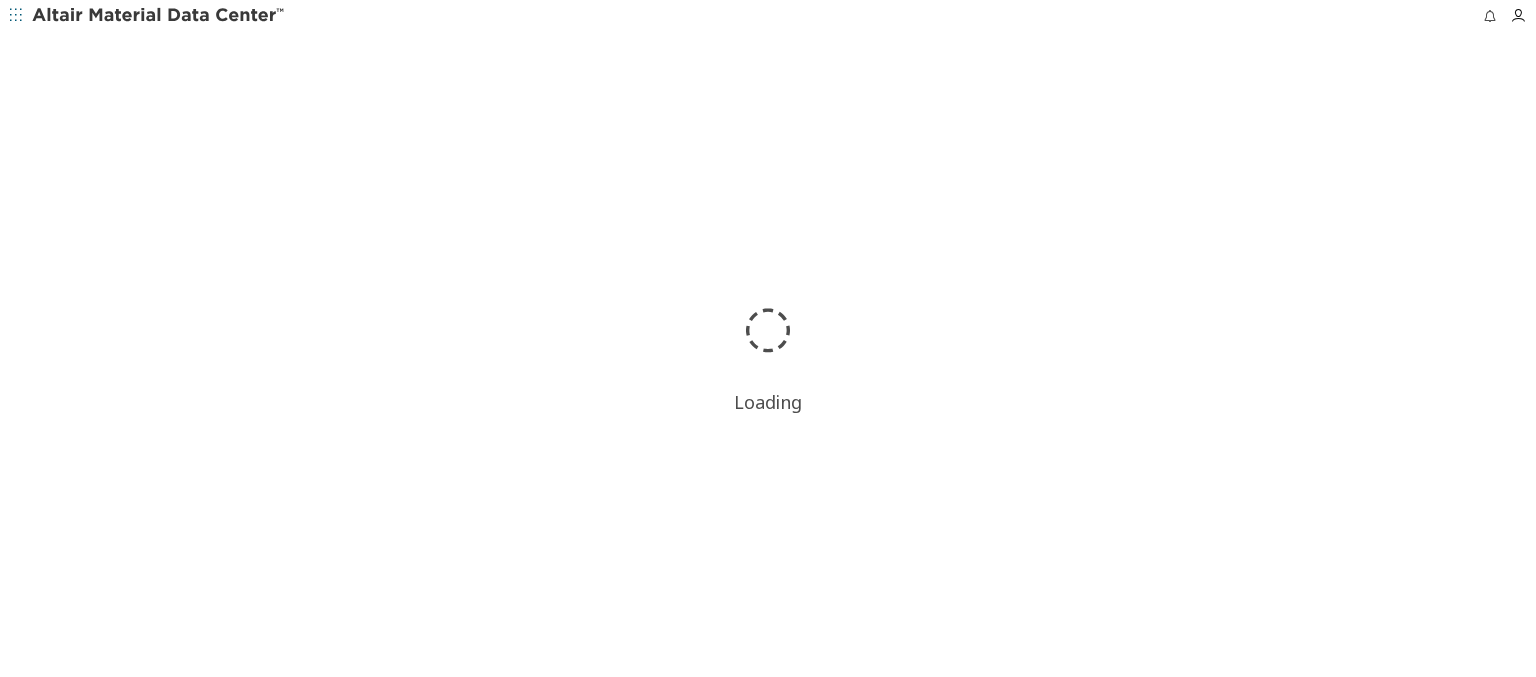 scroll, scrollTop: 0, scrollLeft: 0, axis: both 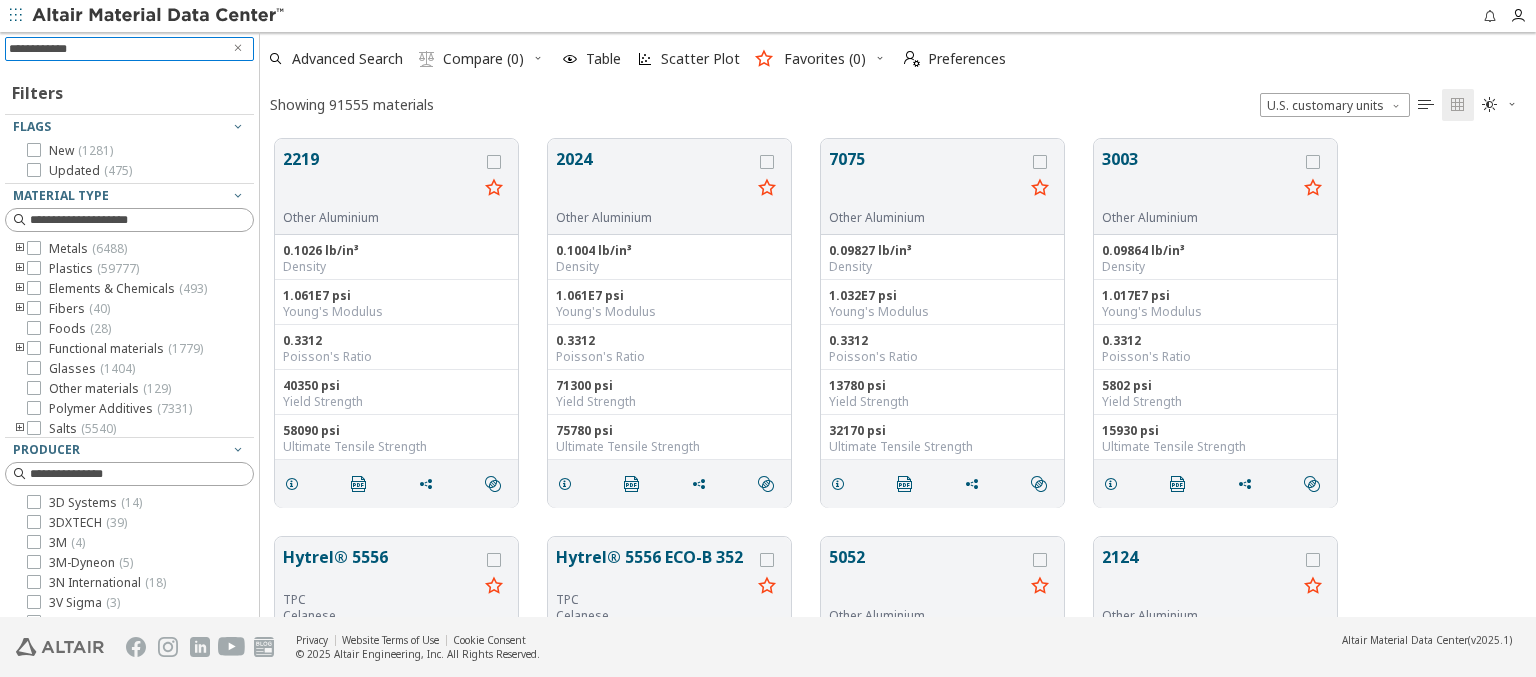 type on "*" 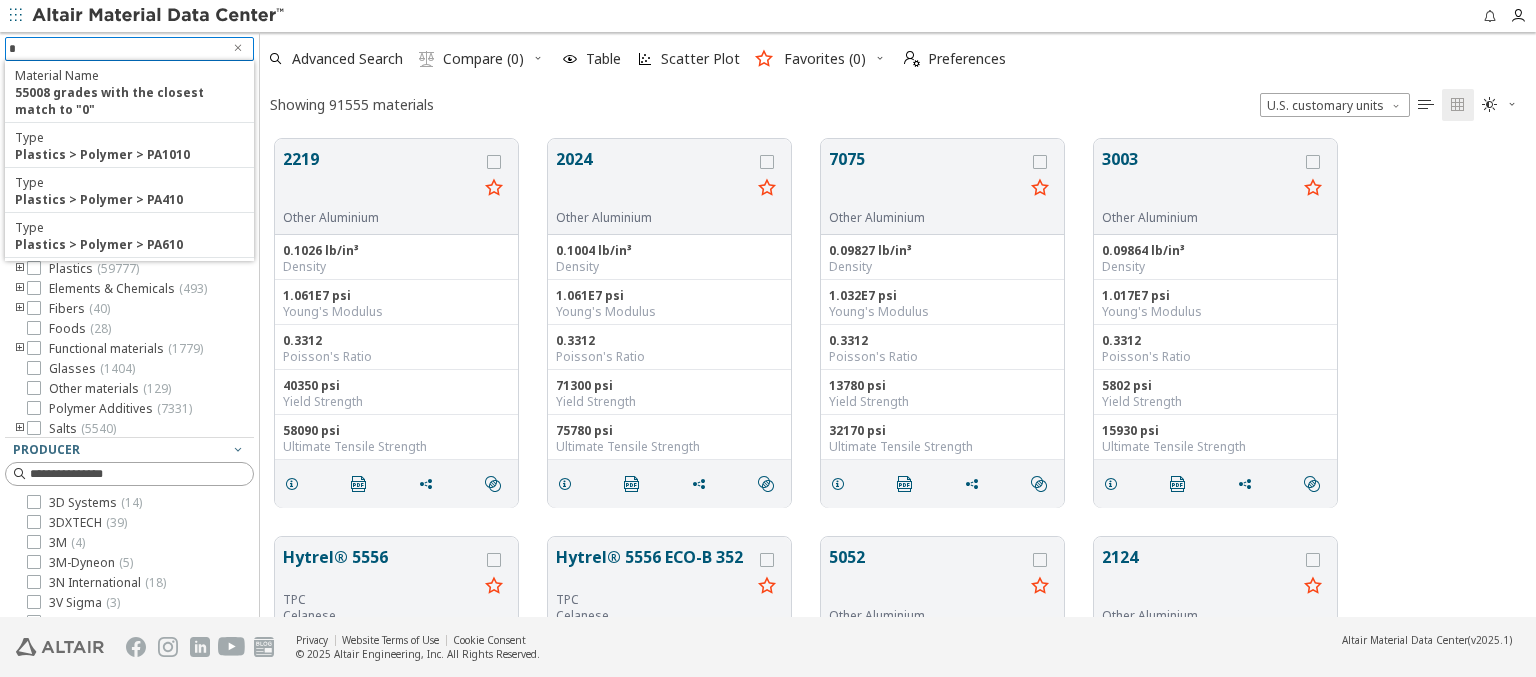 type 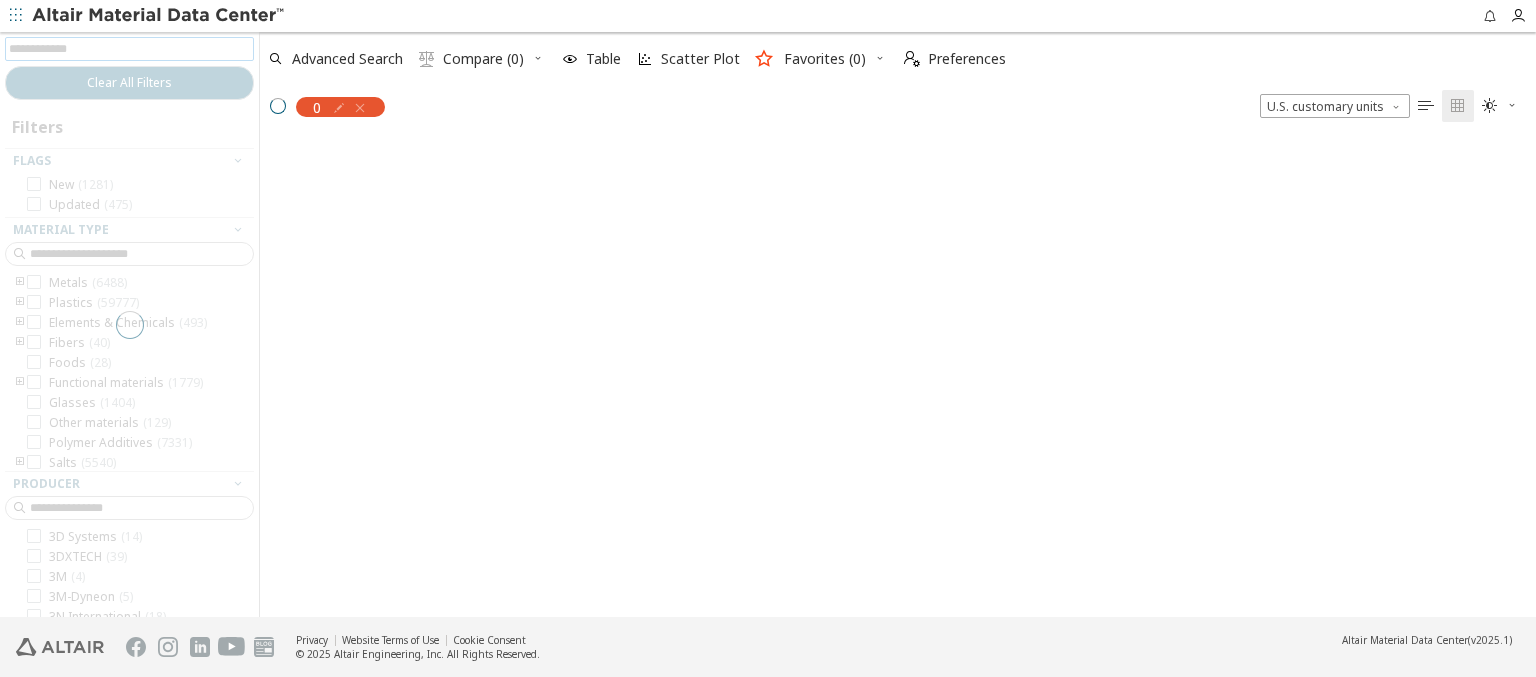 scroll, scrollTop: 475, scrollLeft: 1260, axis: both 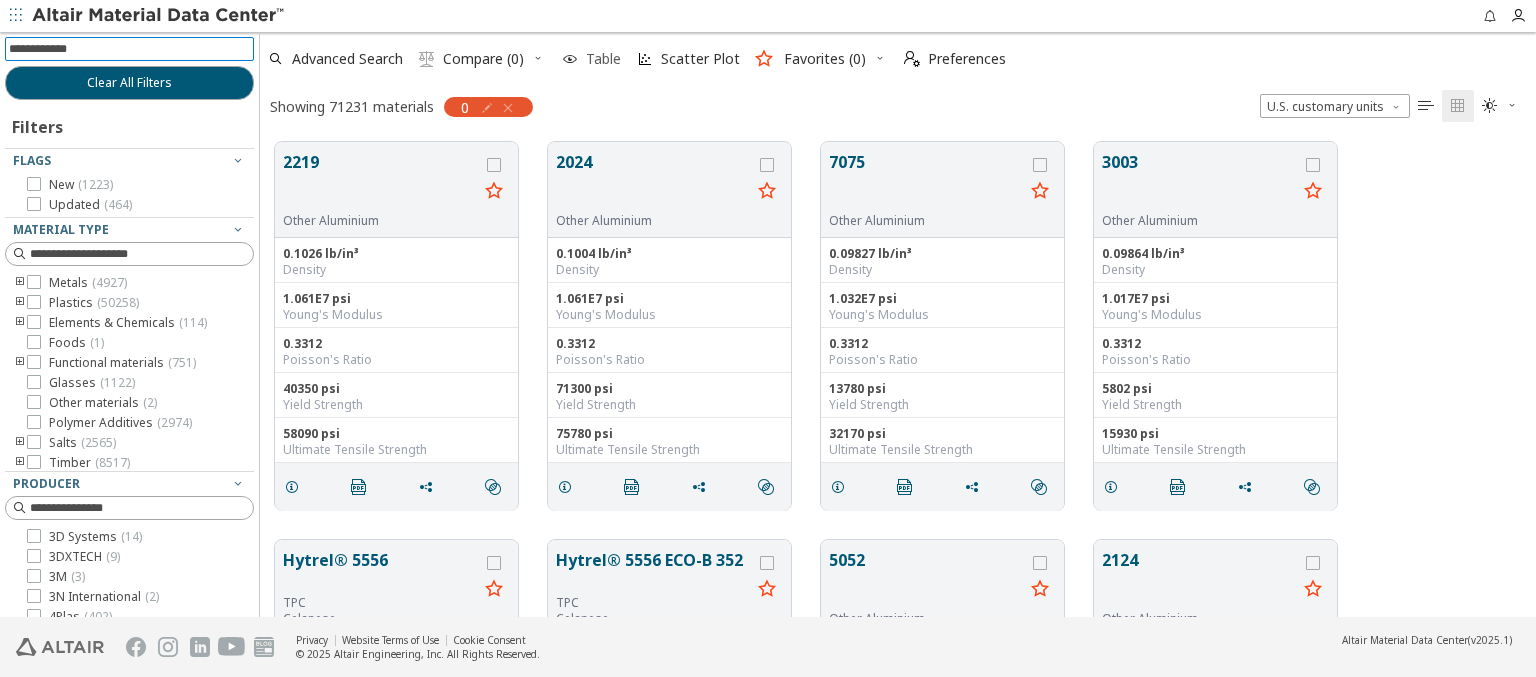 click at bounding box center (570, 59) 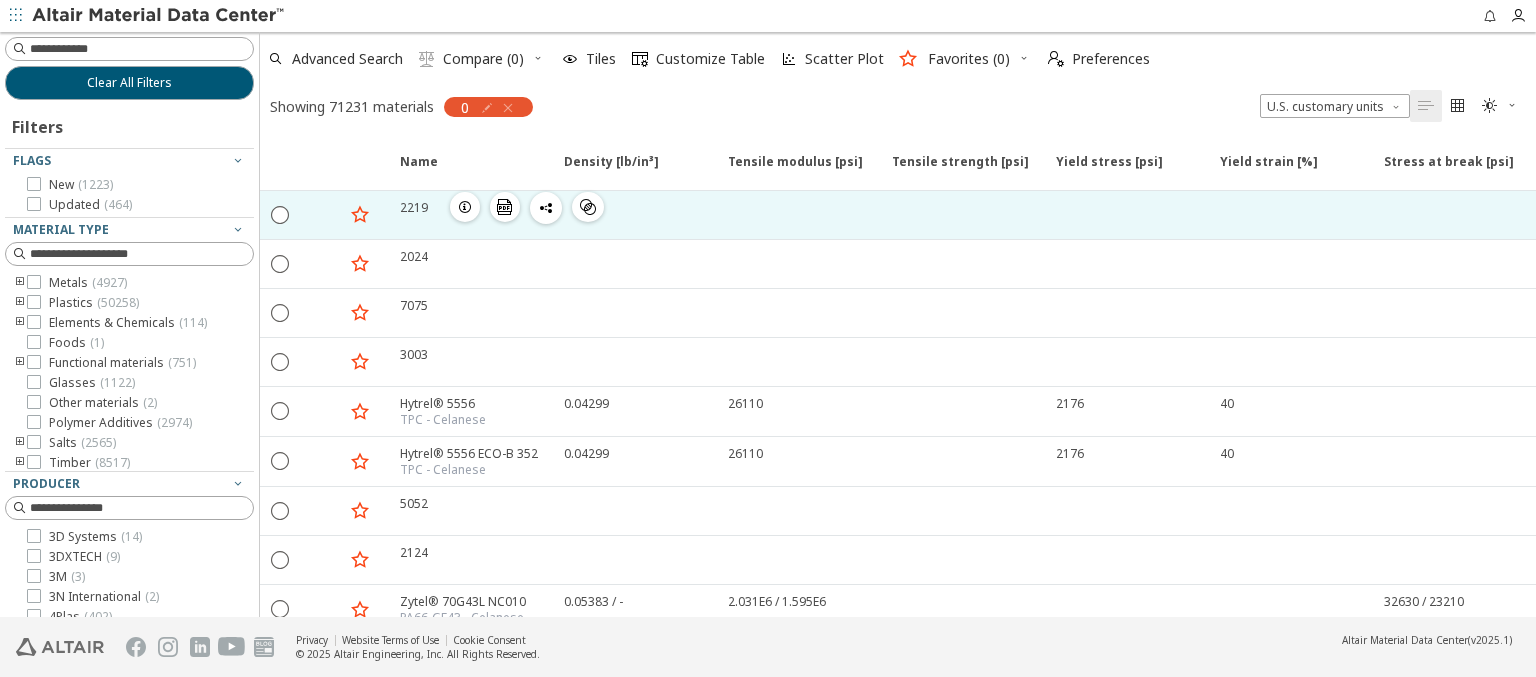 click on "" at bounding box center (588, 207) 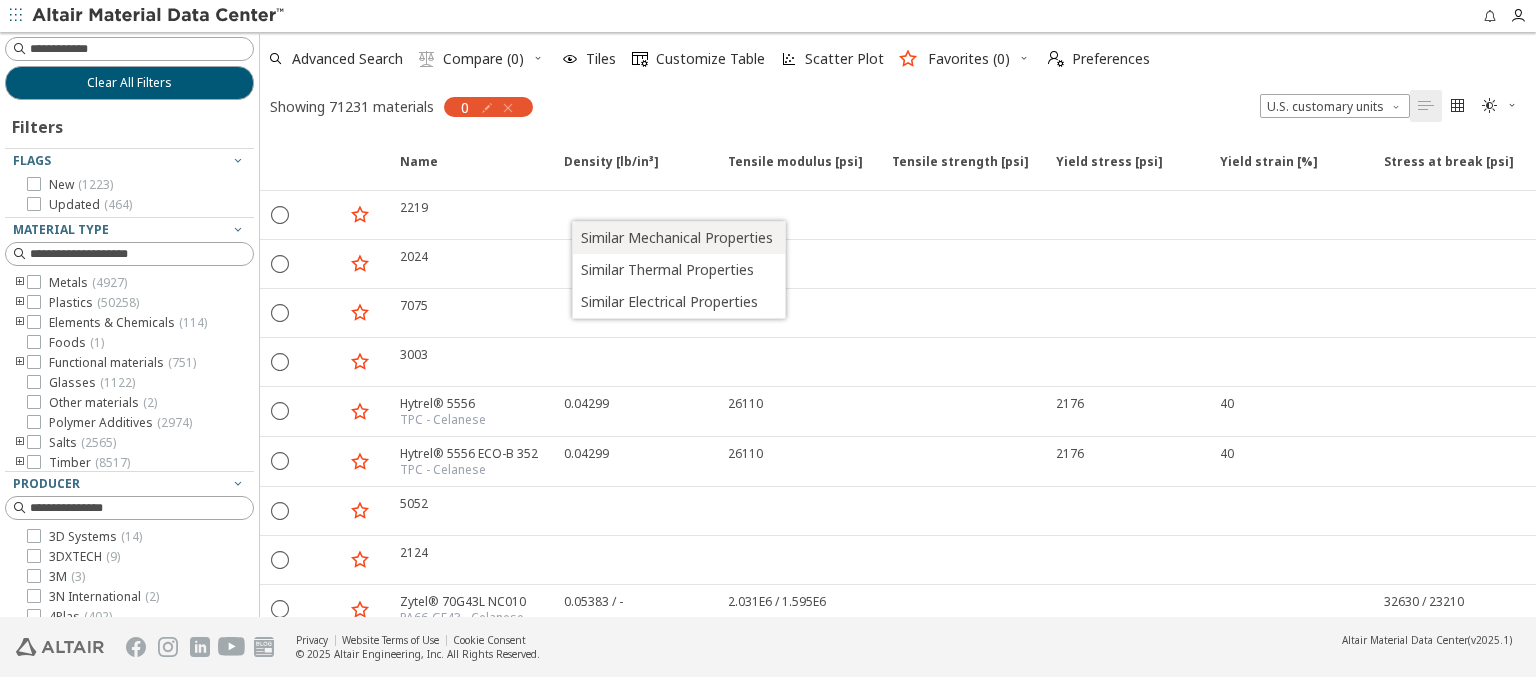click on "Similar Mechanical Properties" at bounding box center [677, 238] 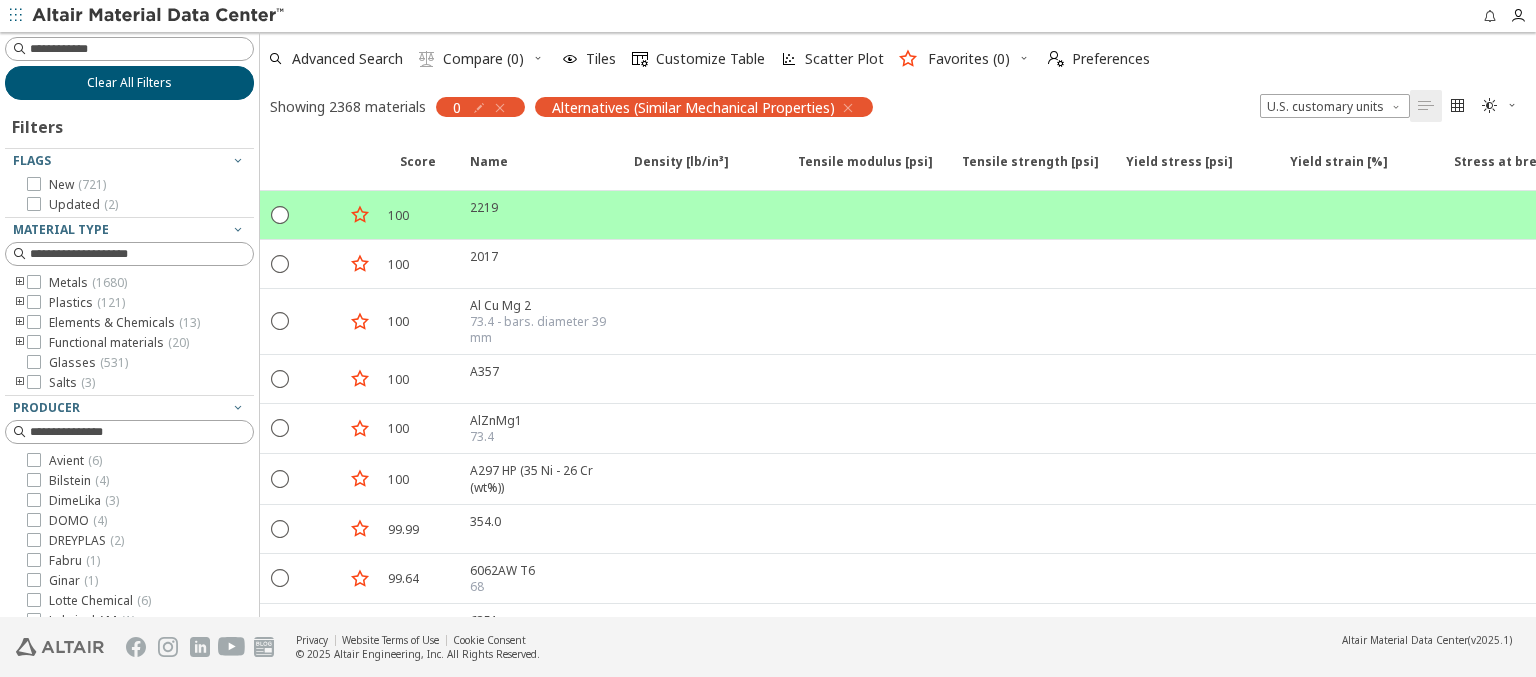 click on "Clear All Filters" at bounding box center (129, 83) 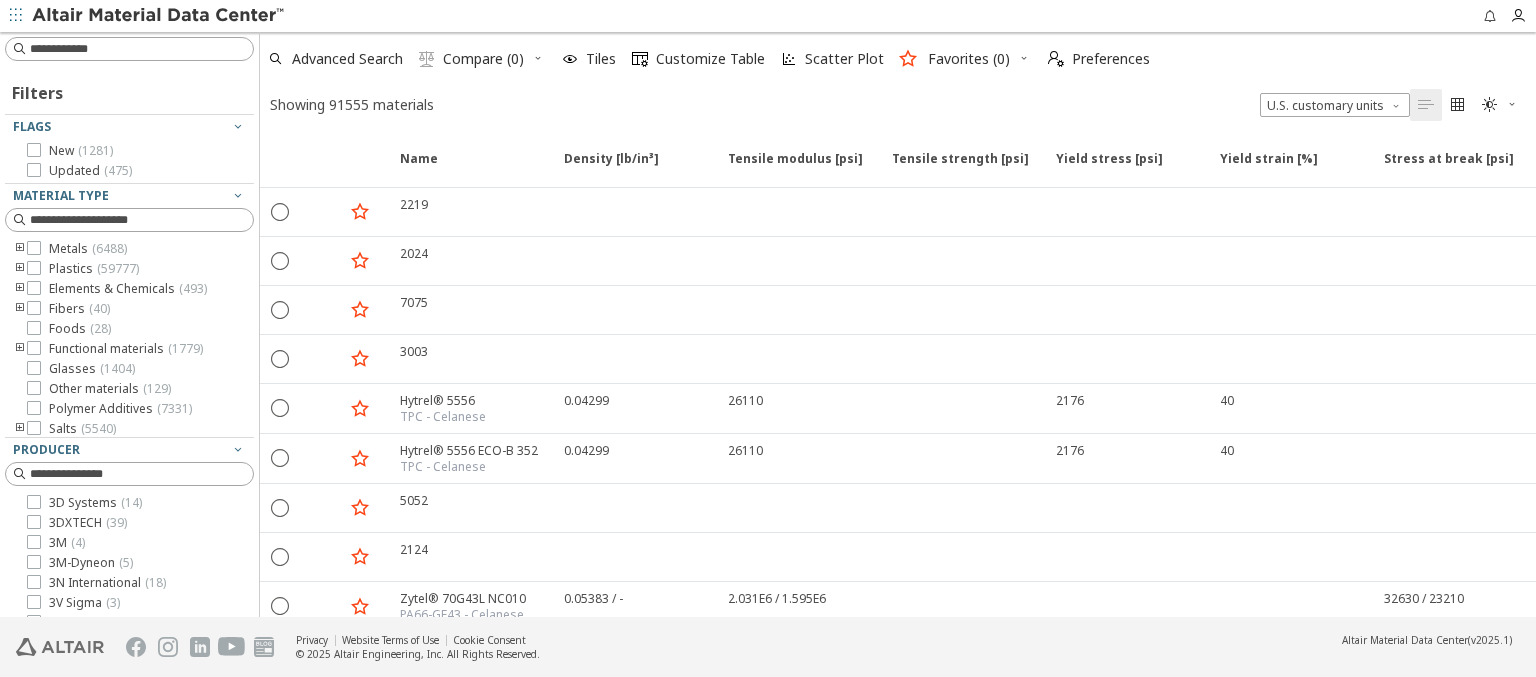 click at bounding box center [1024, 58] 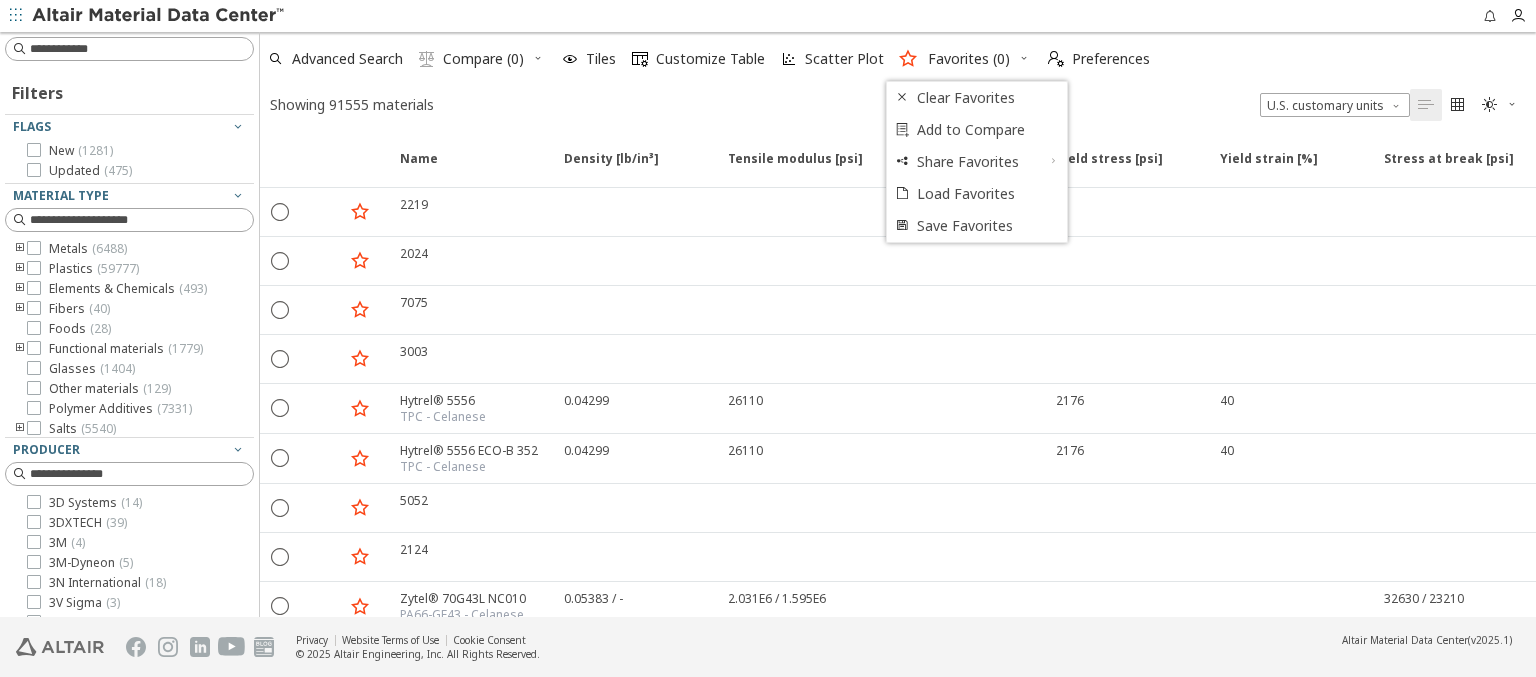 click at bounding box center [159, 16] 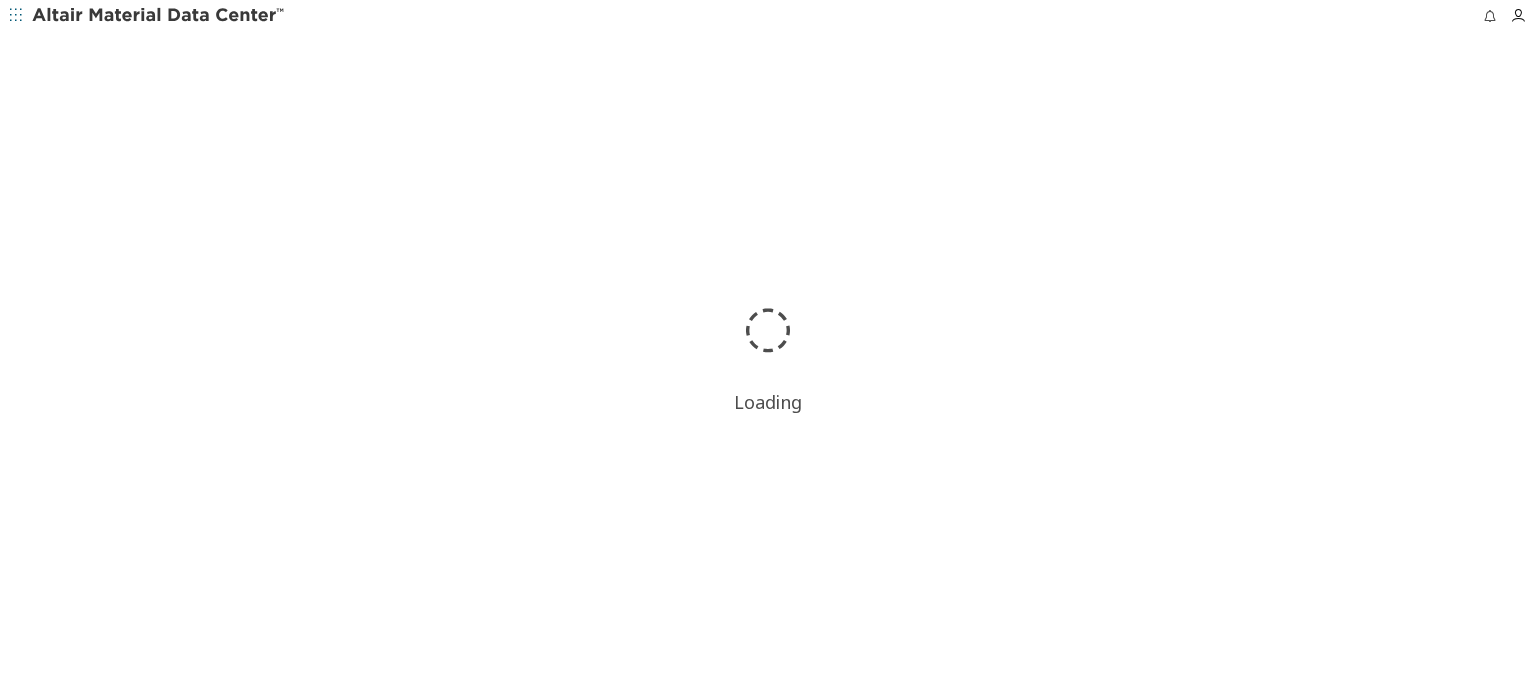 scroll, scrollTop: 0, scrollLeft: 0, axis: both 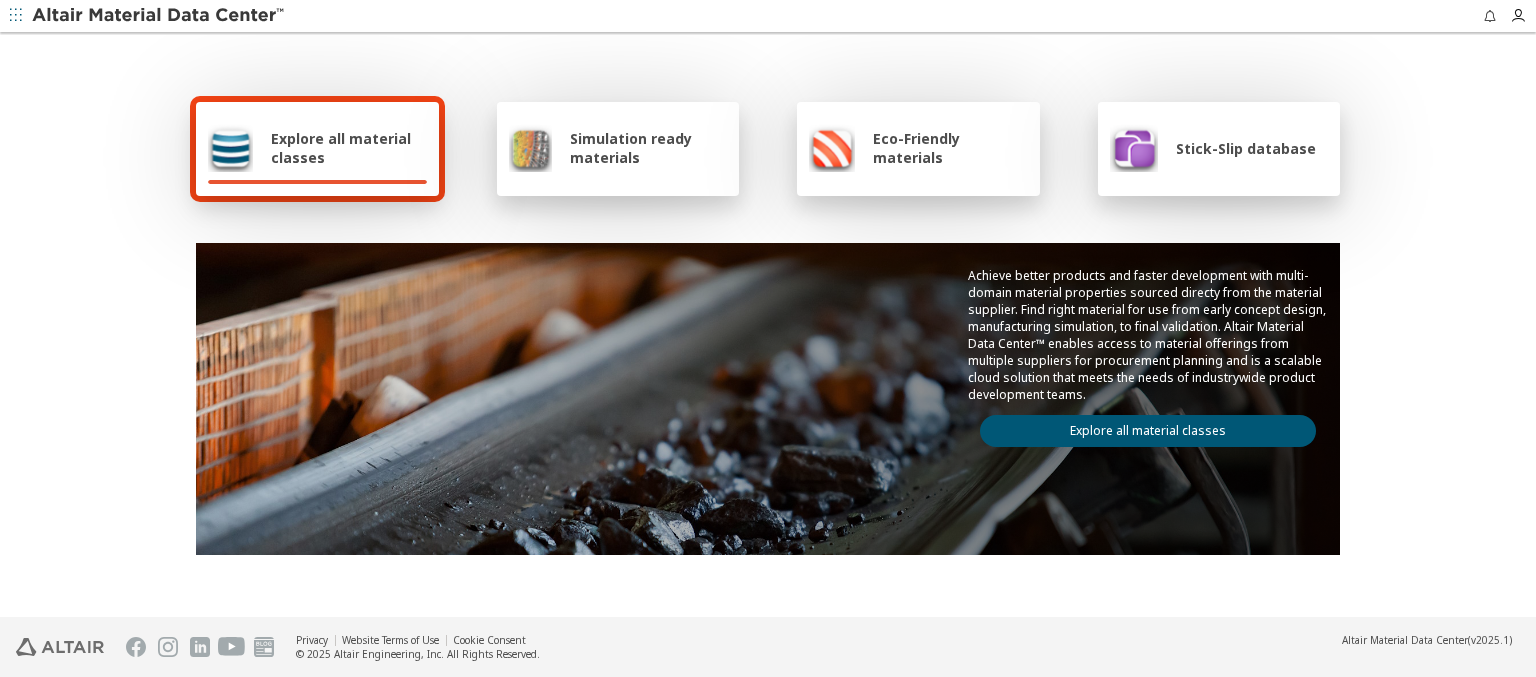click on "Explore all material classes" at bounding box center (349, 148) 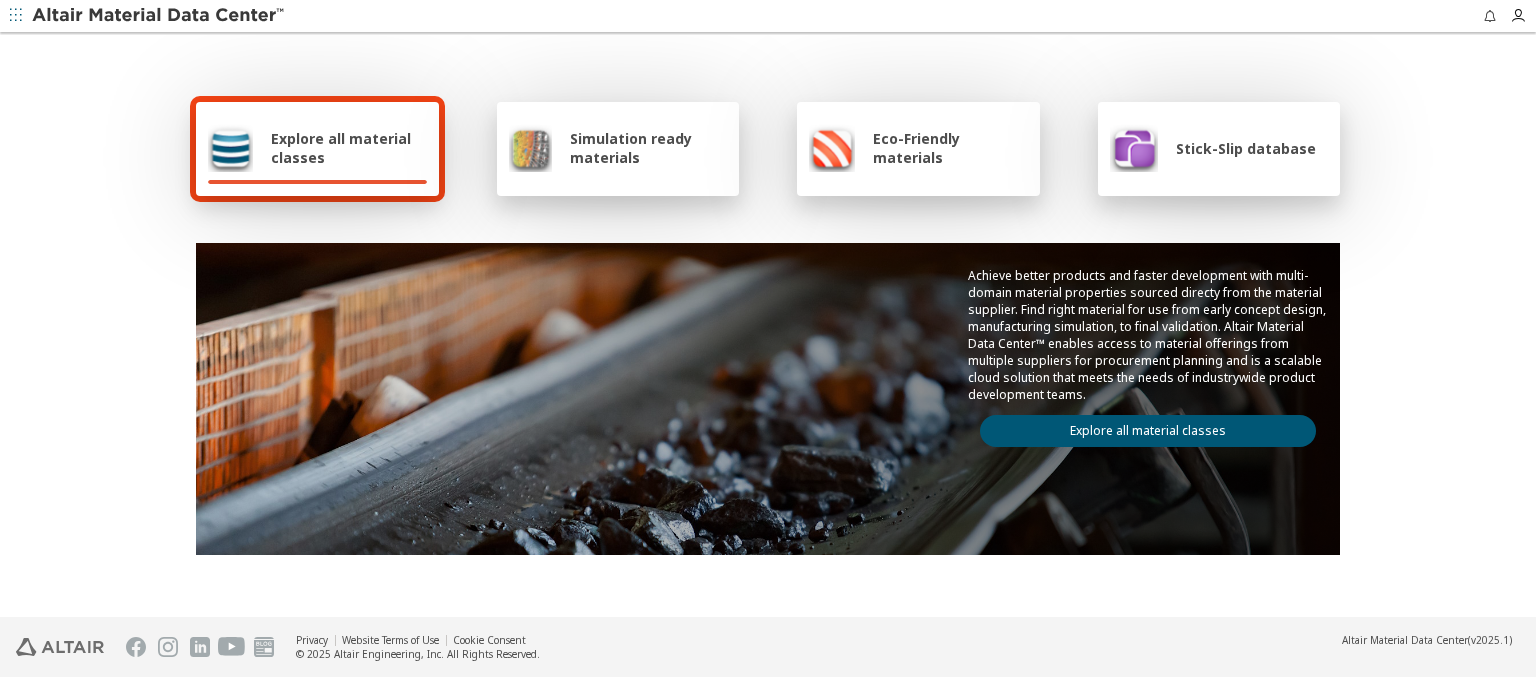 click on "Explore all material classes" at bounding box center [1148, 431] 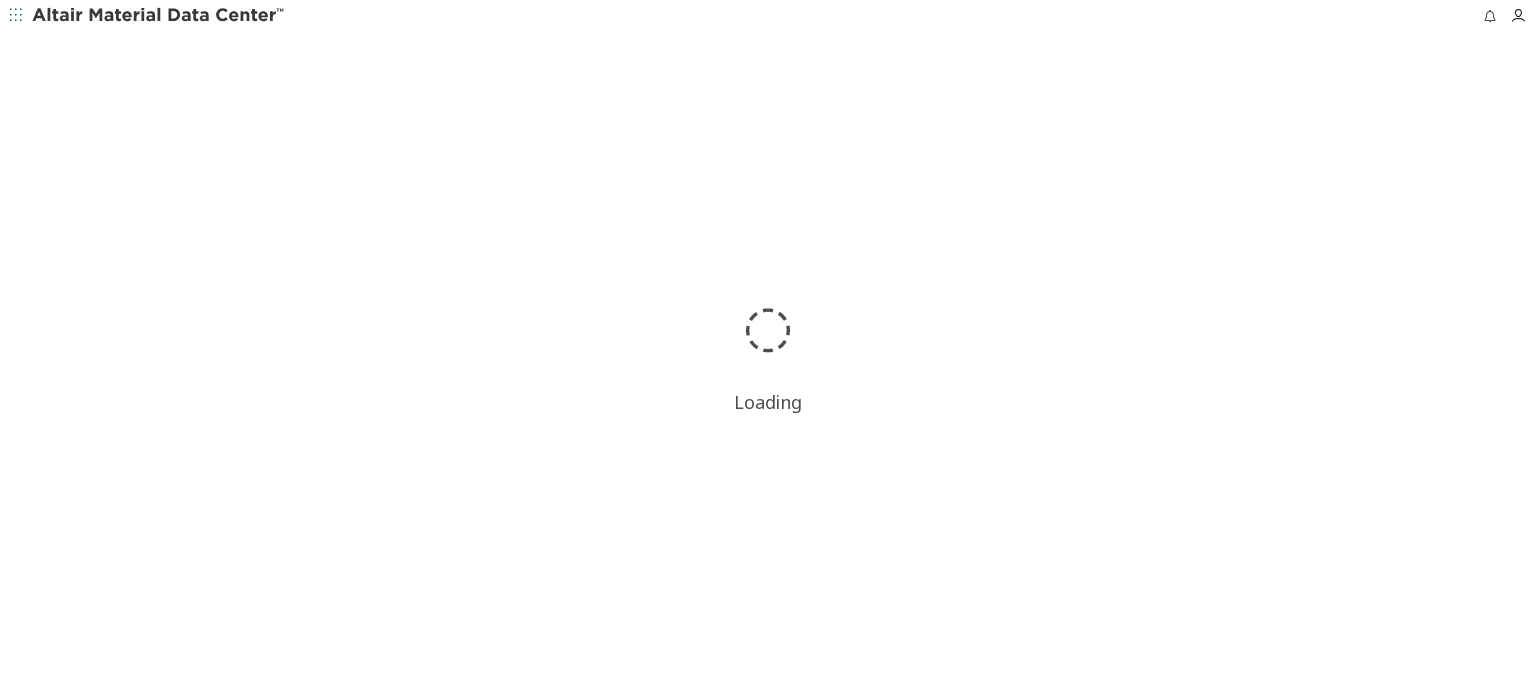 scroll, scrollTop: 0, scrollLeft: 0, axis: both 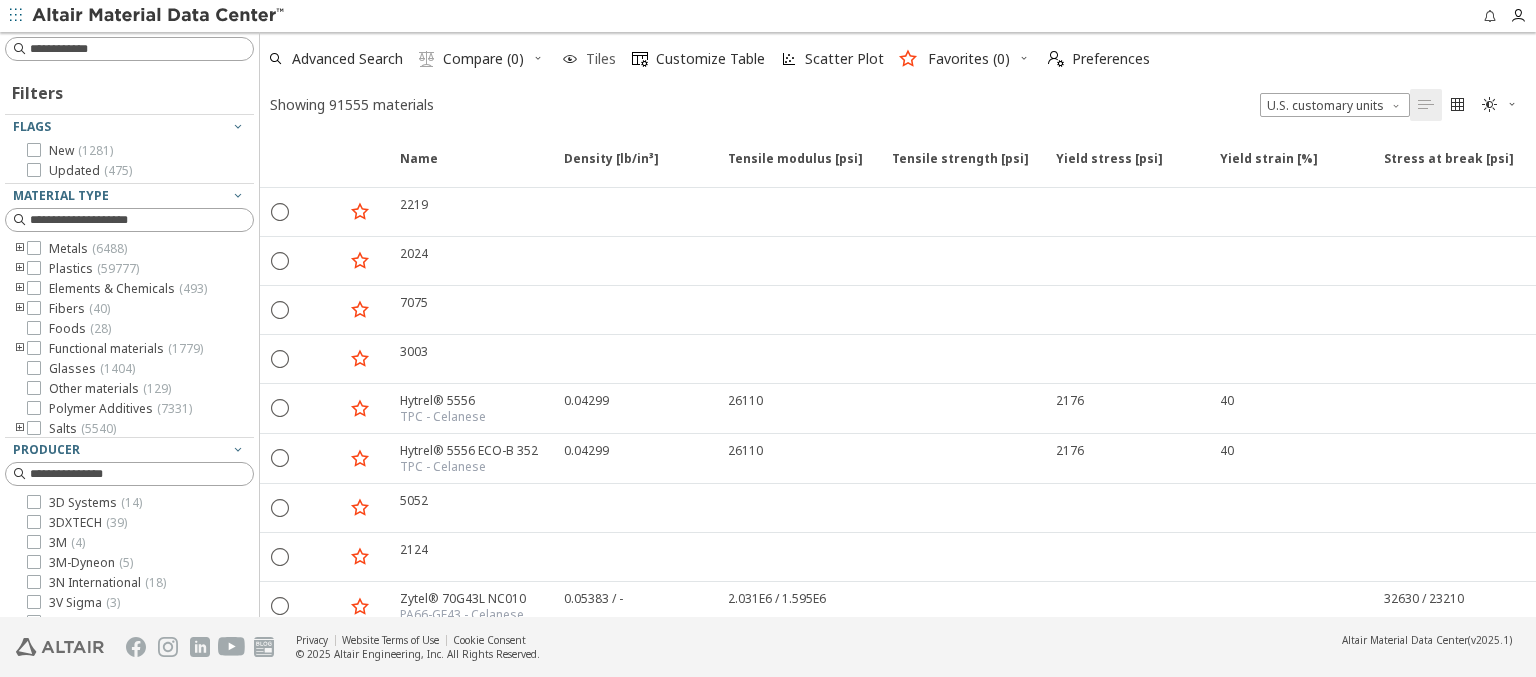 click at bounding box center (570, 59) 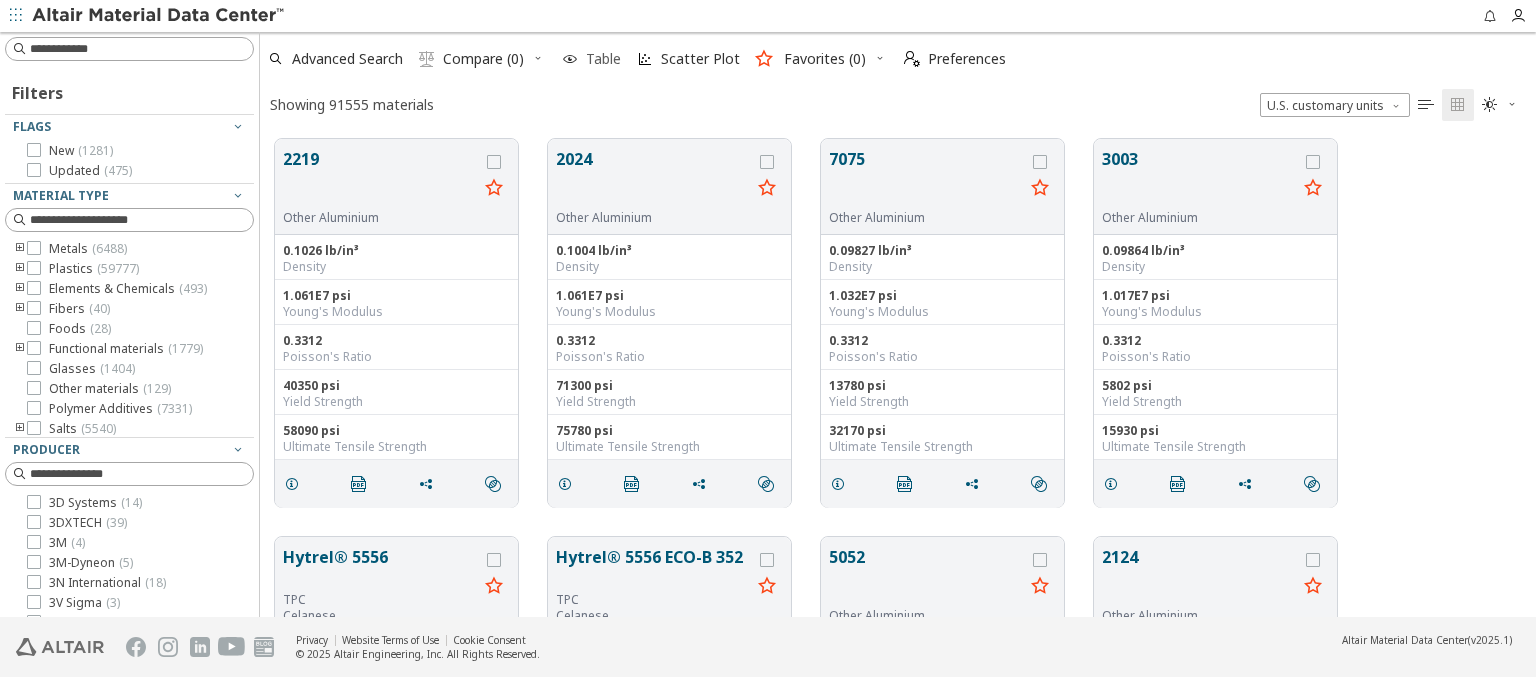 scroll, scrollTop: 16, scrollLeft: 16, axis: both 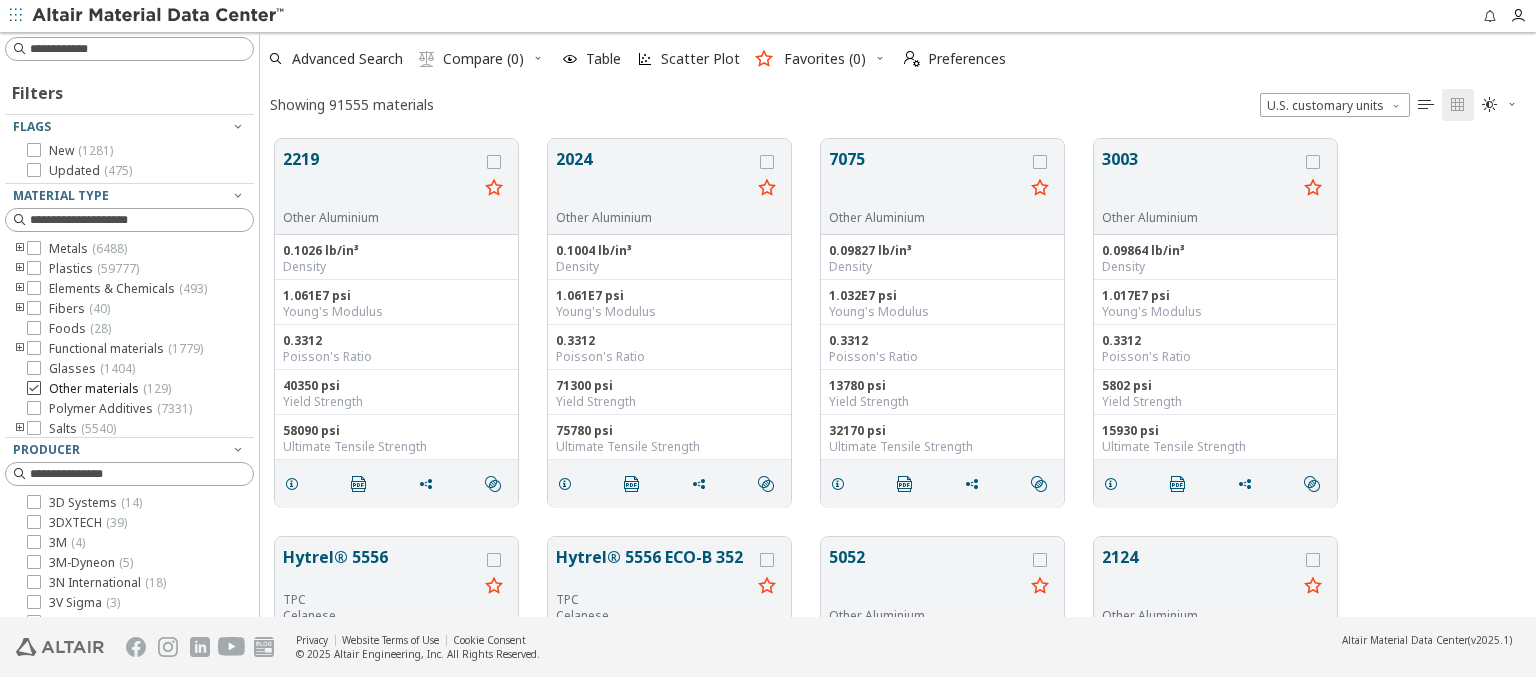 click on "Other materials ( 129 )" at bounding box center [110, 389] 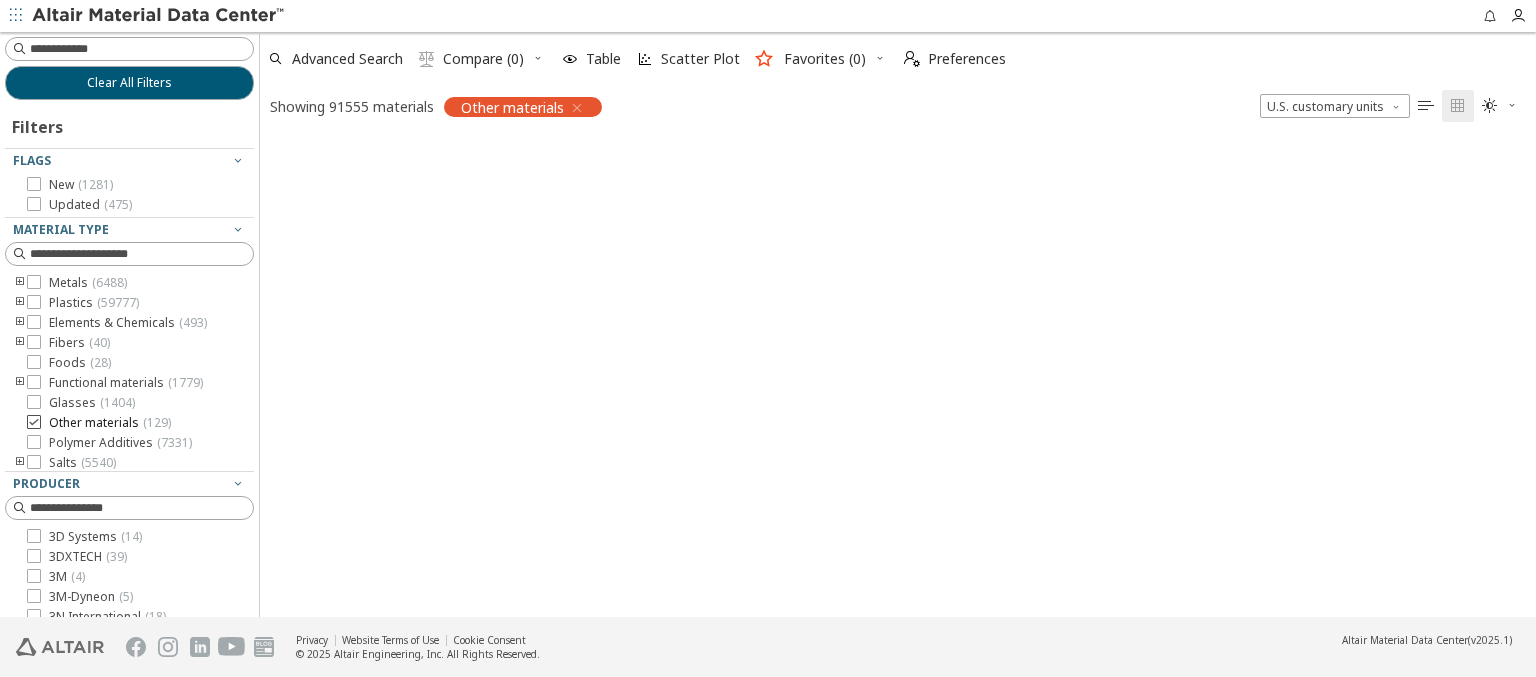 scroll, scrollTop: 475, scrollLeft: 1260, axis: both 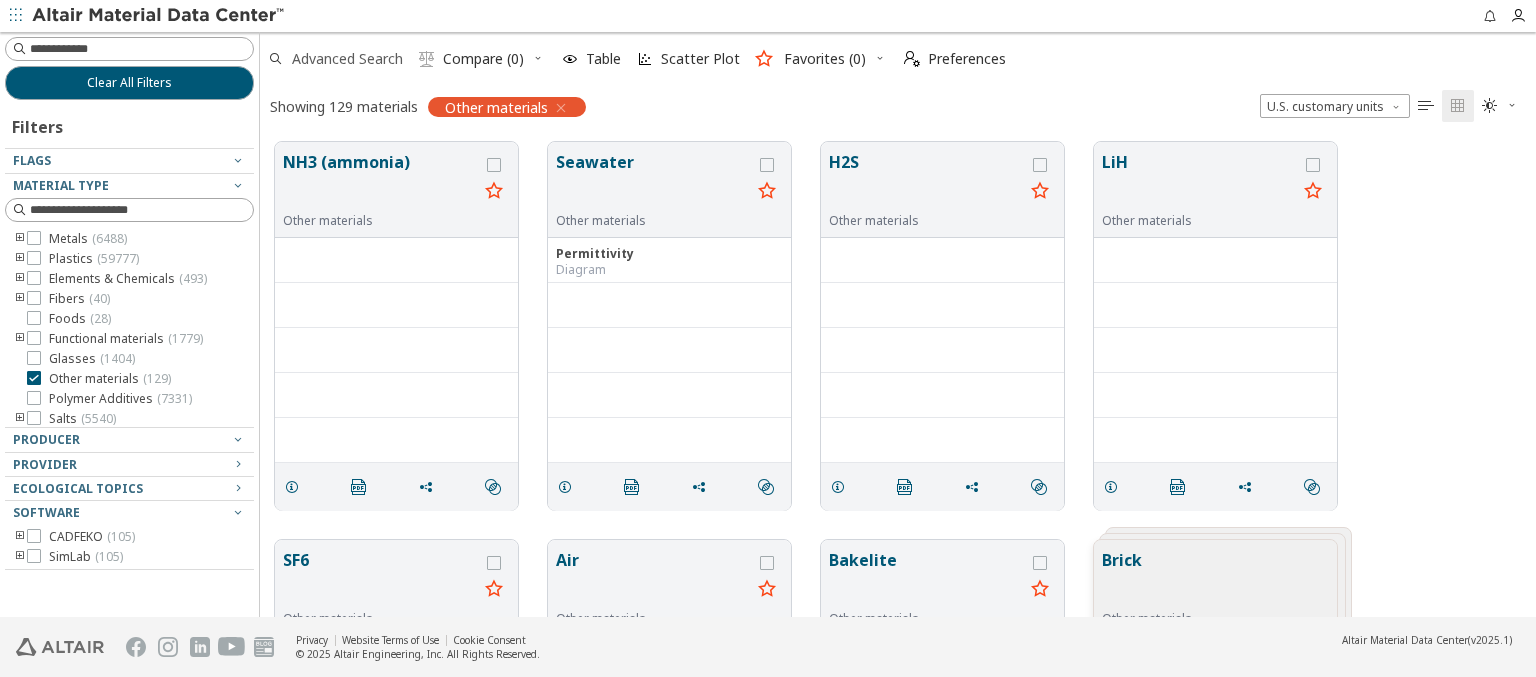 click on "Advanced Search" at bounding box center (347, 59) 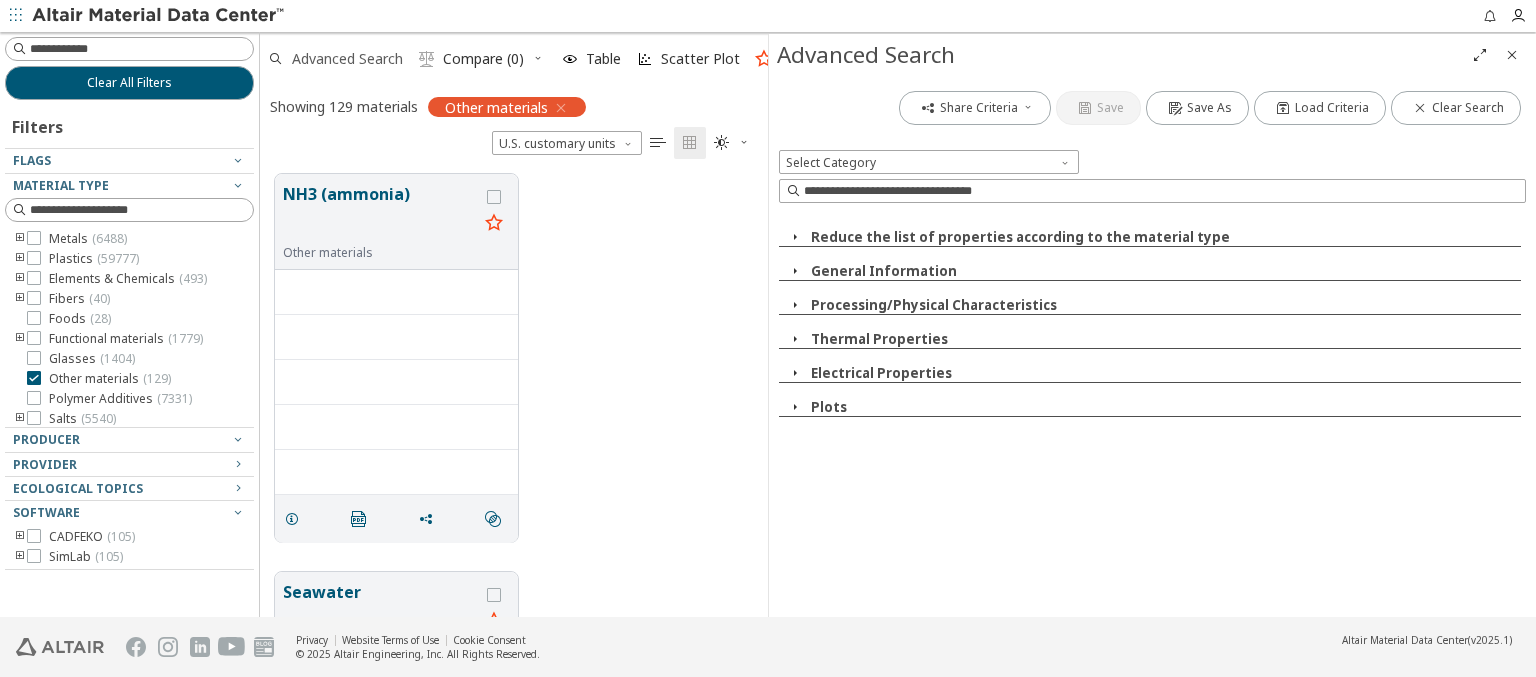 scroll, scrollTop: 443, scrollLeft: 492, axis: both 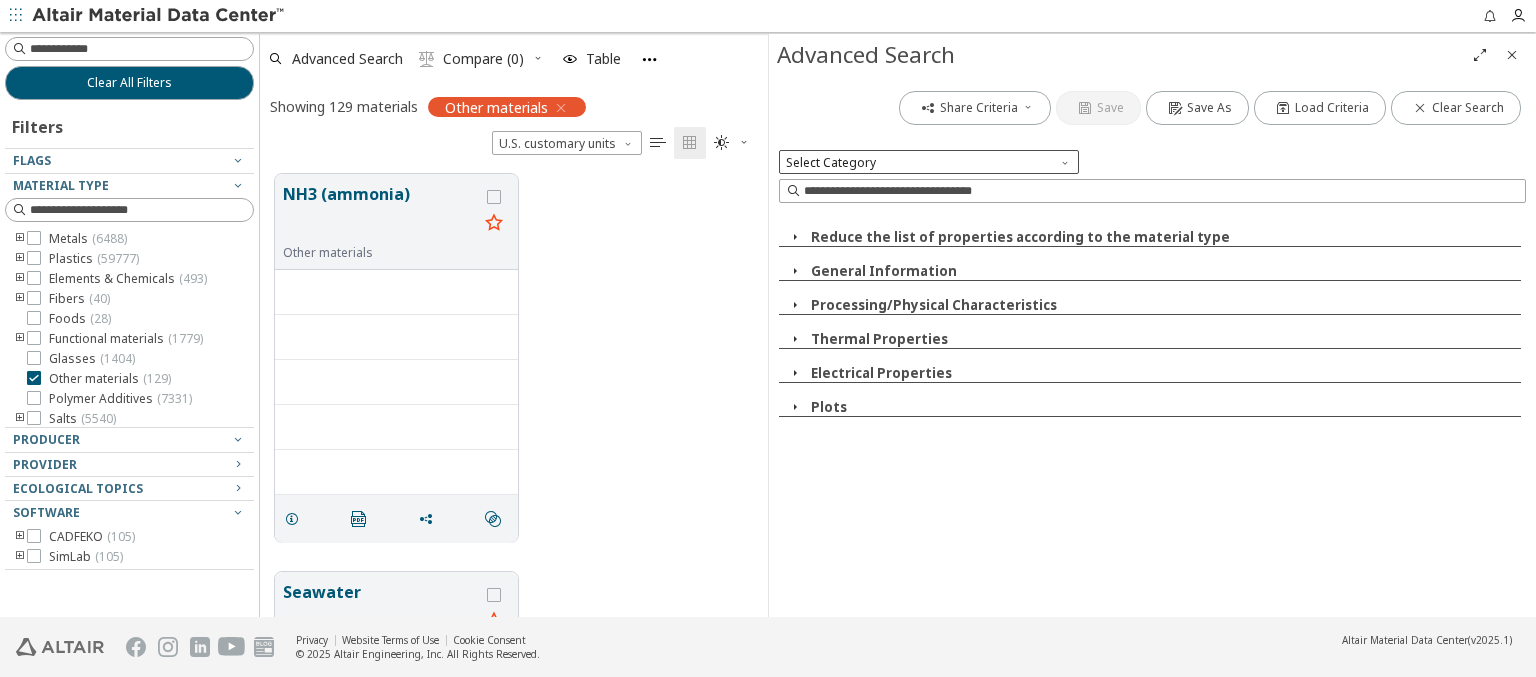 click on "Select Category" at bounding box center [929, 162] 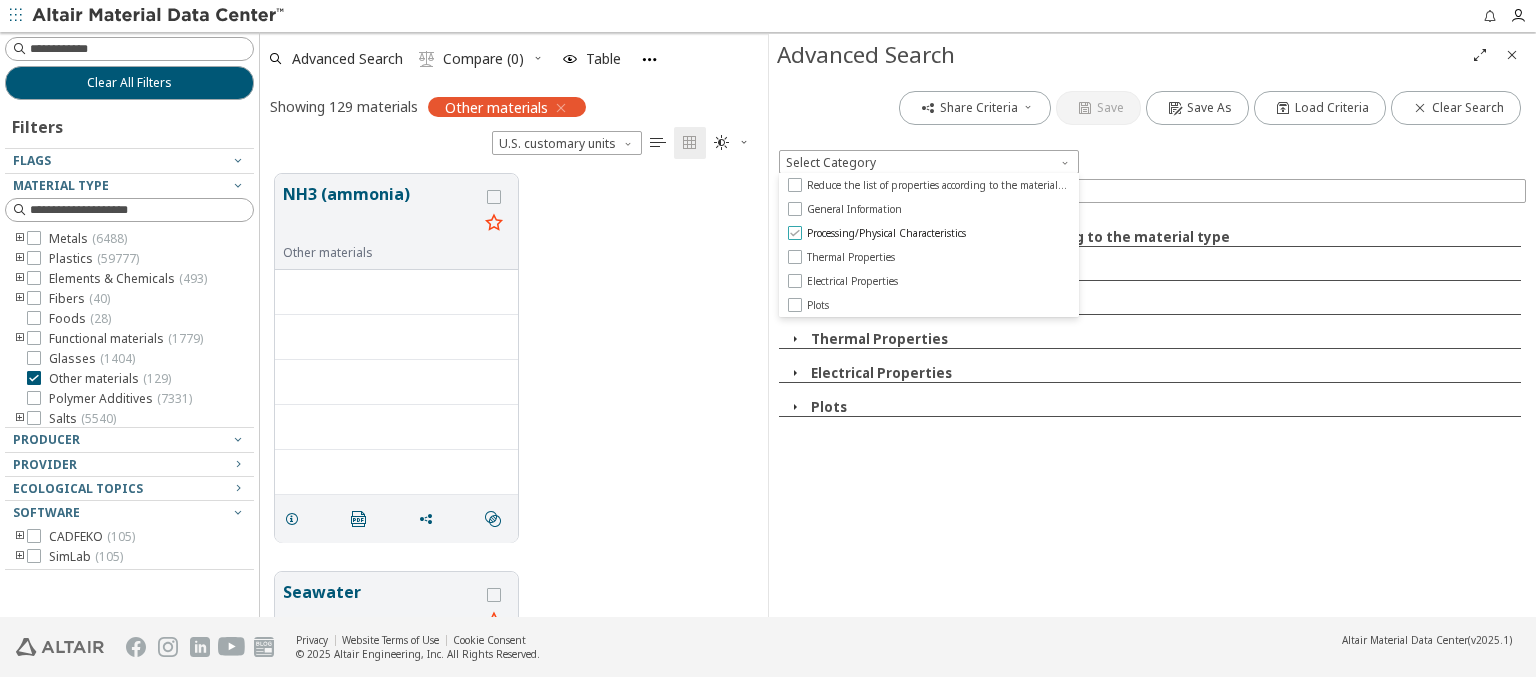 click on "Processing/Physical Characteristics" at bounding box center [886, 233] 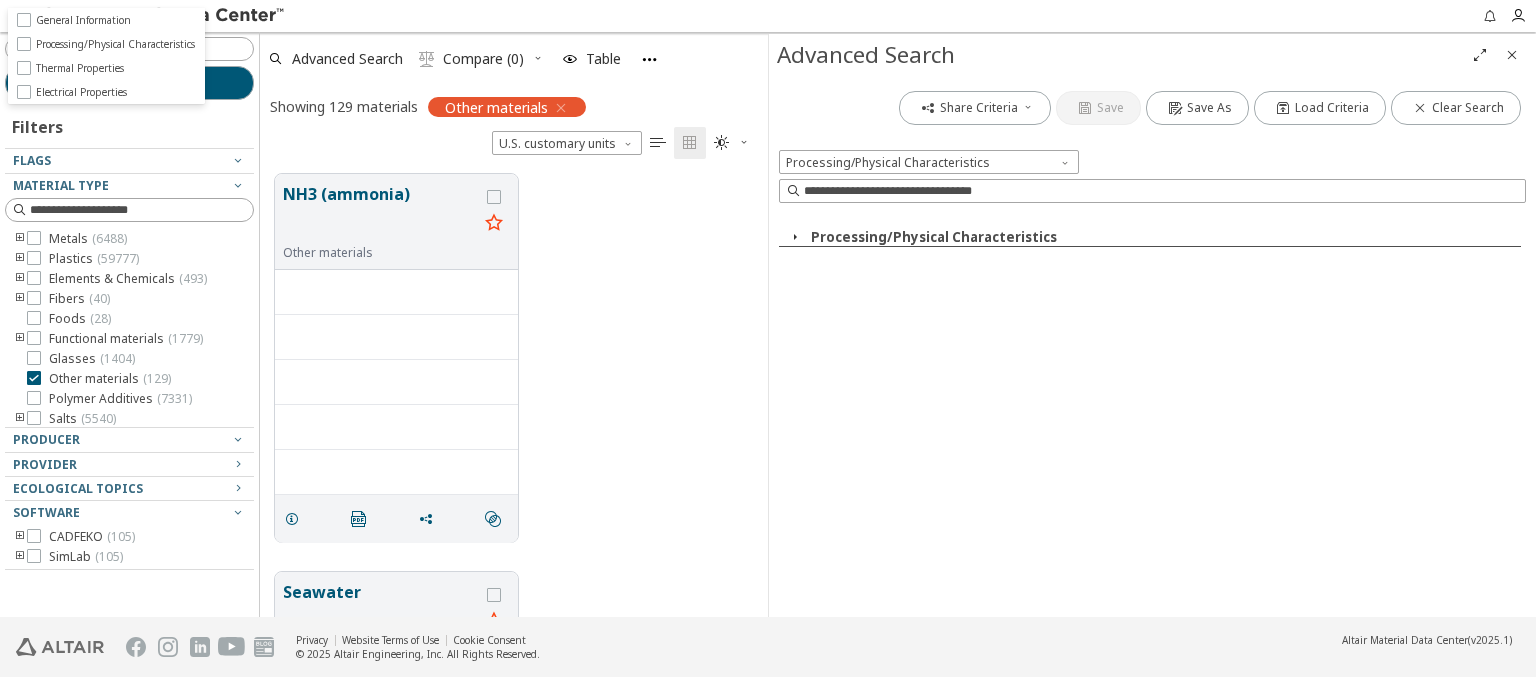 click at bounding box center [795, 237] 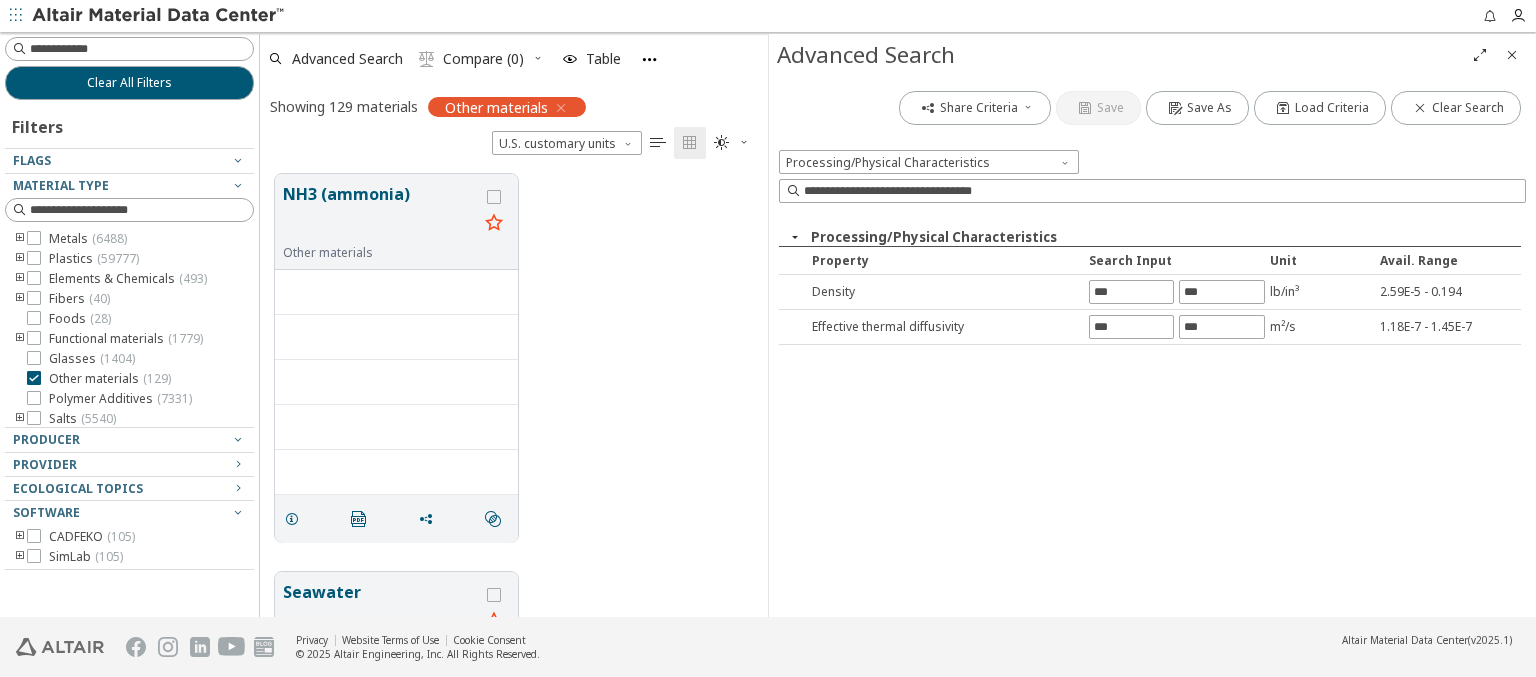 type on "*********" 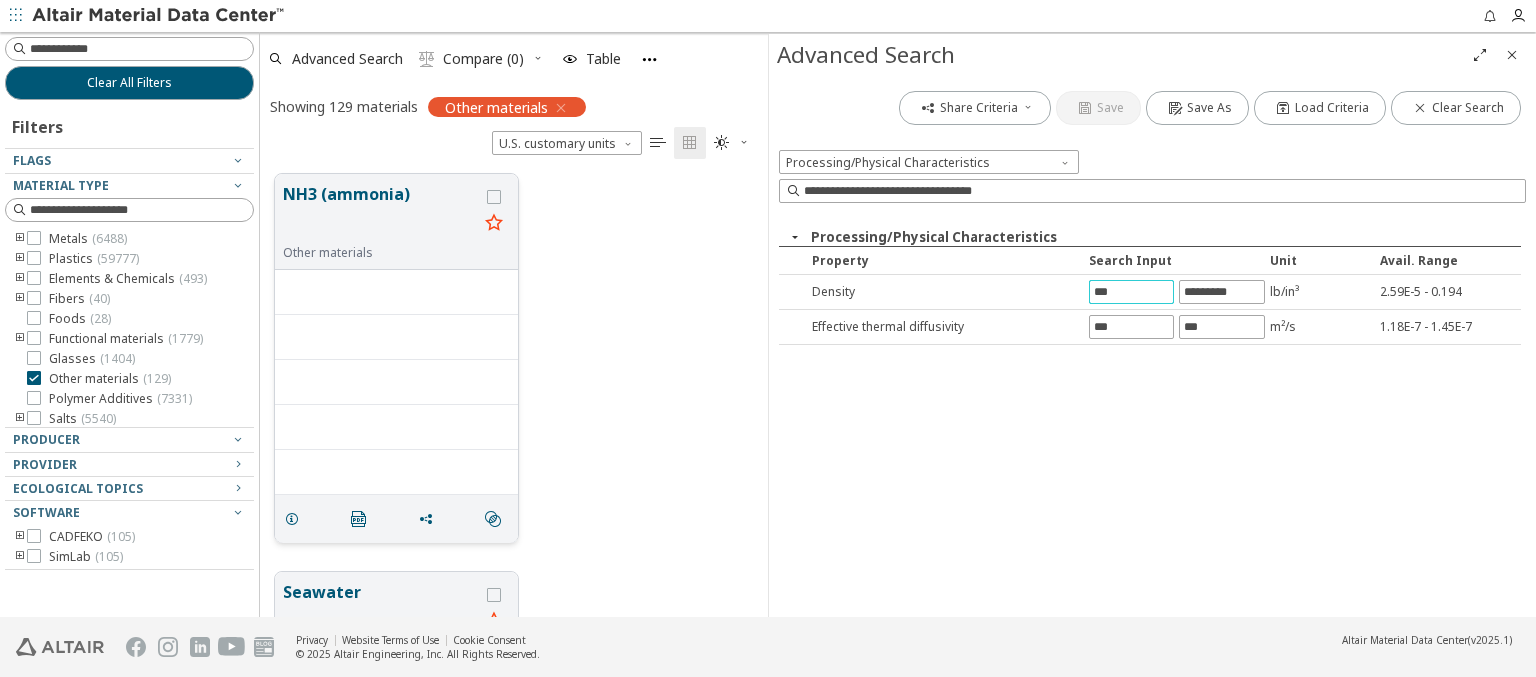 click on "NH3 (ammonia)" at bounding box center [380, 213] 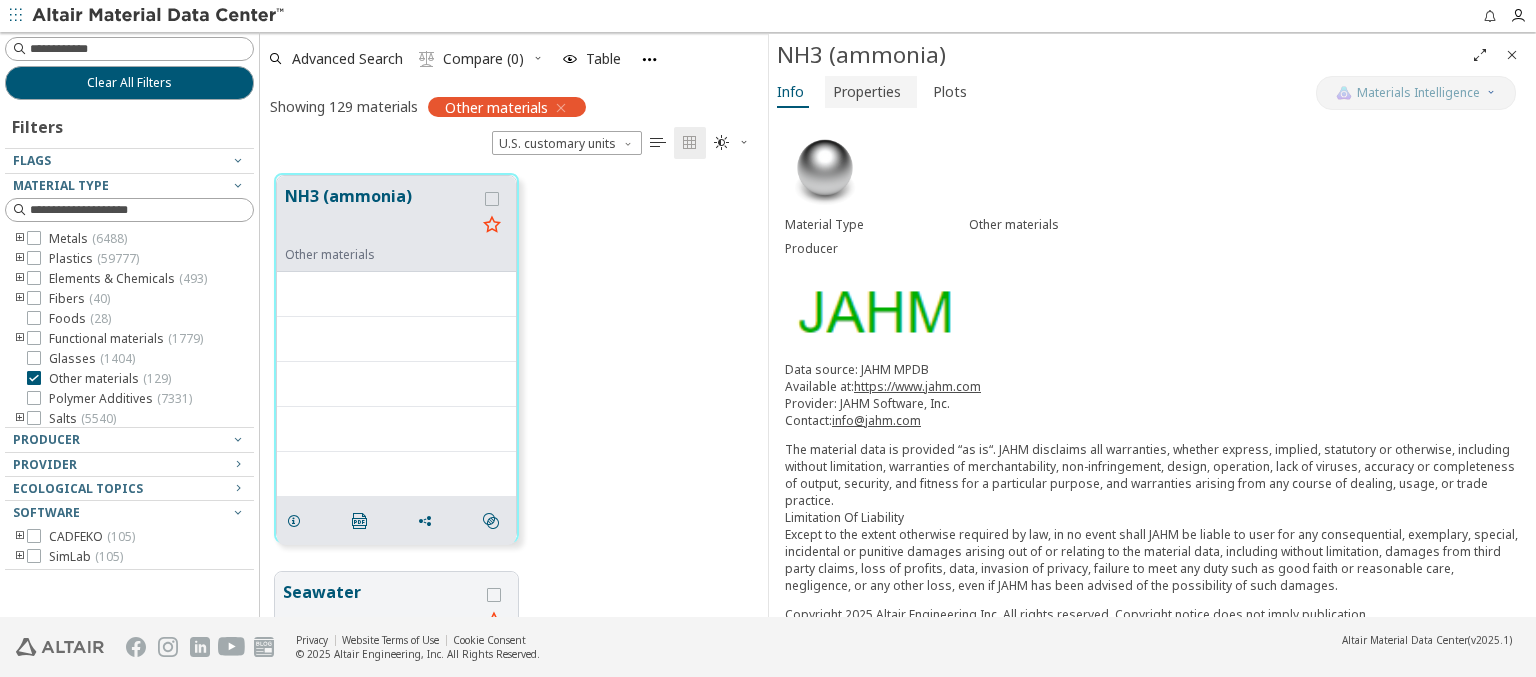 click on "Properties" at bounding box center (867, 92) 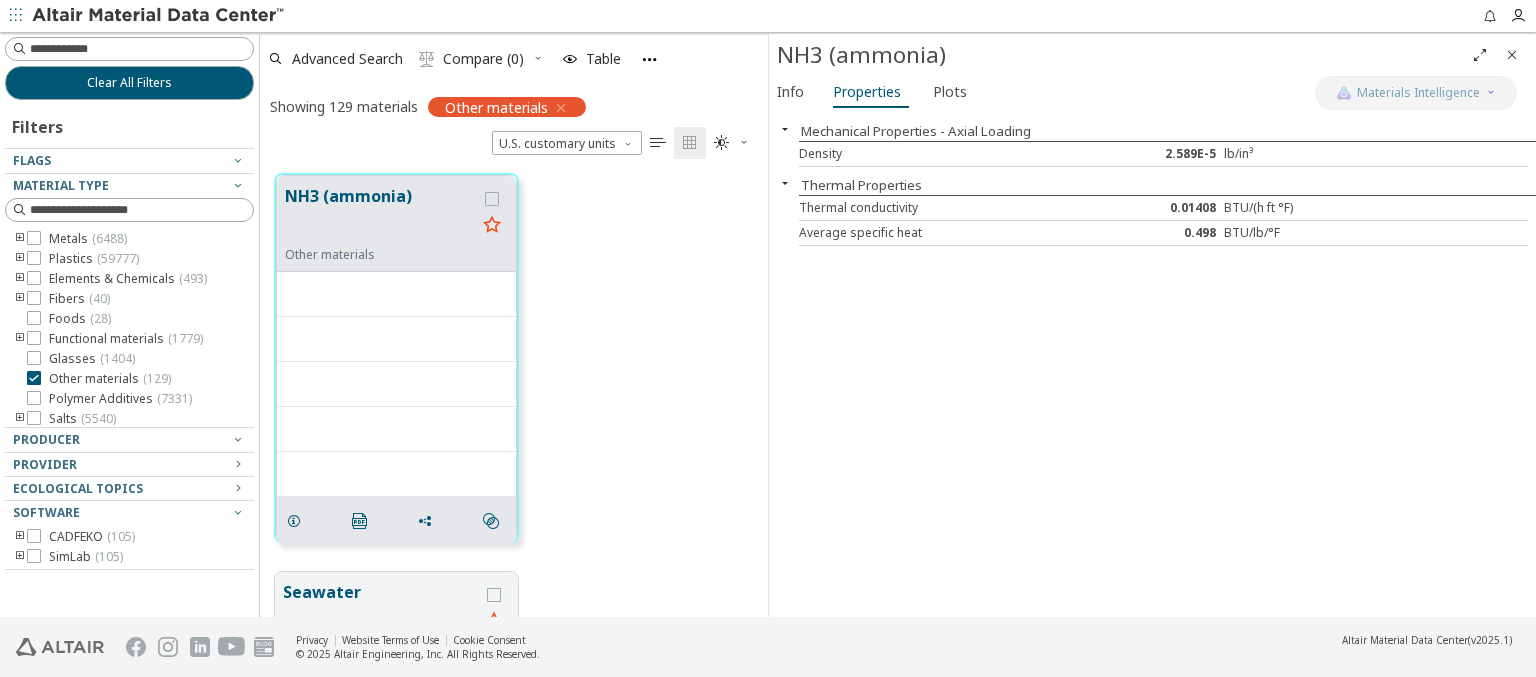 click at bounding box center (159, 16) 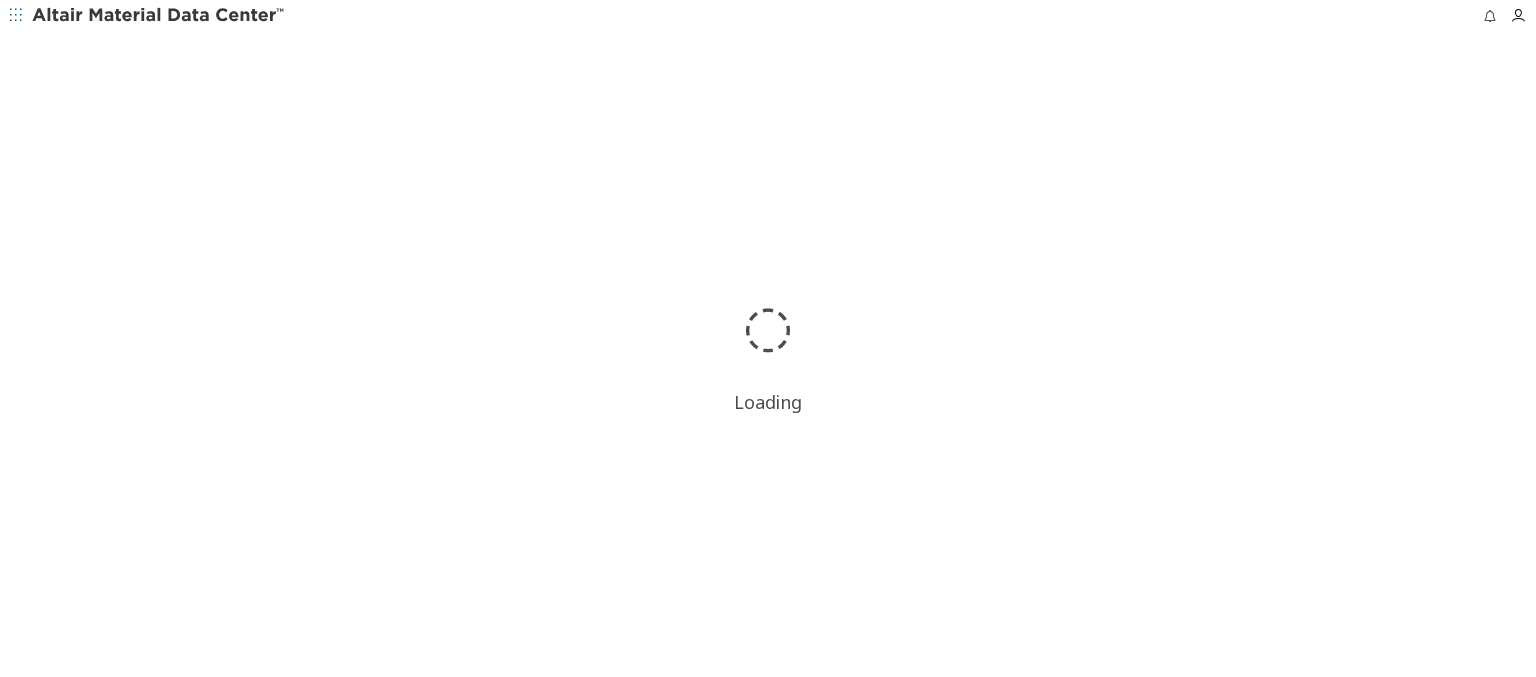 scroll, scrollTop: 0, scrollLeft: 0, axis: both 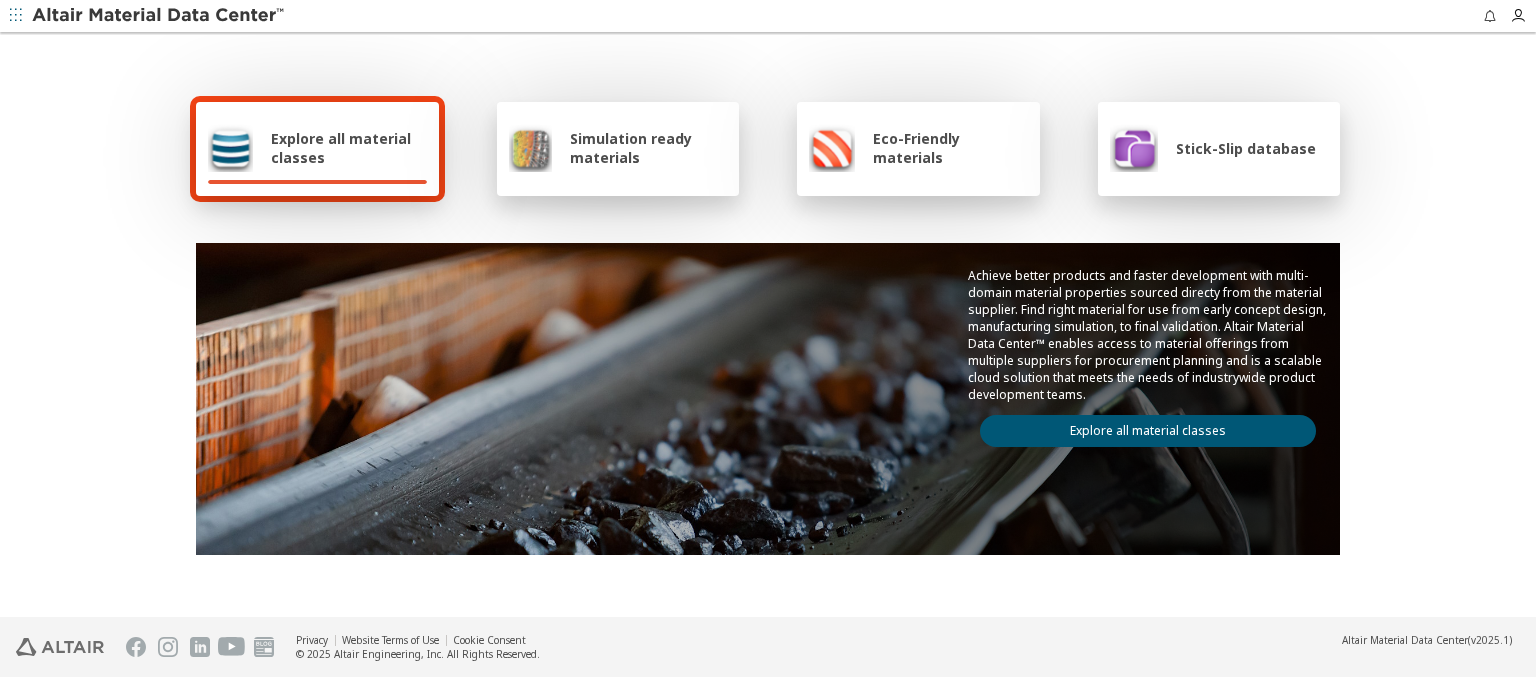click on "Explore all material classes" at bounding box center [349, 148] 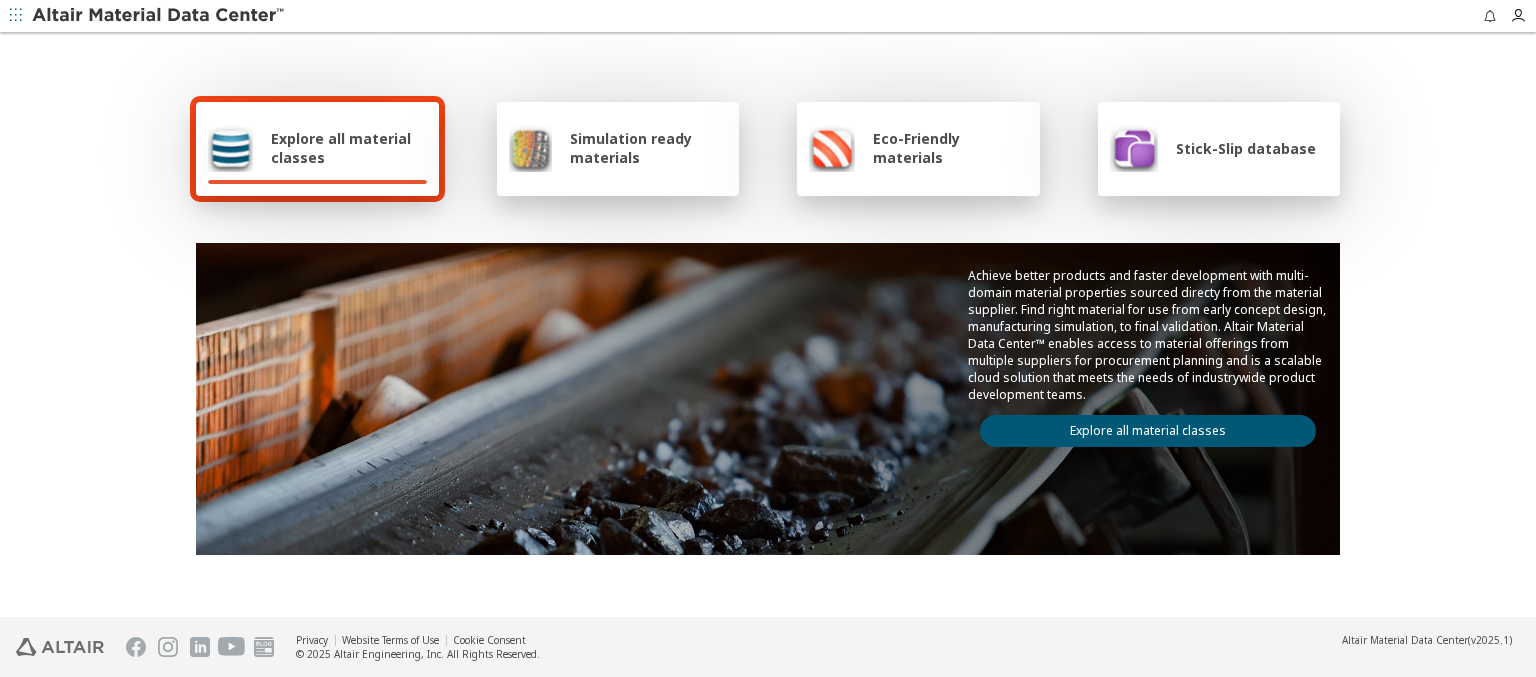 click on "Explore all material classes" at bounding box center (1148, 431) 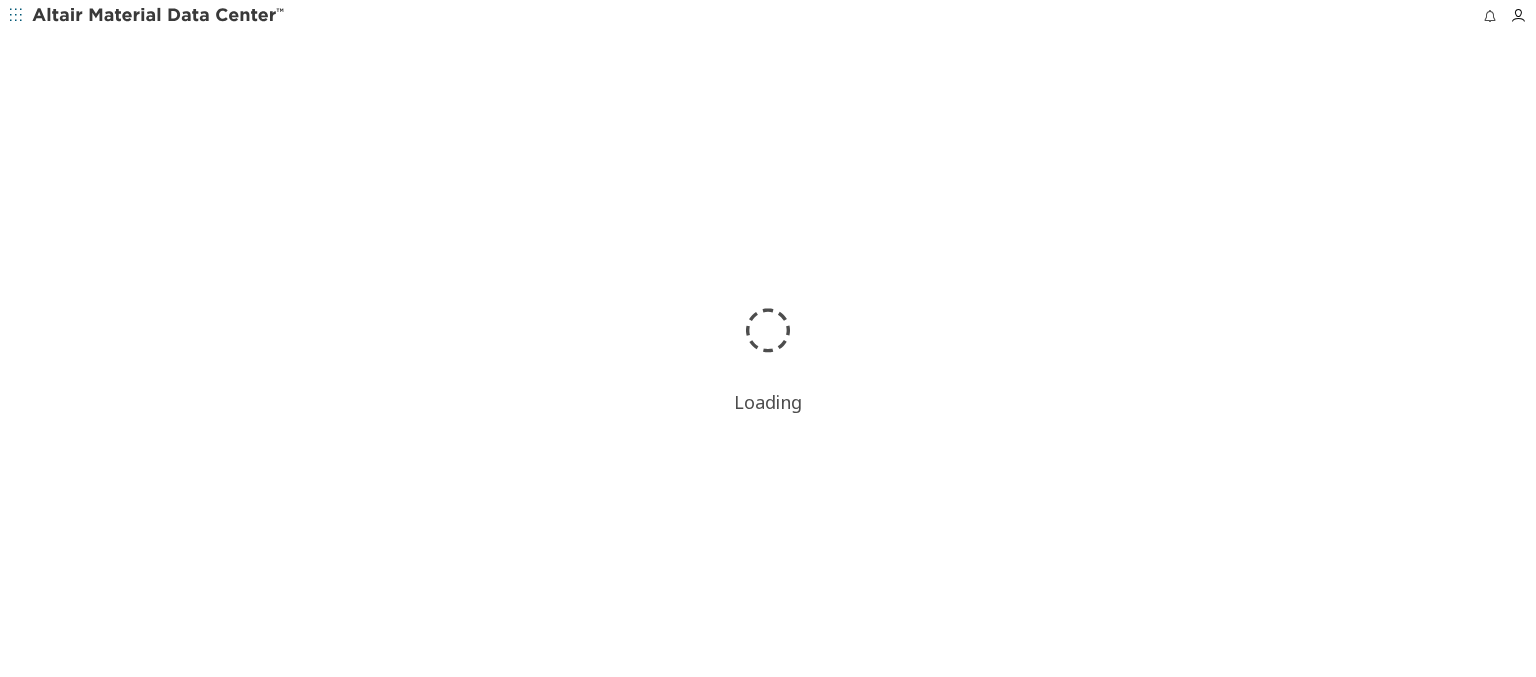 scroll, scrollTop: 0, scrollLeft: 0, axis: both 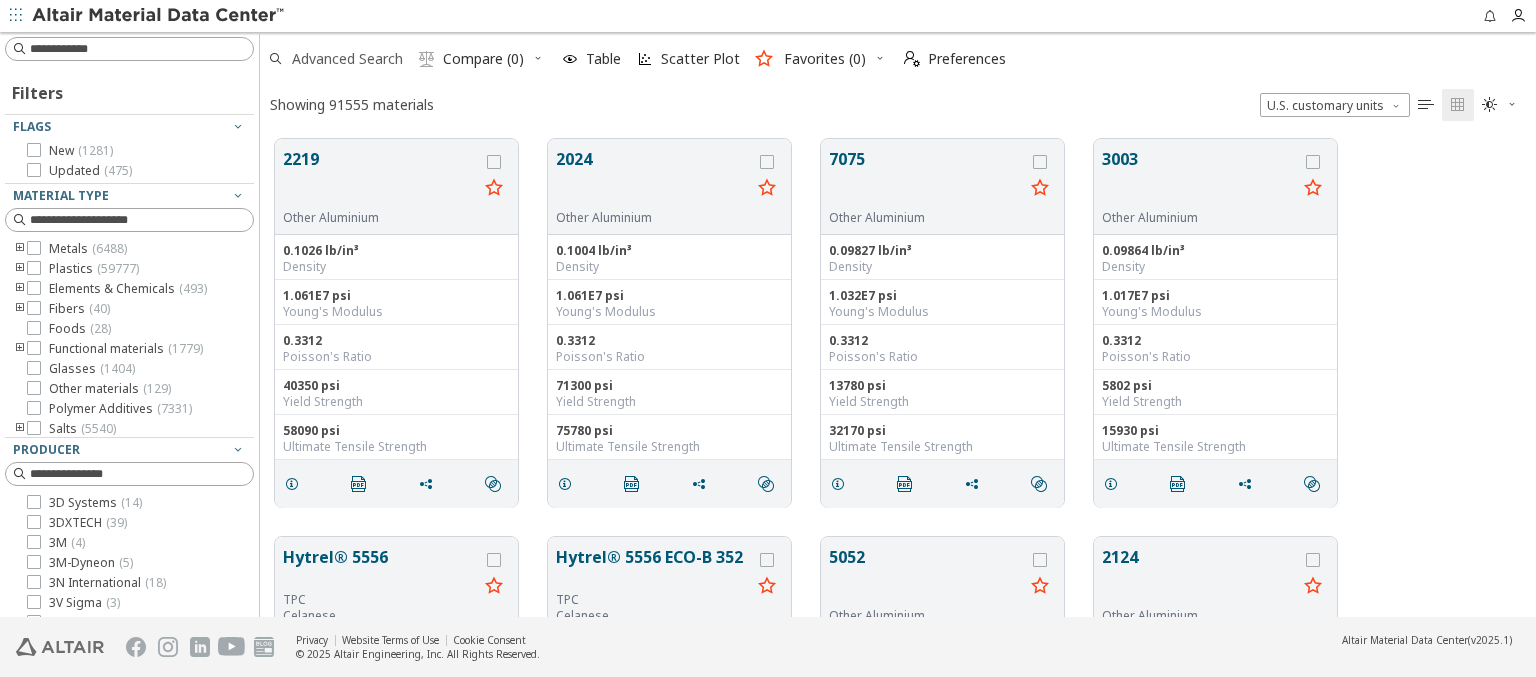 click on "Advanced Search" at bounding box center [347, 59] 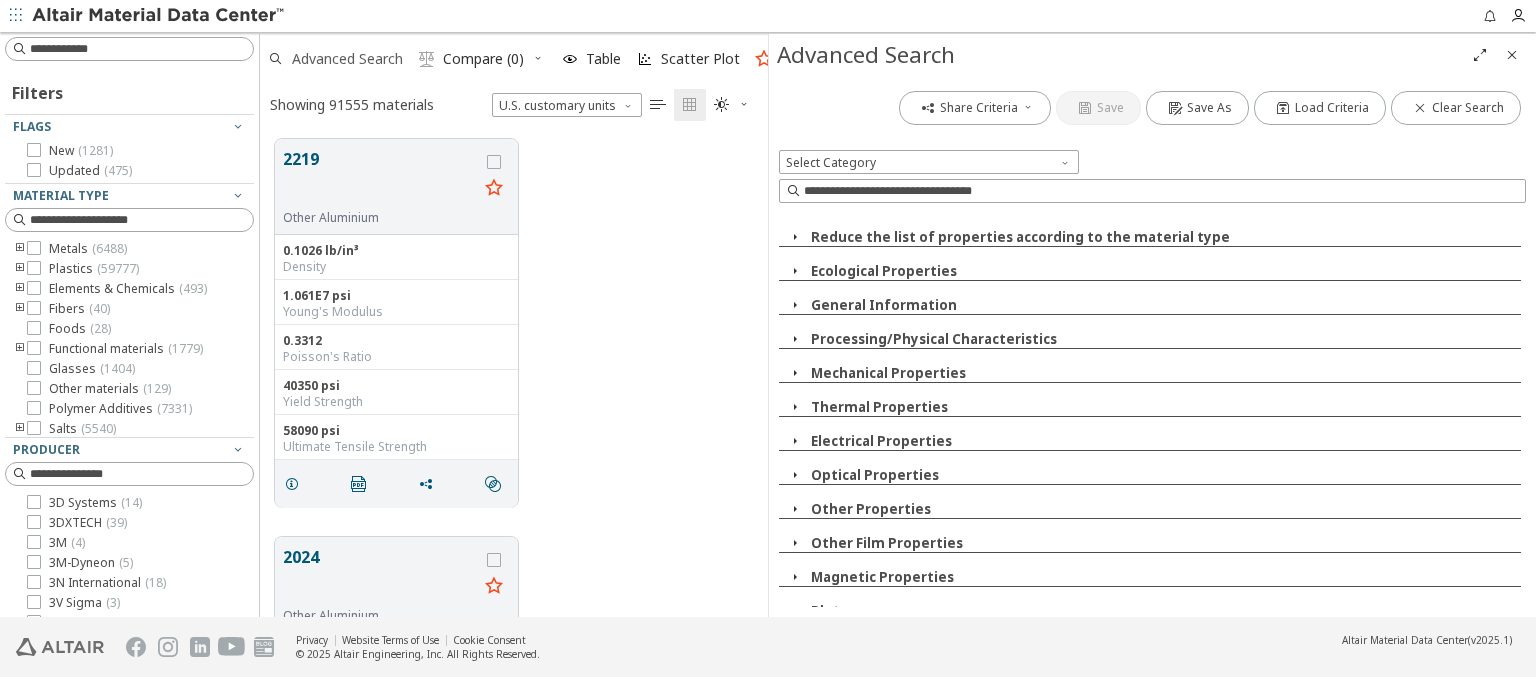 scroll, scrollTop: 478, scrollLeft: 492, axis: both 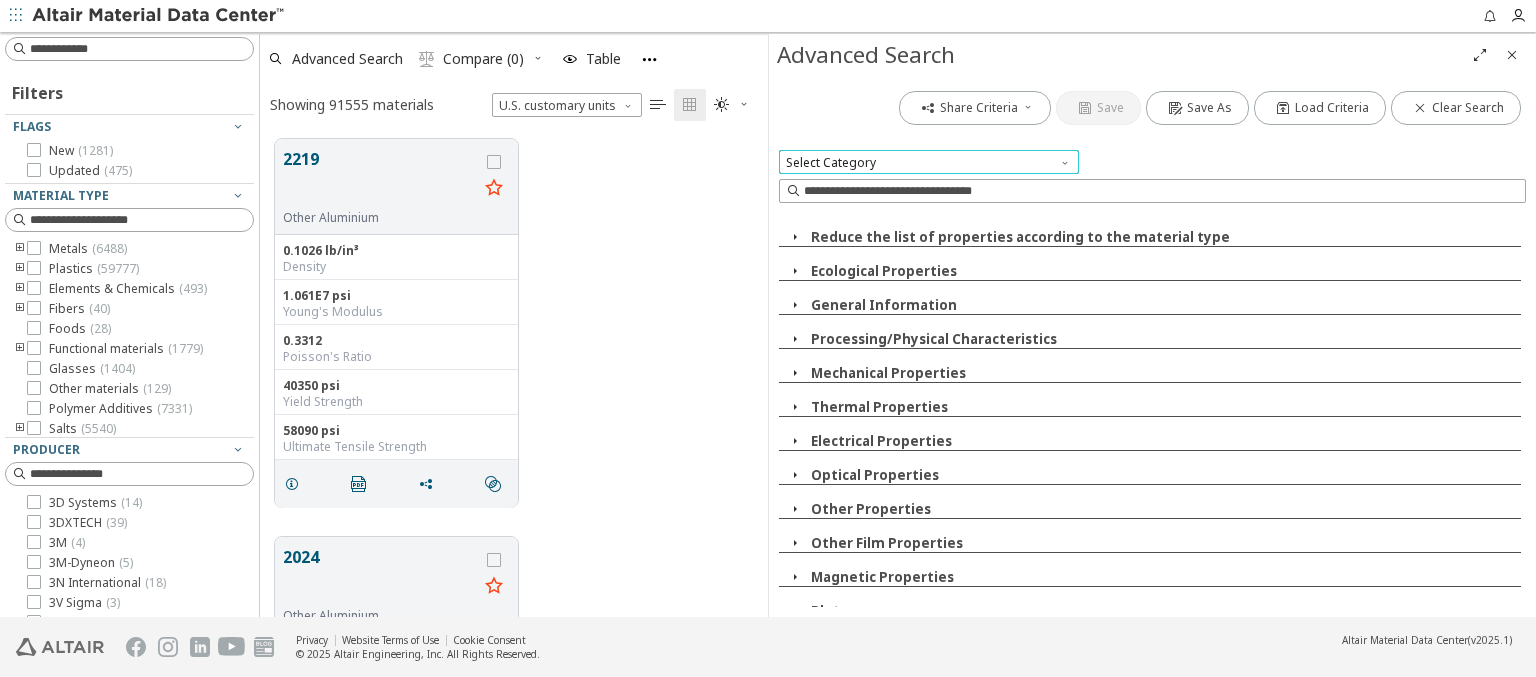 click on "Select Category" at bounding box center [929, 162] 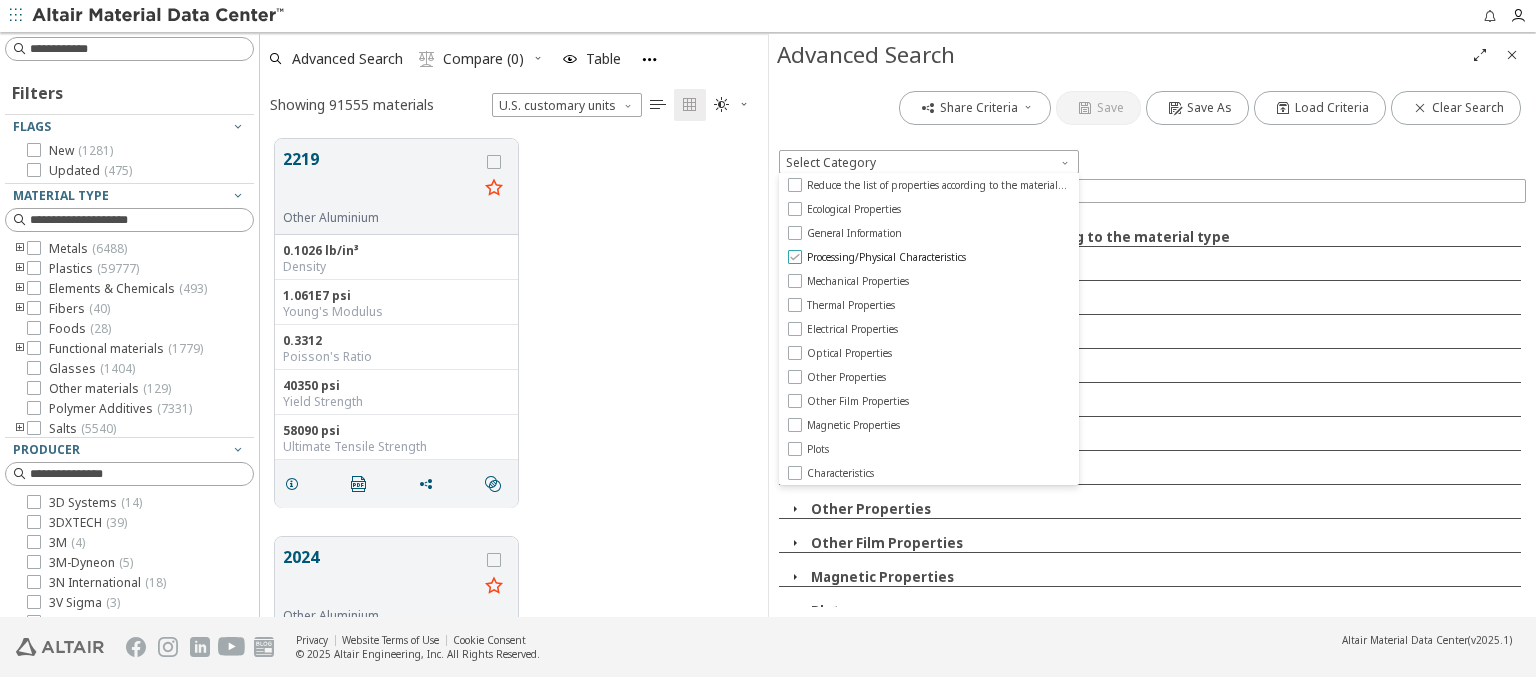 click on "Processing/Physical Characteristics" at bounding box center [886, 257] 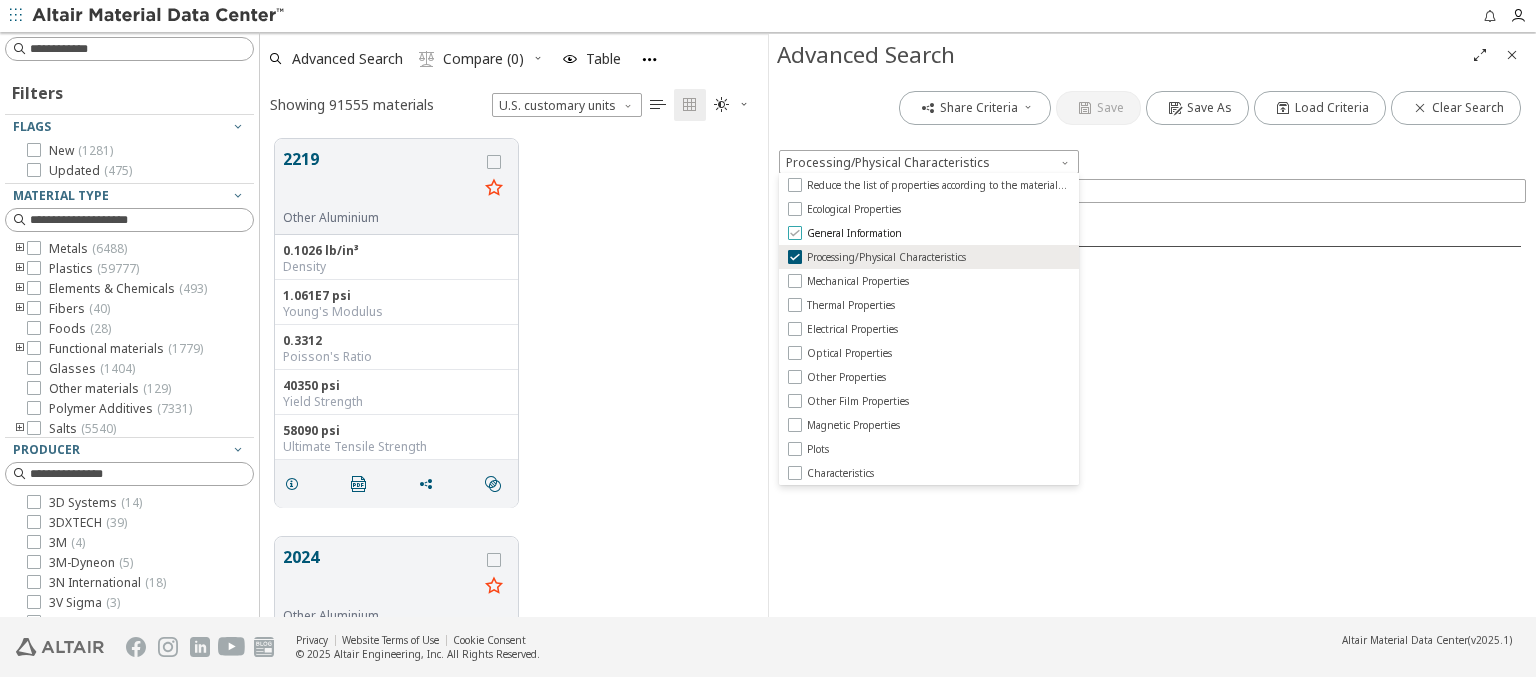 click on "General Information" at bounding box center (854, 233) 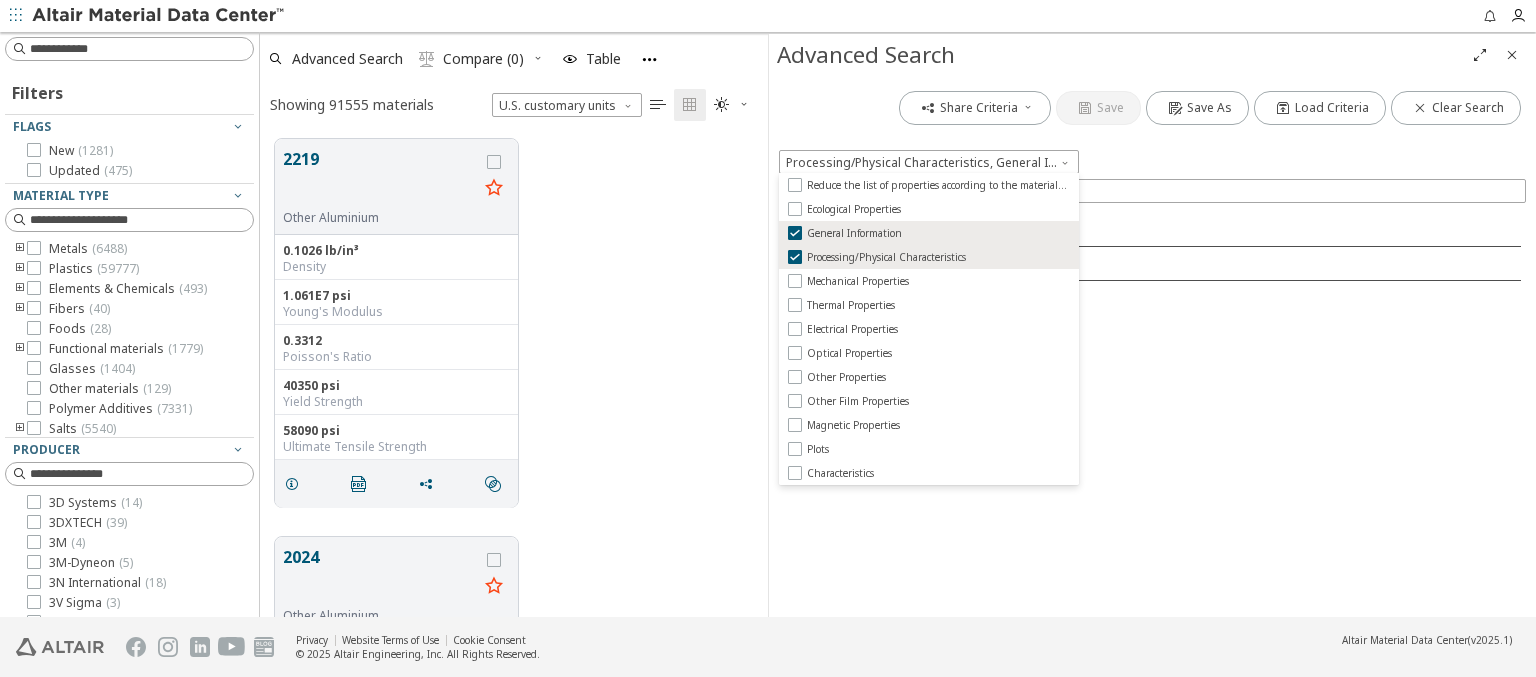click on "Advanced Search" at bounding box center [1120, 55] 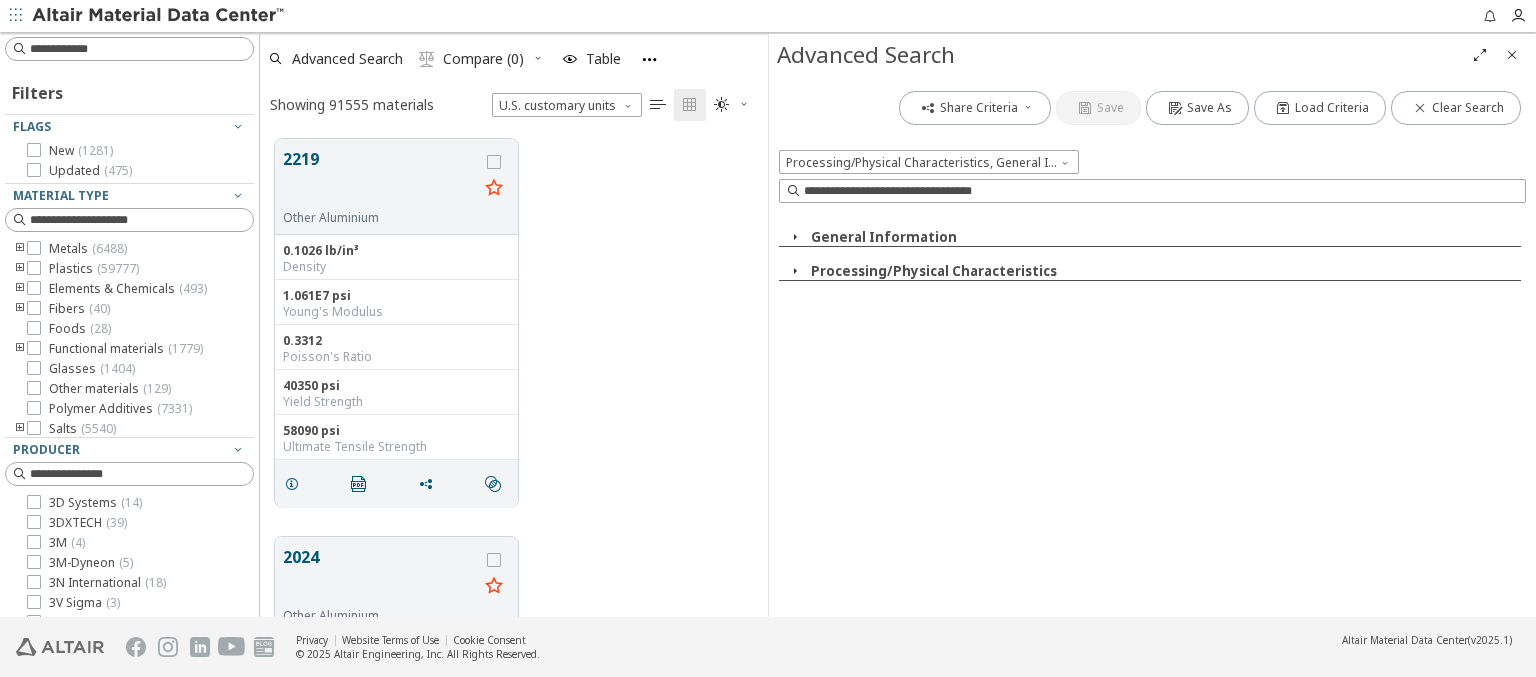 click on "General Information" at bounding box center [884, 237] 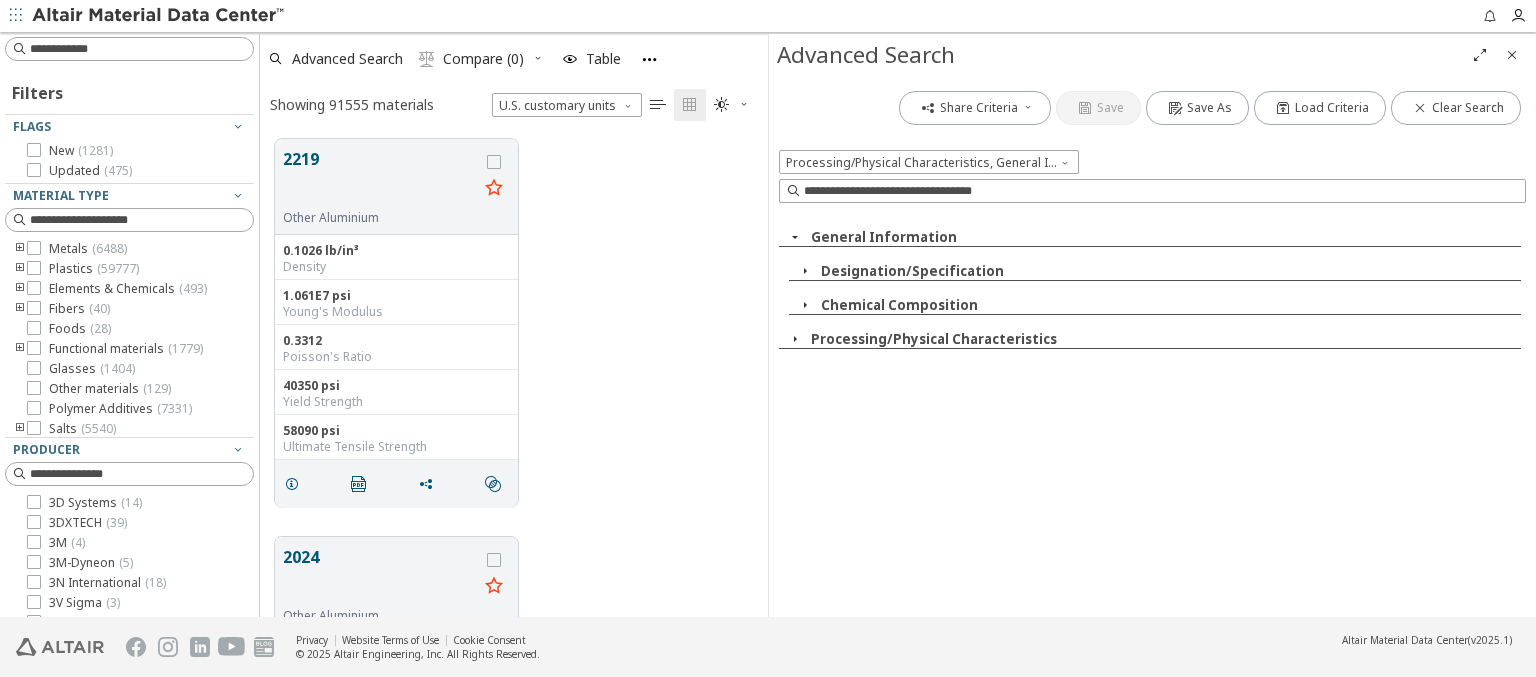 click on "Designation/Specification" at bounding box center [912, 271] 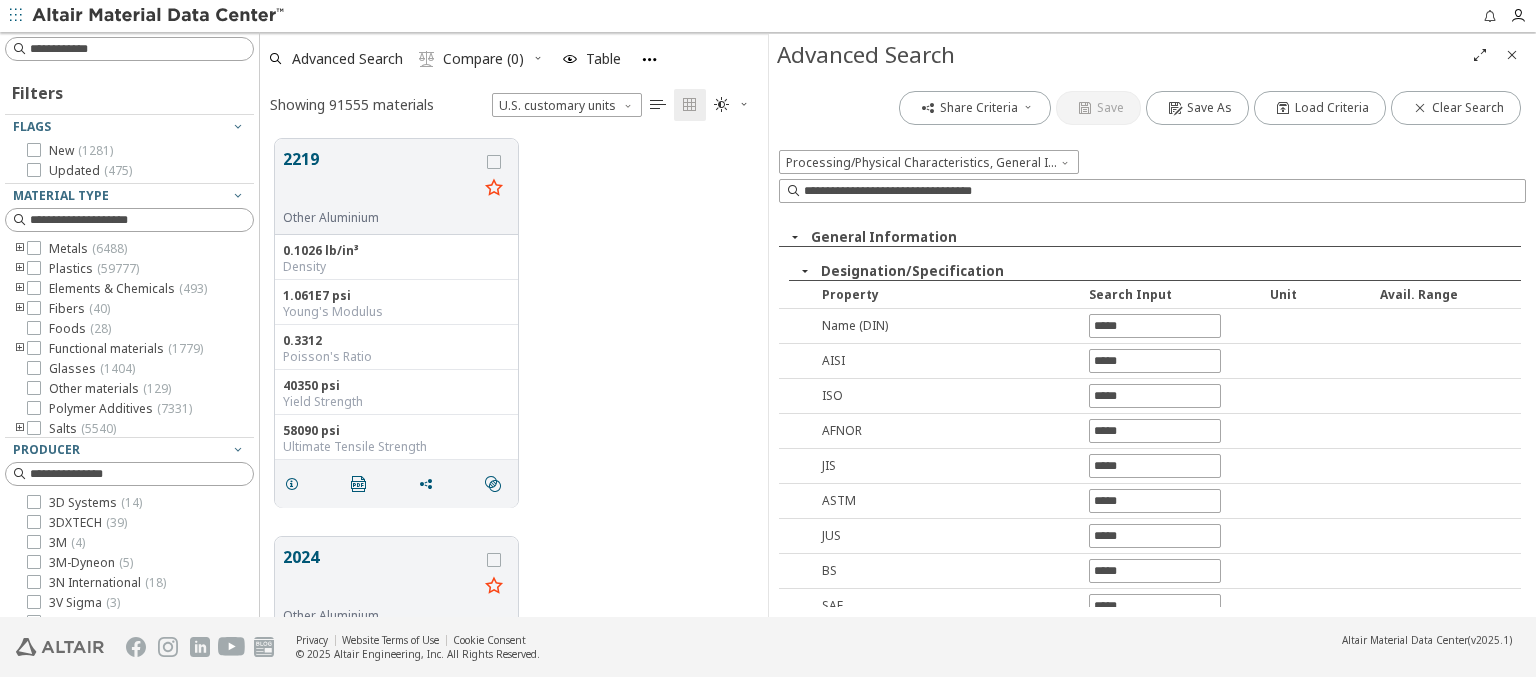 type on "******" 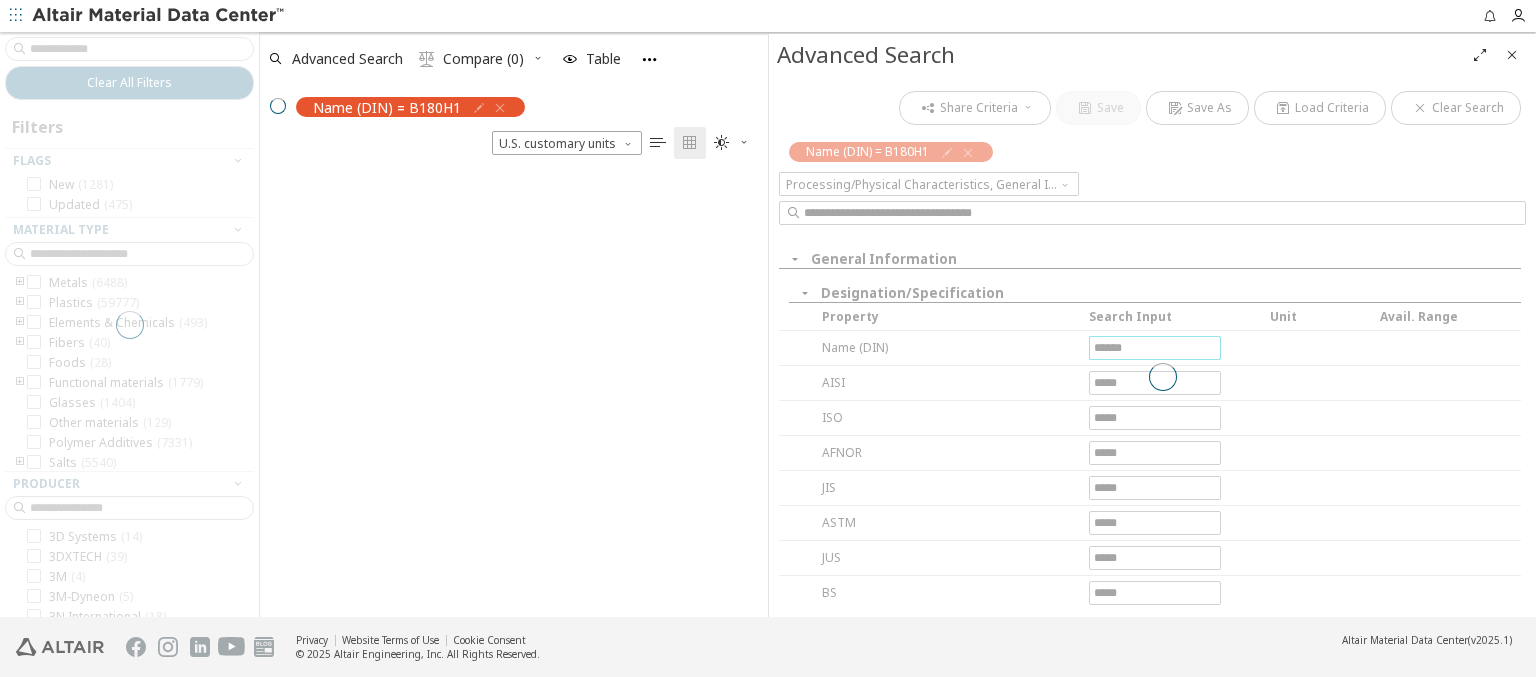 scroll, scrollTop: 443, scrollLeft: 492, axis: both 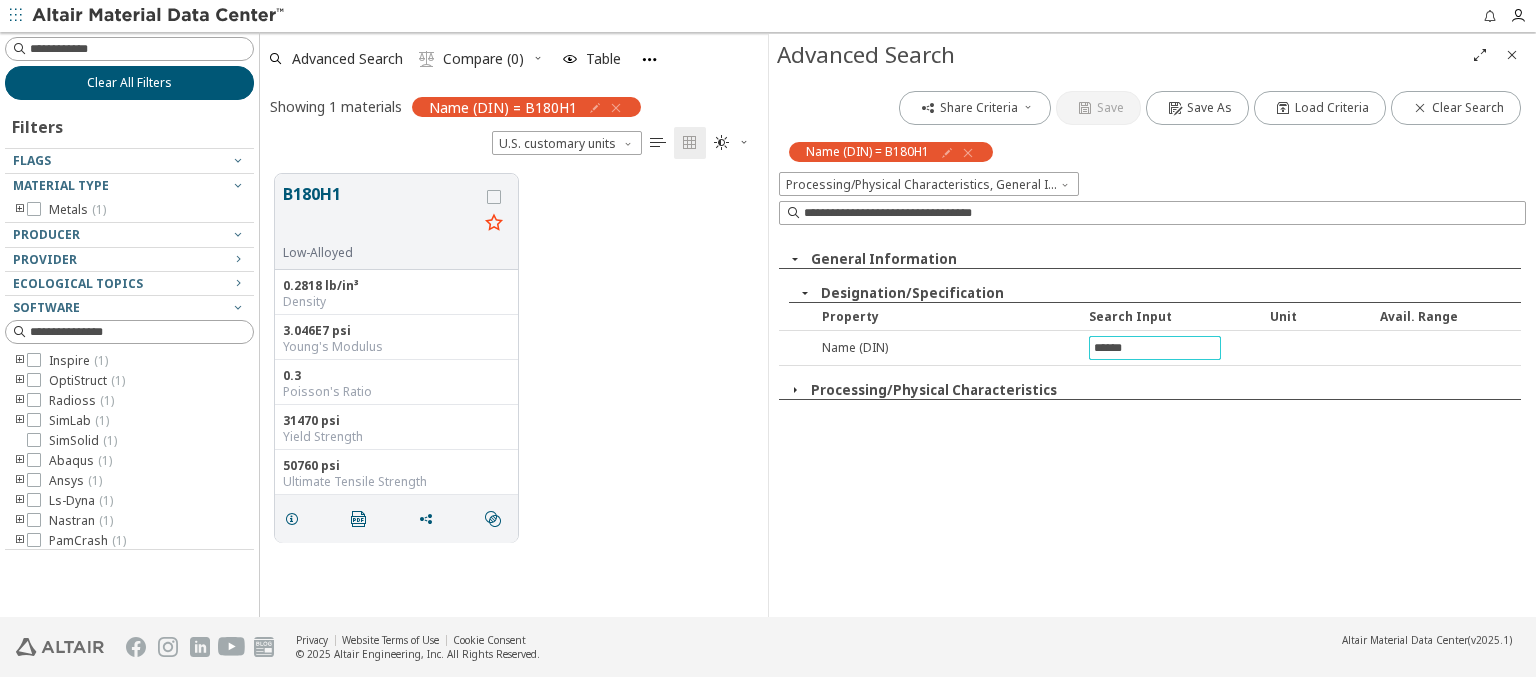 click on "Clear All Filters" at bounding box center (129, 83) 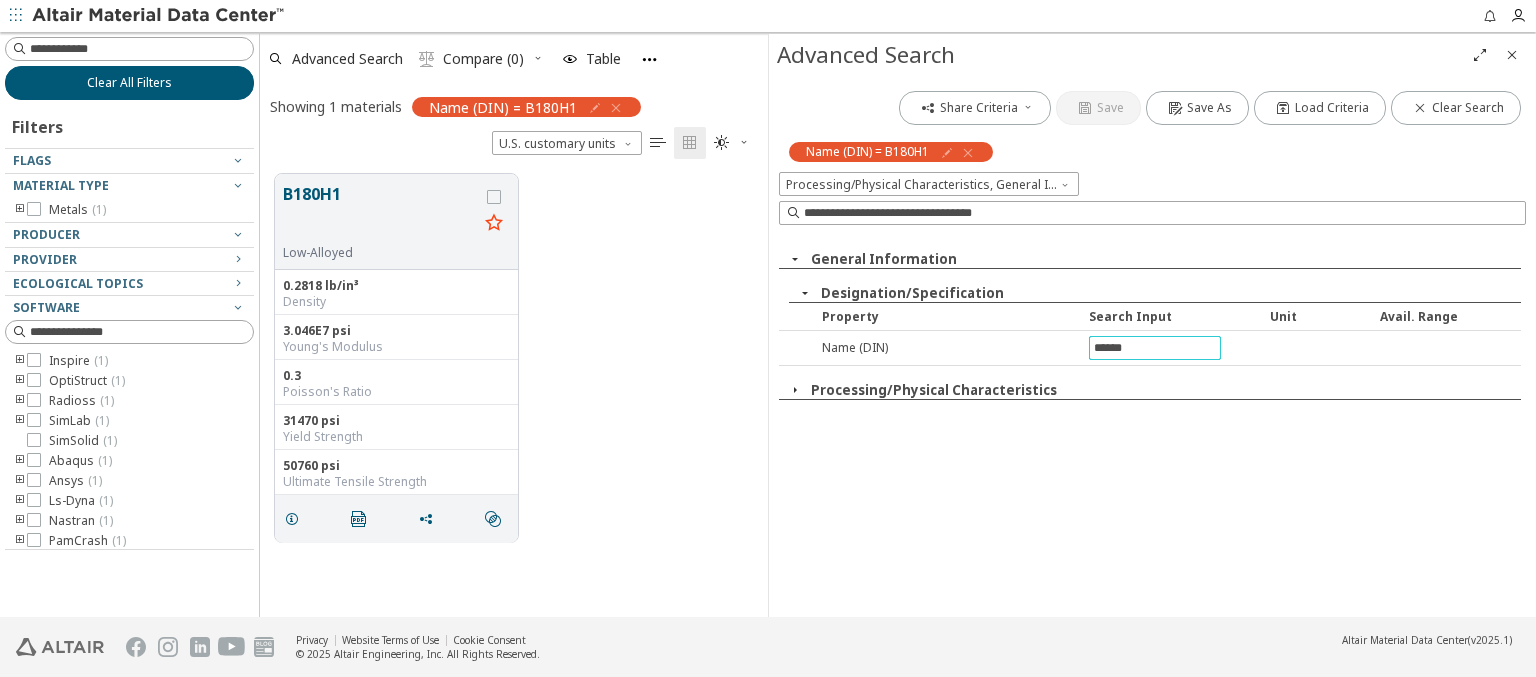 scroll, scrollTop: 16, scrollLeft: 16, axis: both 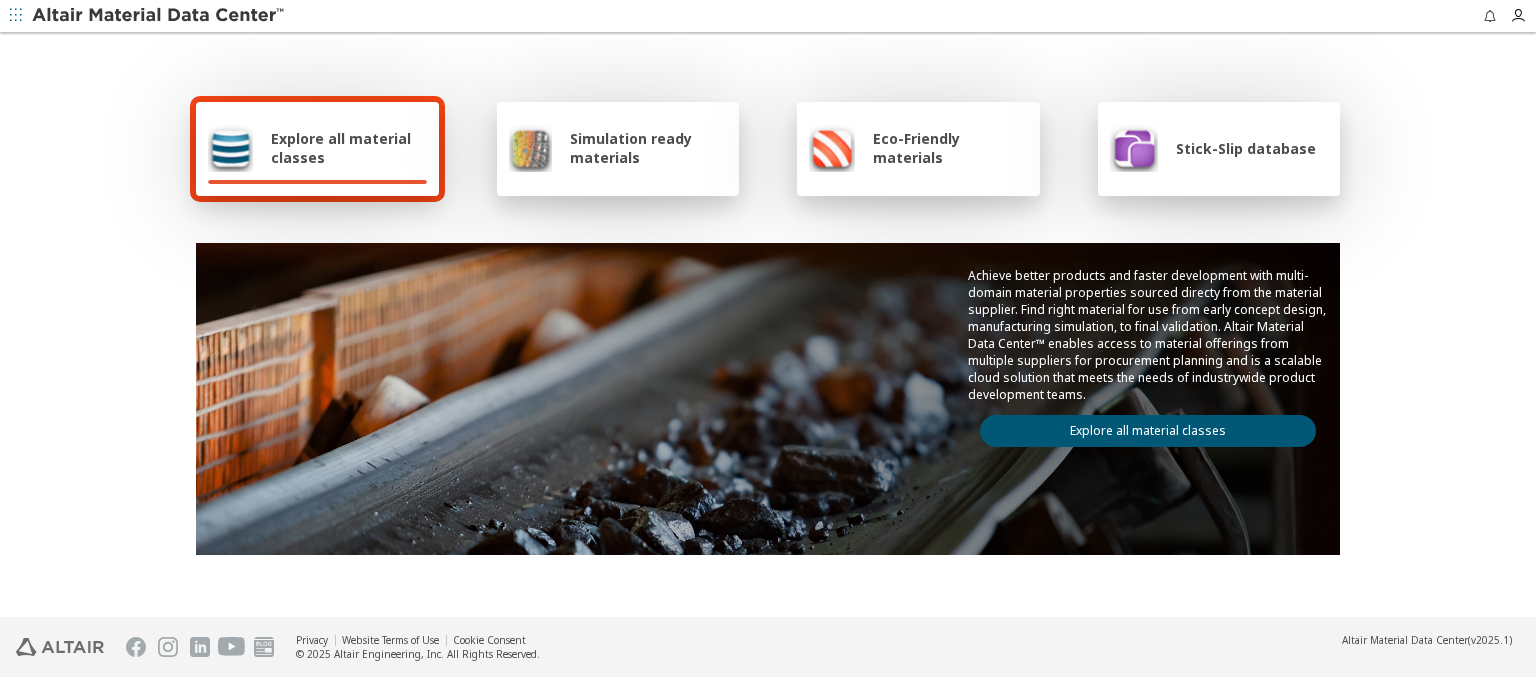 click on "Explore all material classes" at bounding box center (349, 148) 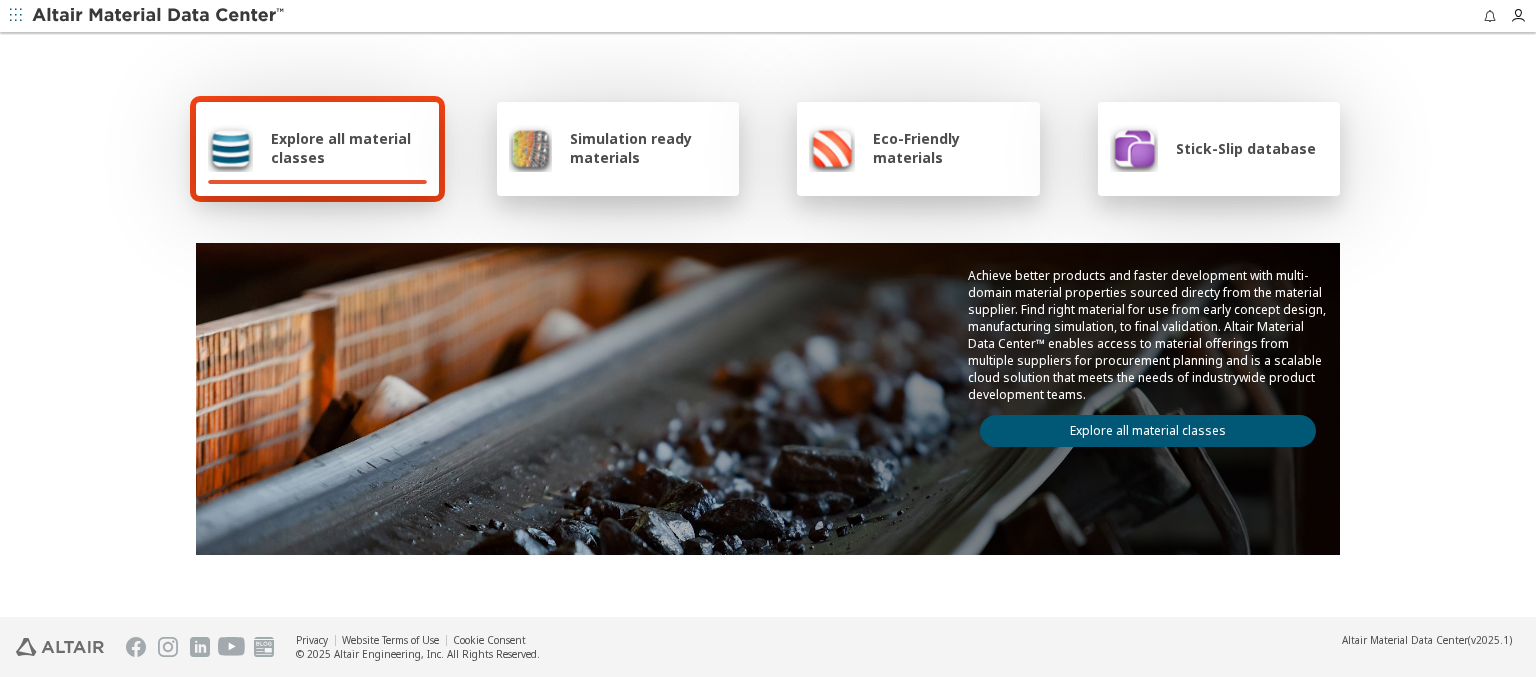 click on "Explore all material classes" at bounding box center (1148, 431) 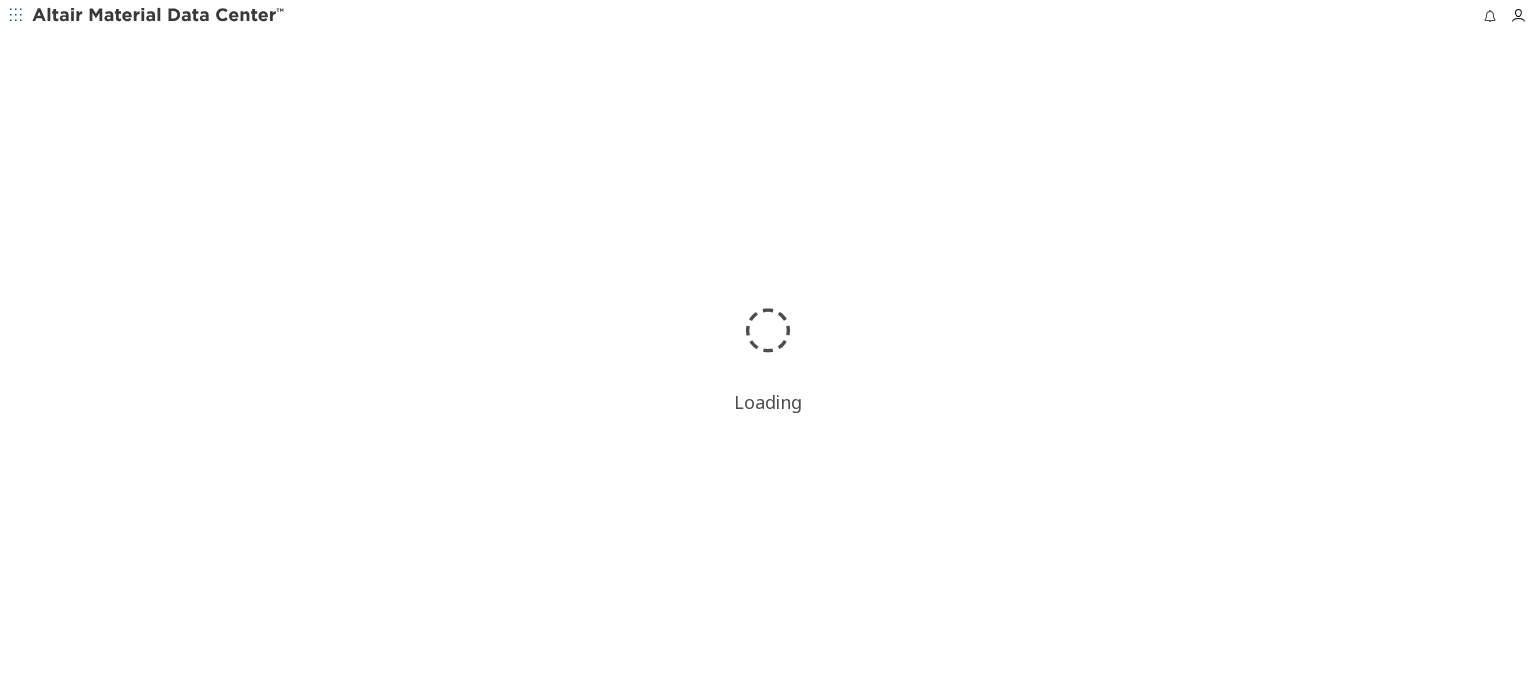 scroll, scrollTop: 0, scrollLeft: 0, axis: both 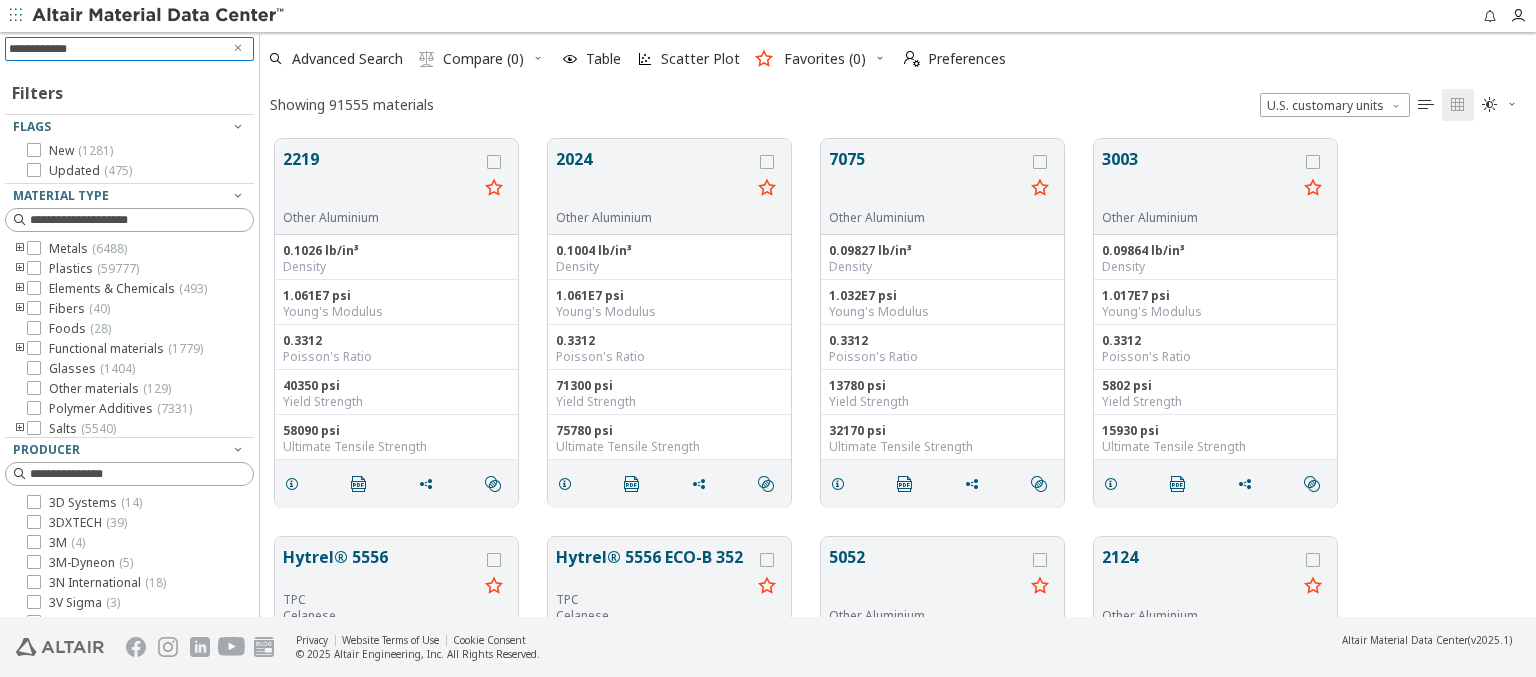 type on "*" 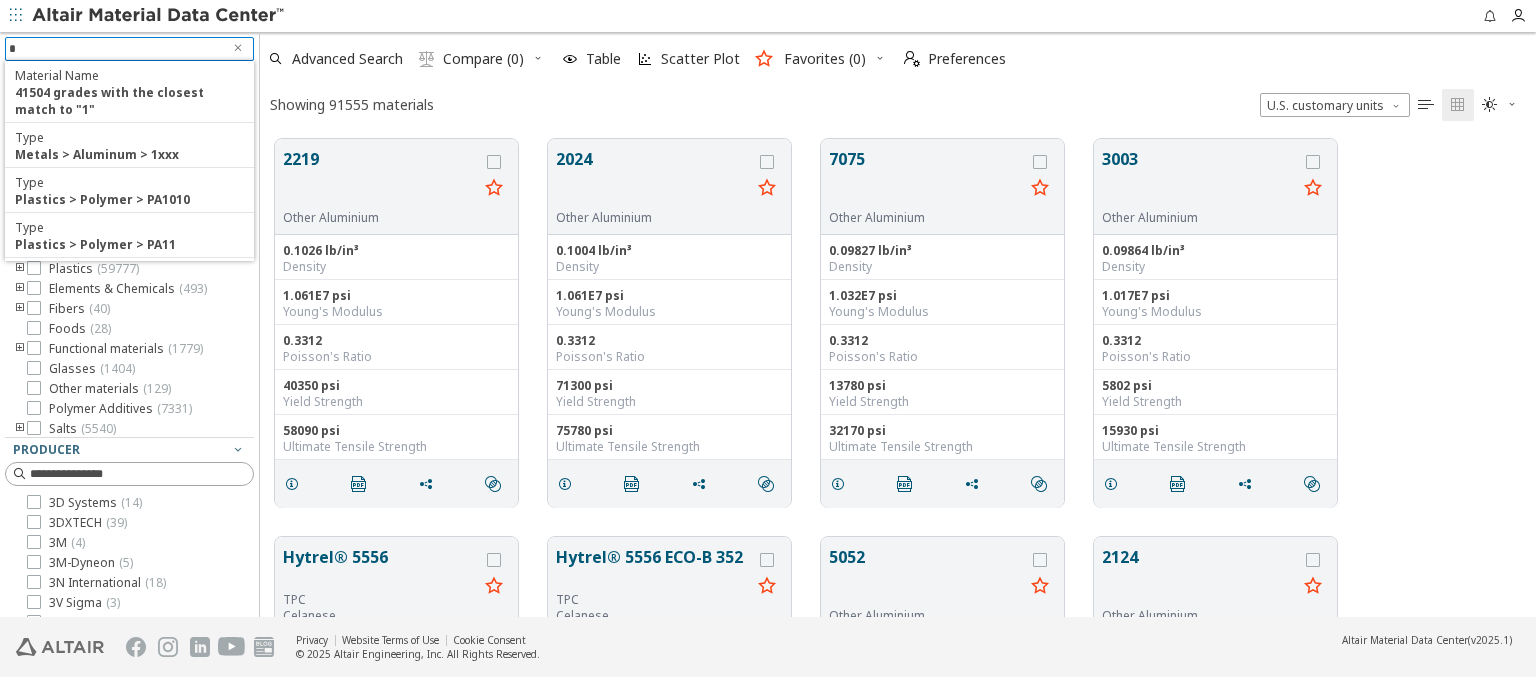 type 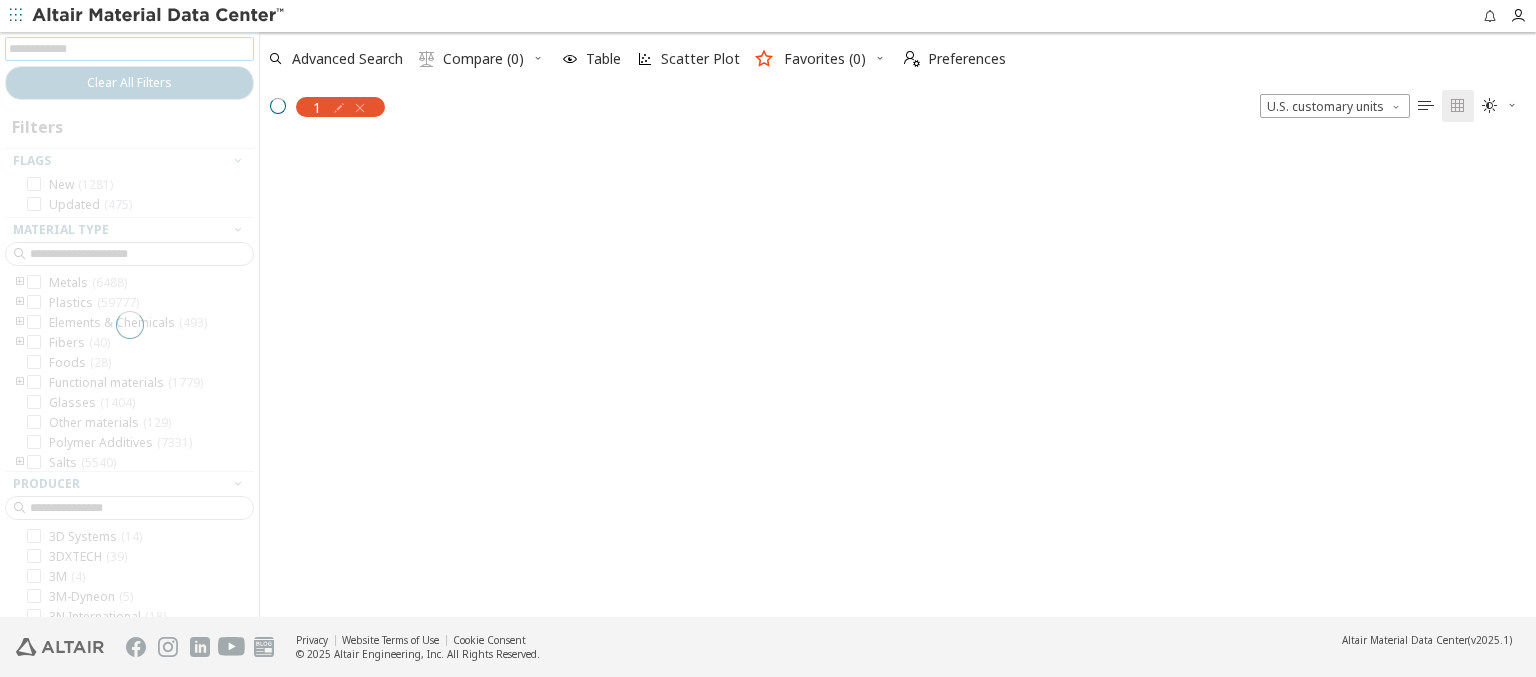 scroll, scrollTop: 475, scrollLeft: 1260, axis: both 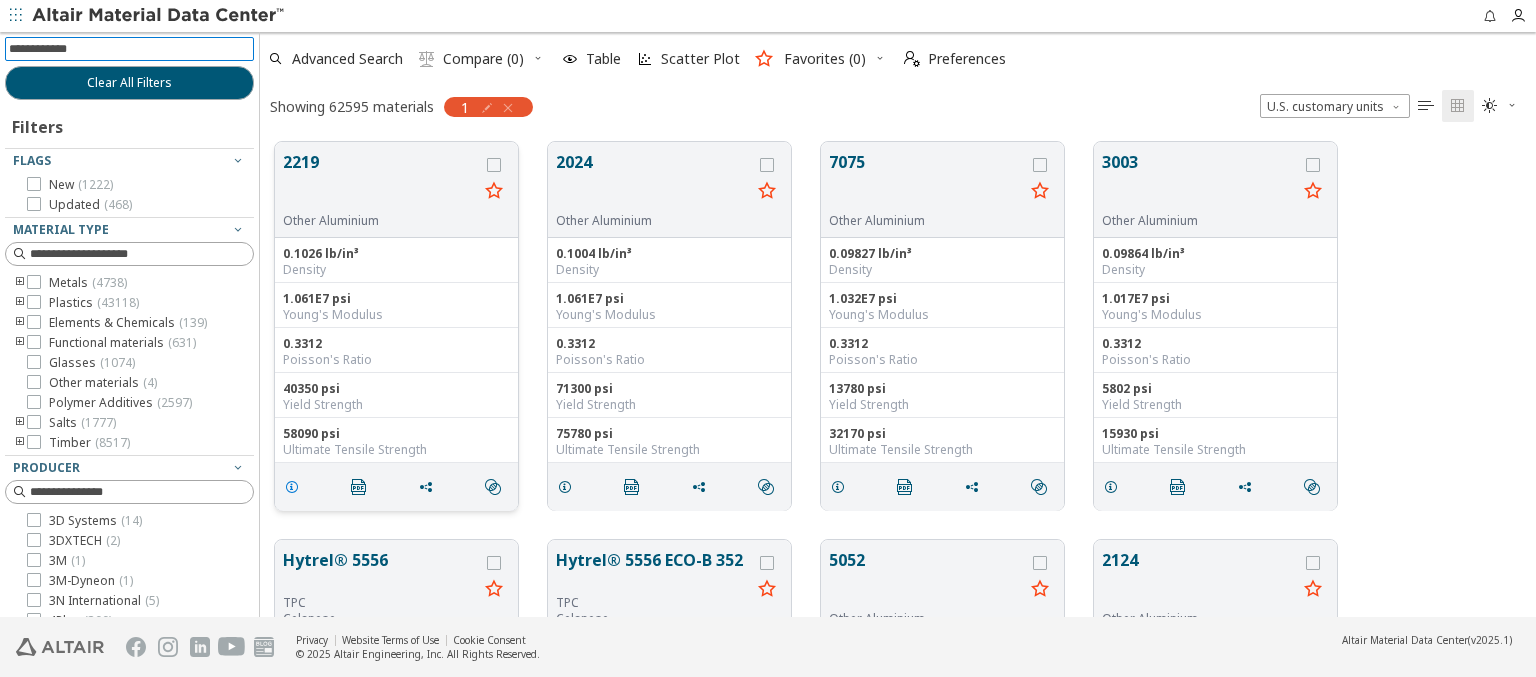 click at bounding box center (292, 487) 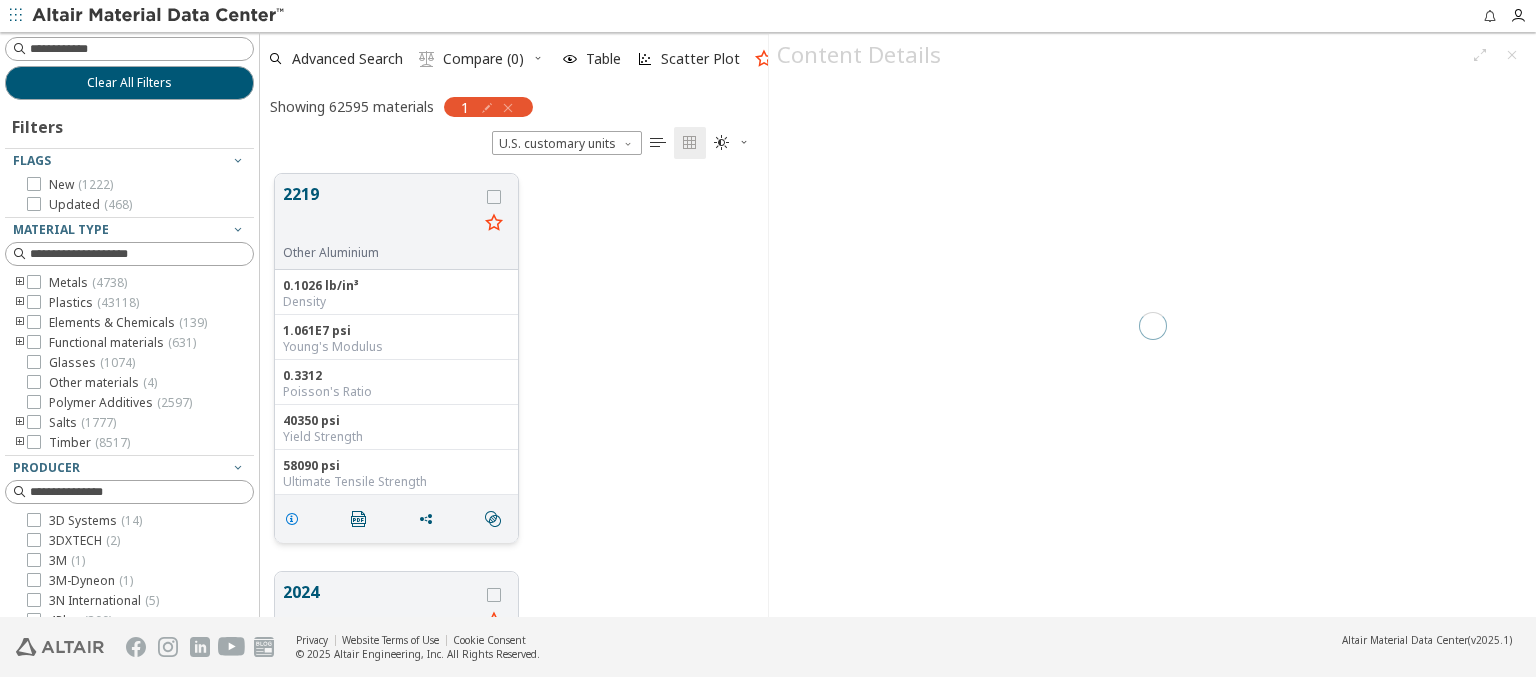 scroll, scrollTop: 443, scrollLeft: 492, axis: both 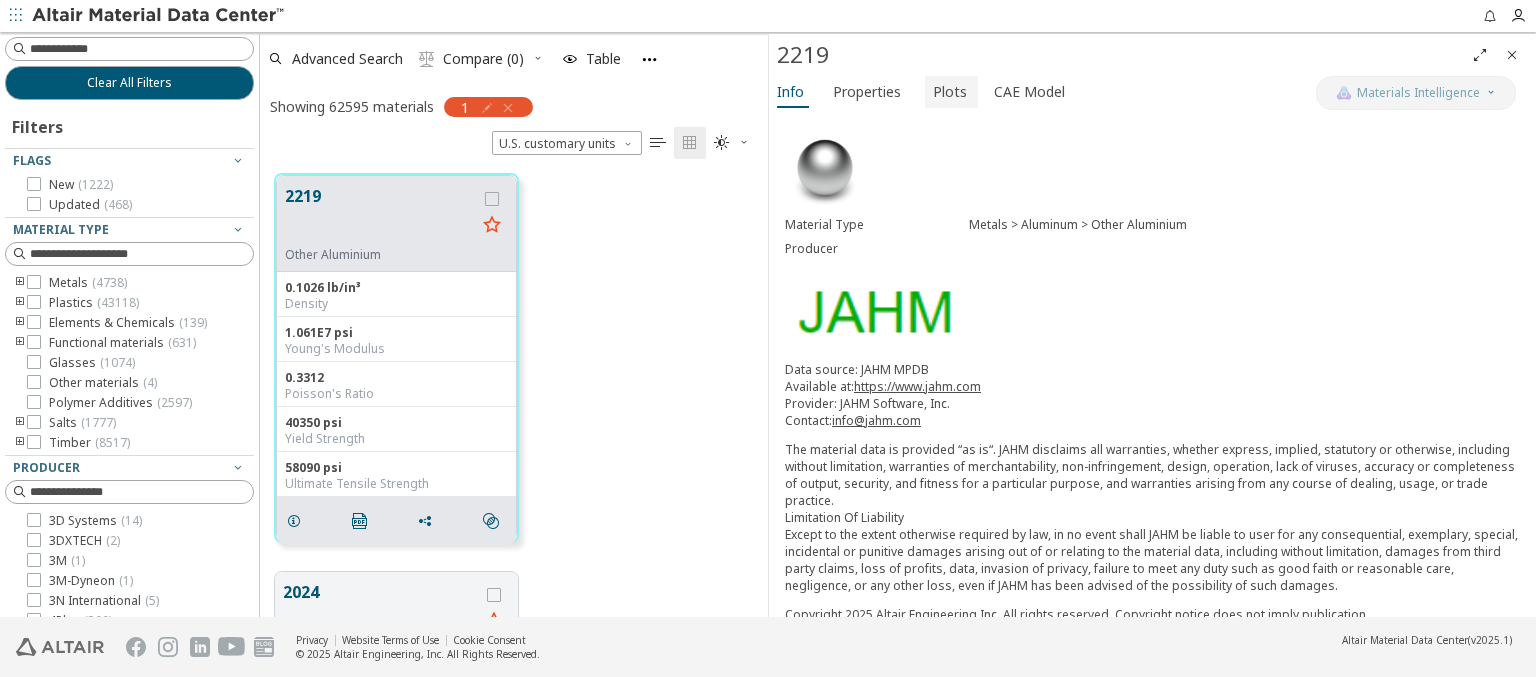 click on "Plots" at bounding box center (950, 92) 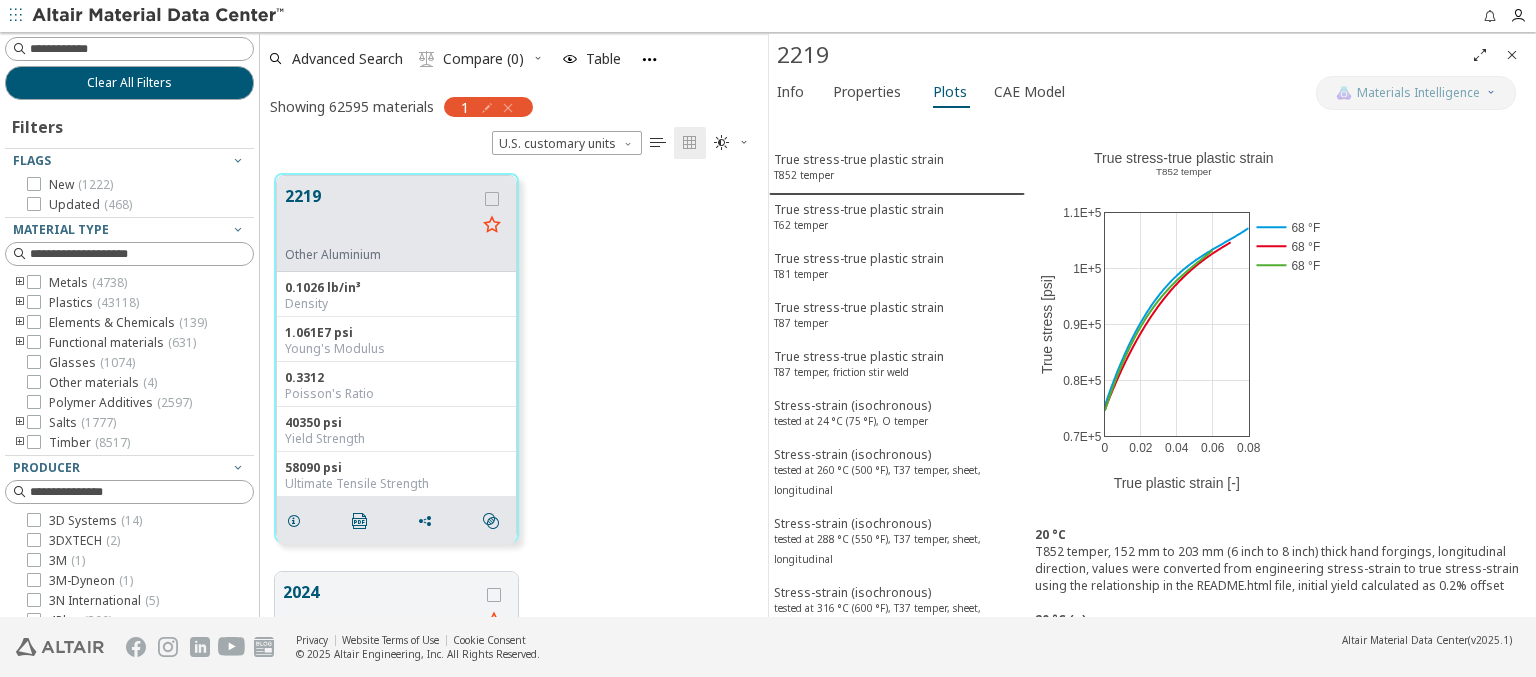 click at bounding box center (159, 16) 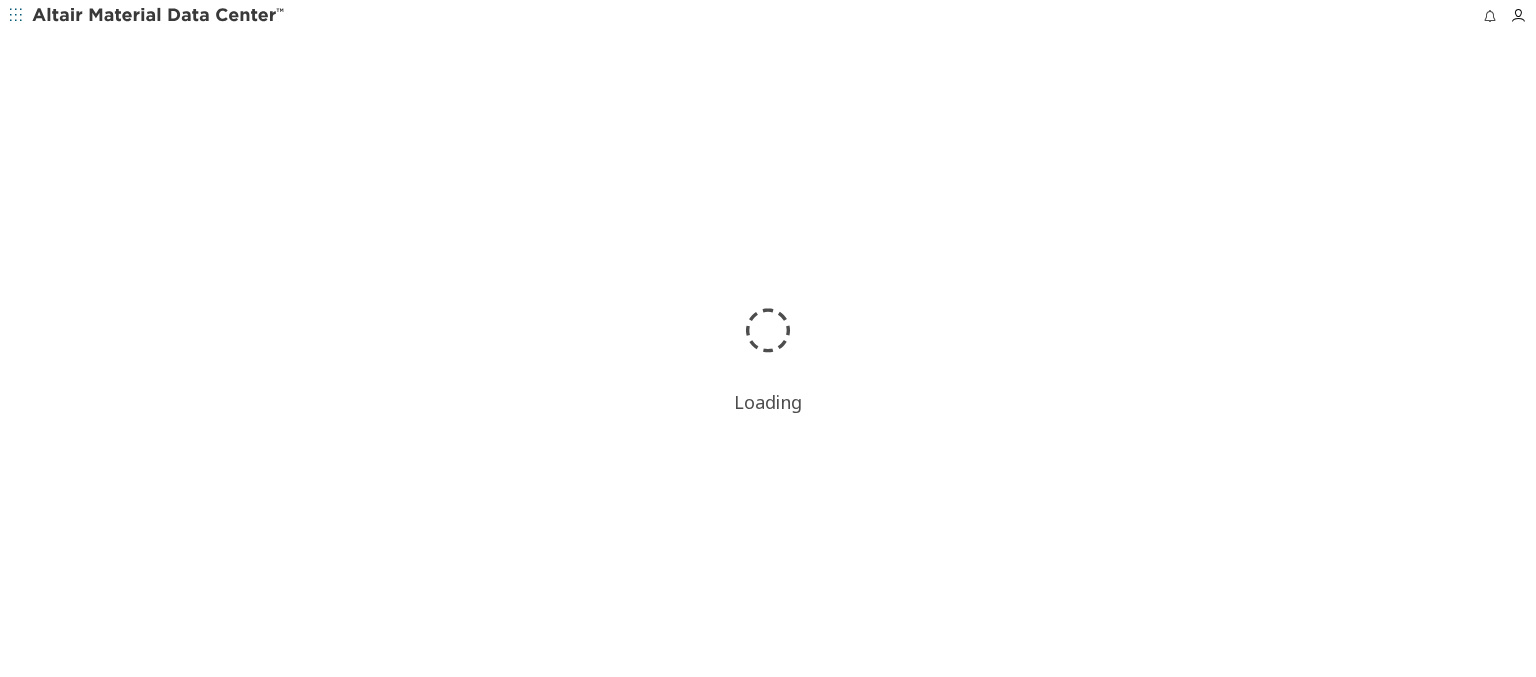 scroll, scrollTop: 0, scrollLeft: 0, axis: both 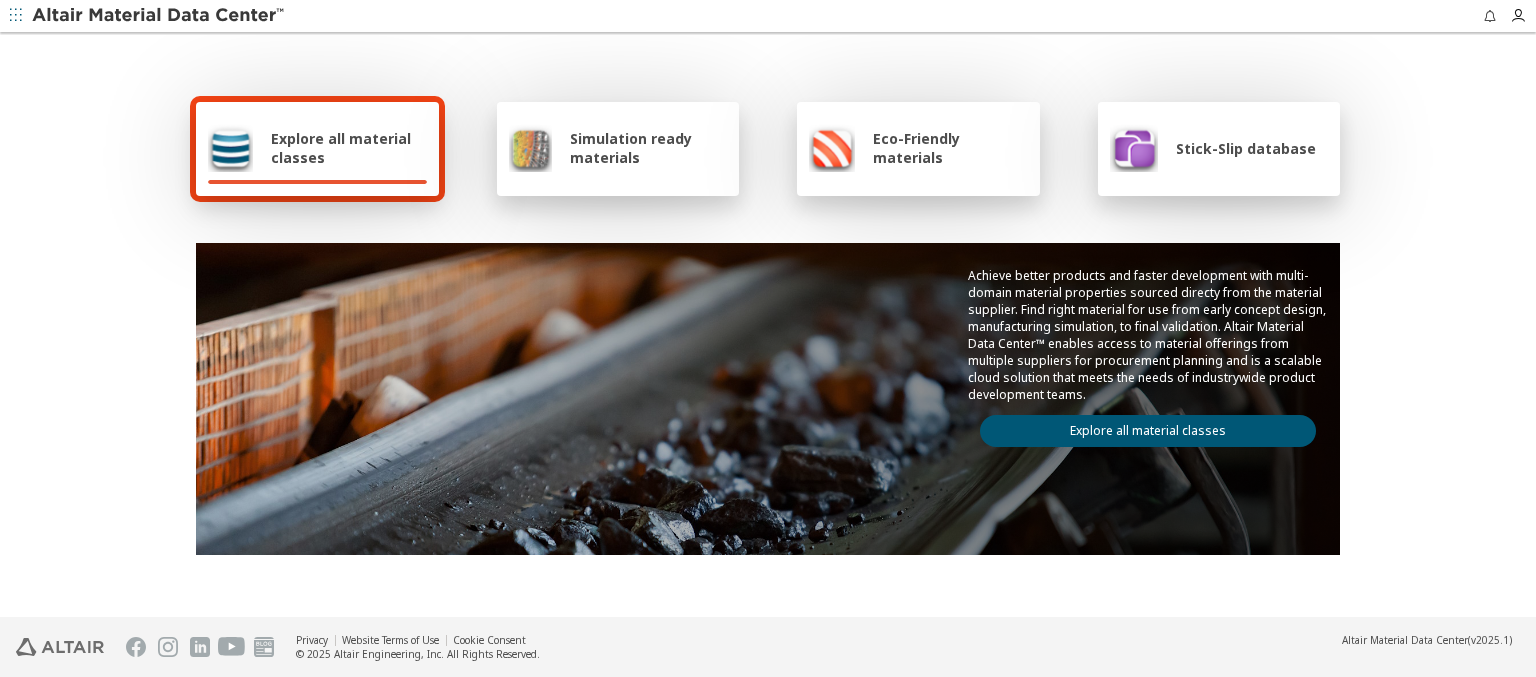 click on "Explore all material classes" at bounding box center [349, 148] 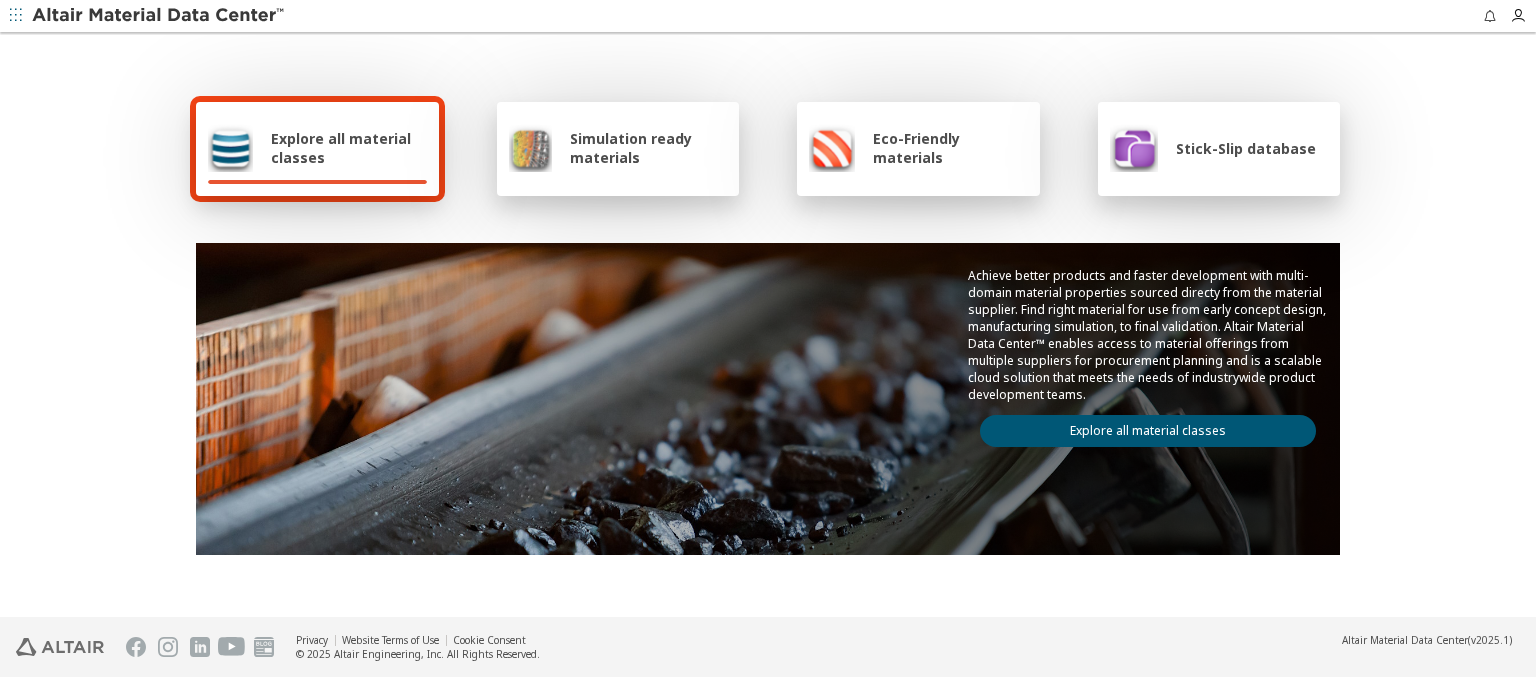 click on "Explore all material classes" at bounding box center (1148, 431) 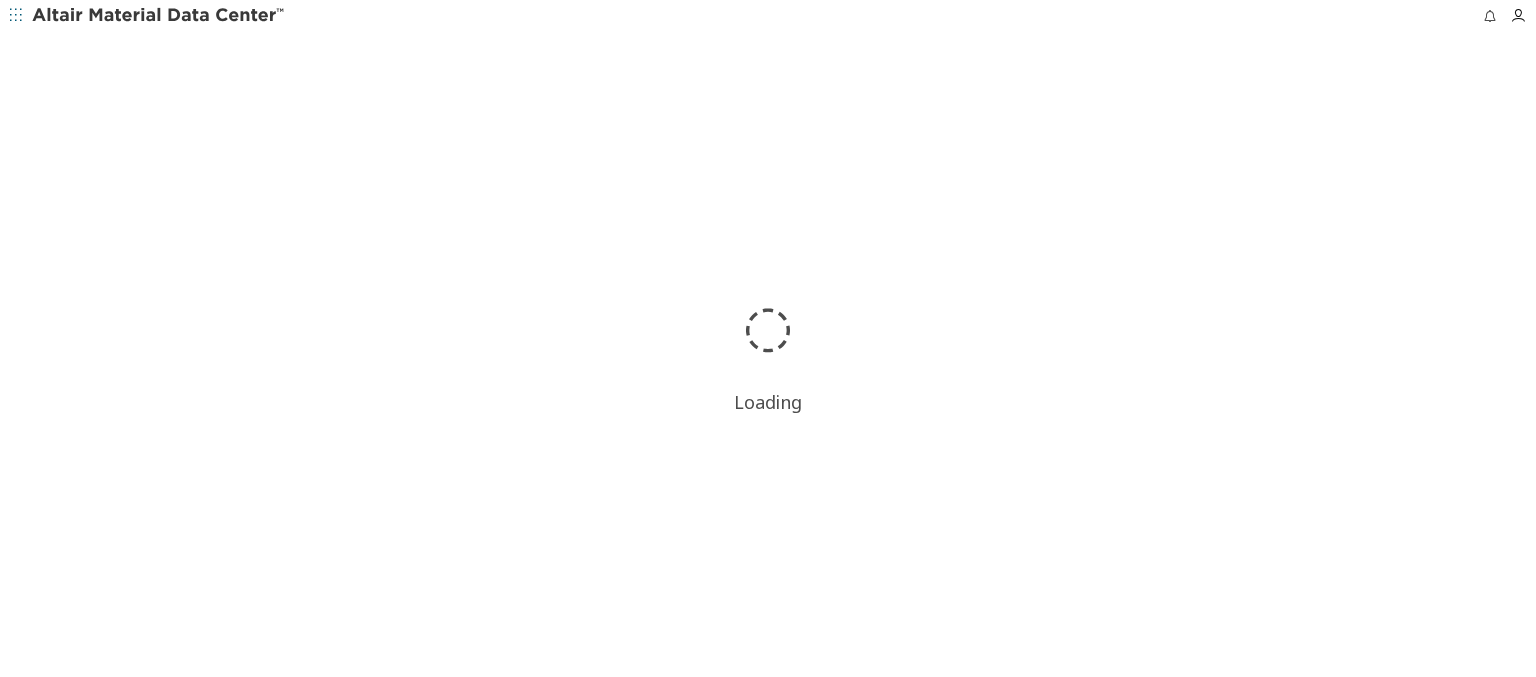 scroll, scrollTop: 0, scrollLeft: 0, axis: both 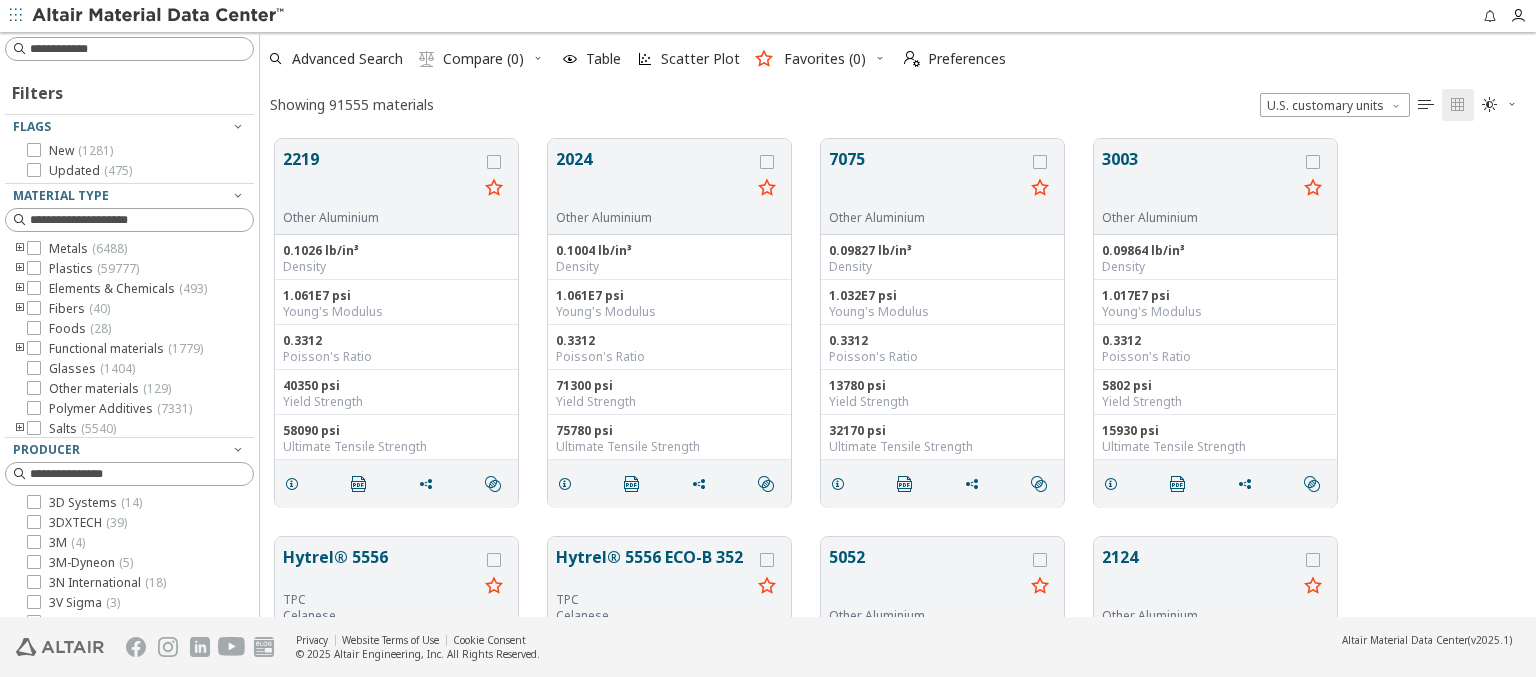 click at bounding box center [238, 683] 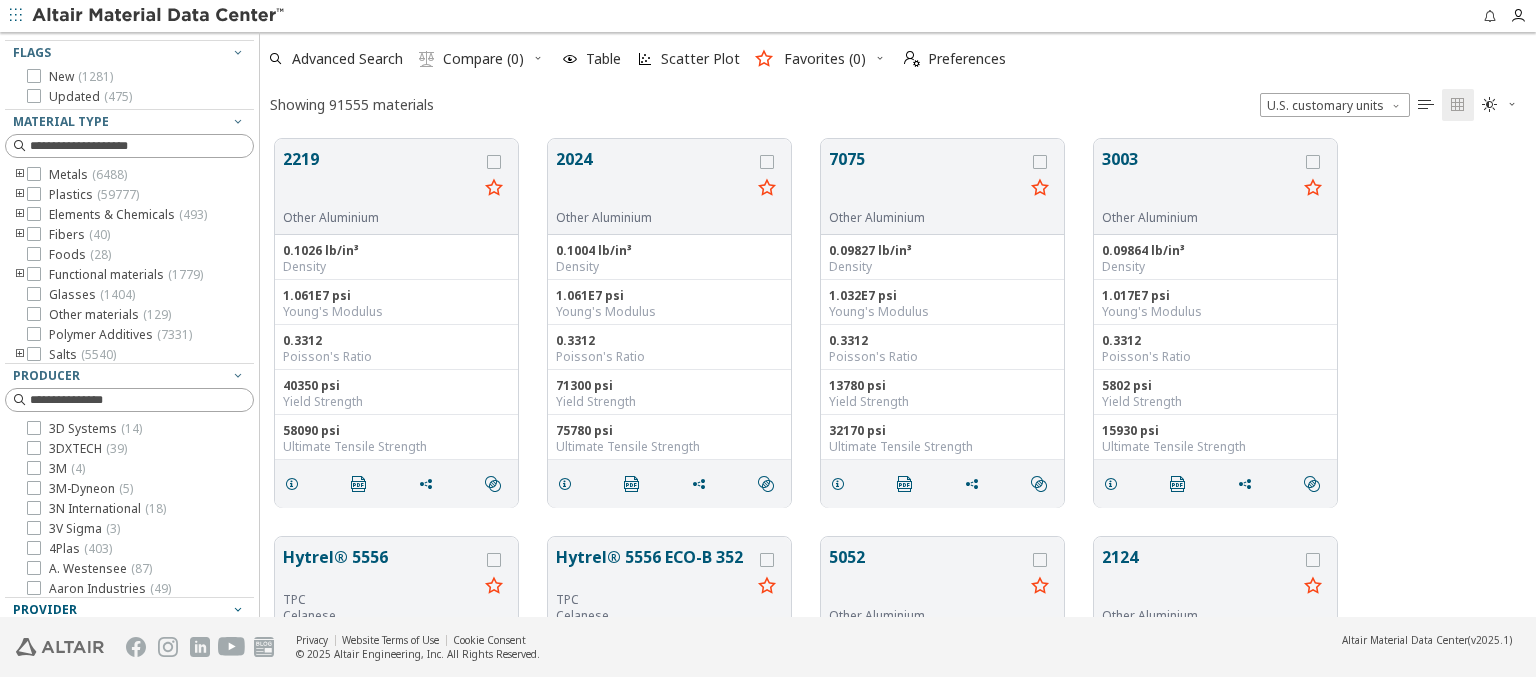 scroll, scrollTop: 383, scrollLeft: 0, axis: vertical 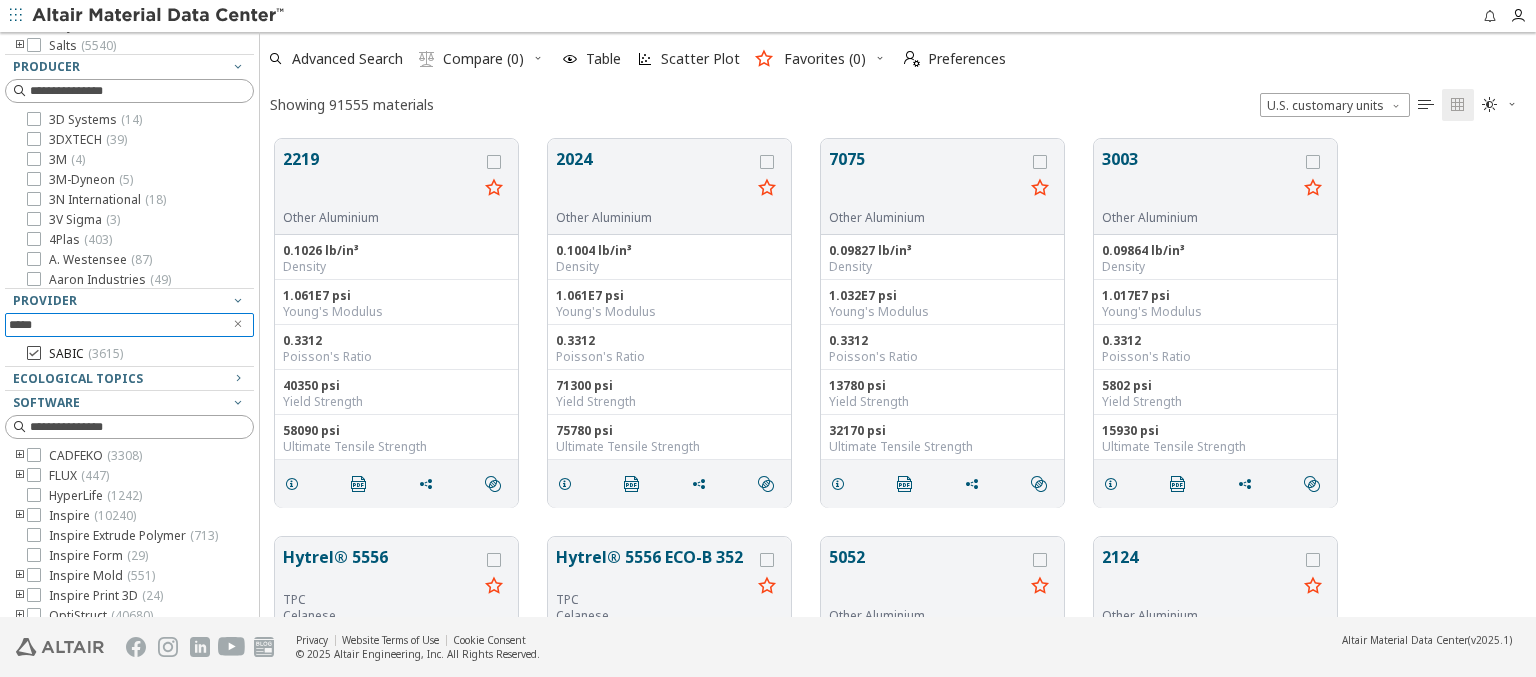 type on "*****" 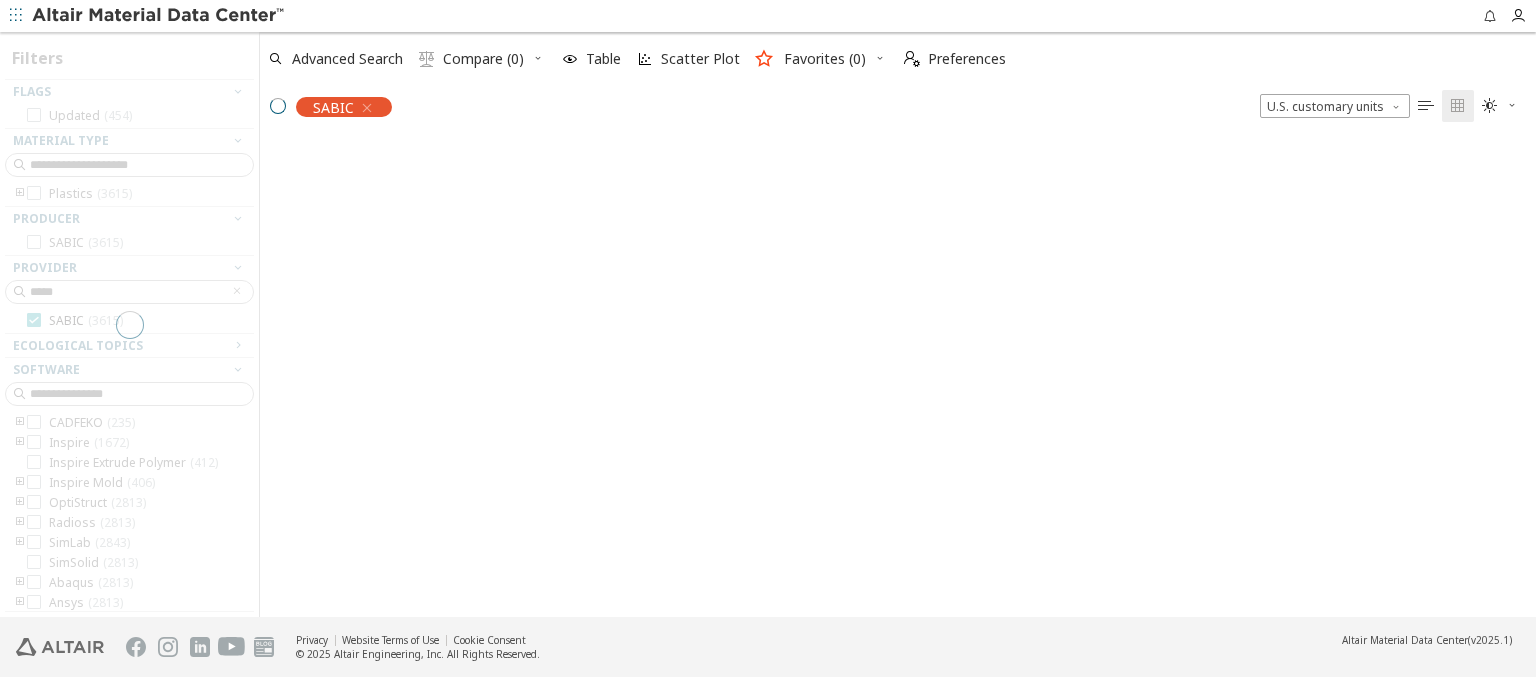 scroll, scrollTop: 68, scrollLeft: 0, axis: vertical 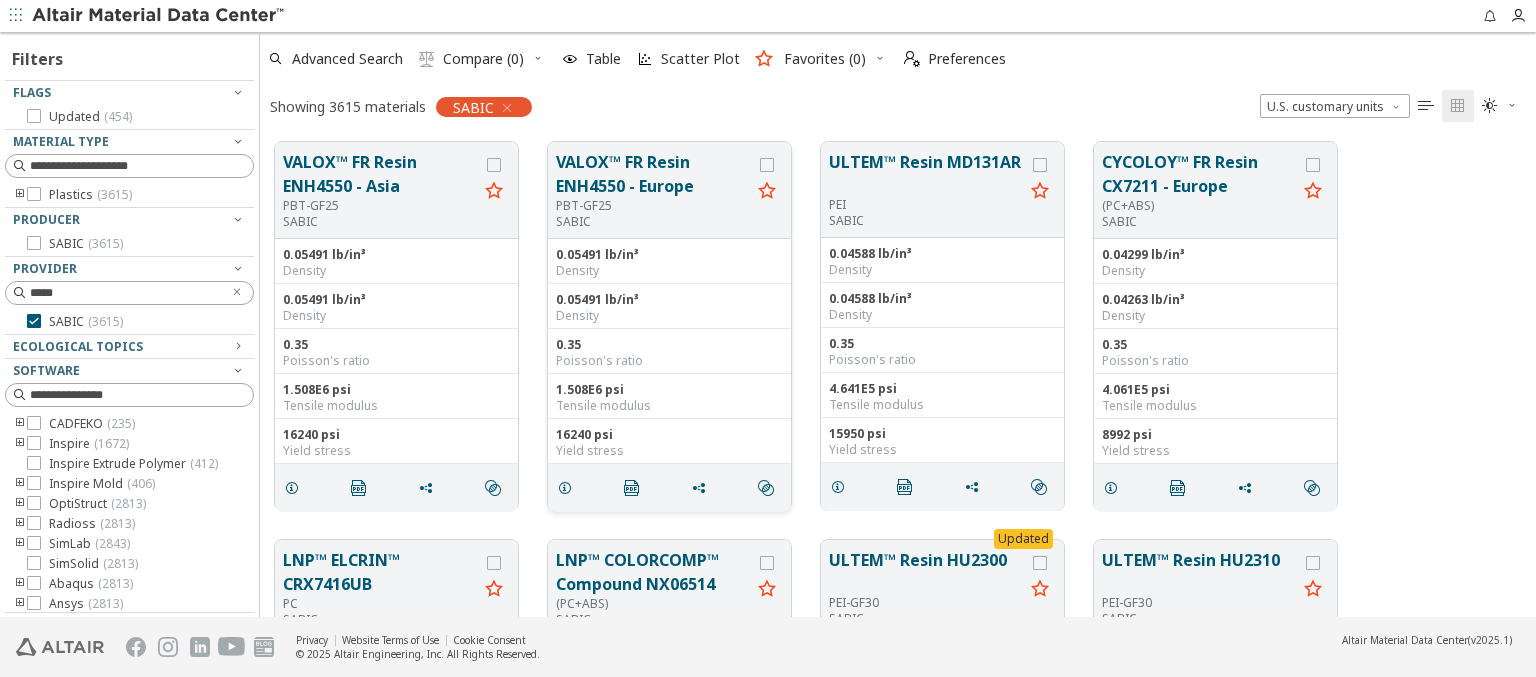 click on "VALOX™ FR Resin ENH4550 - Europe" at bounding box center [653, 174] 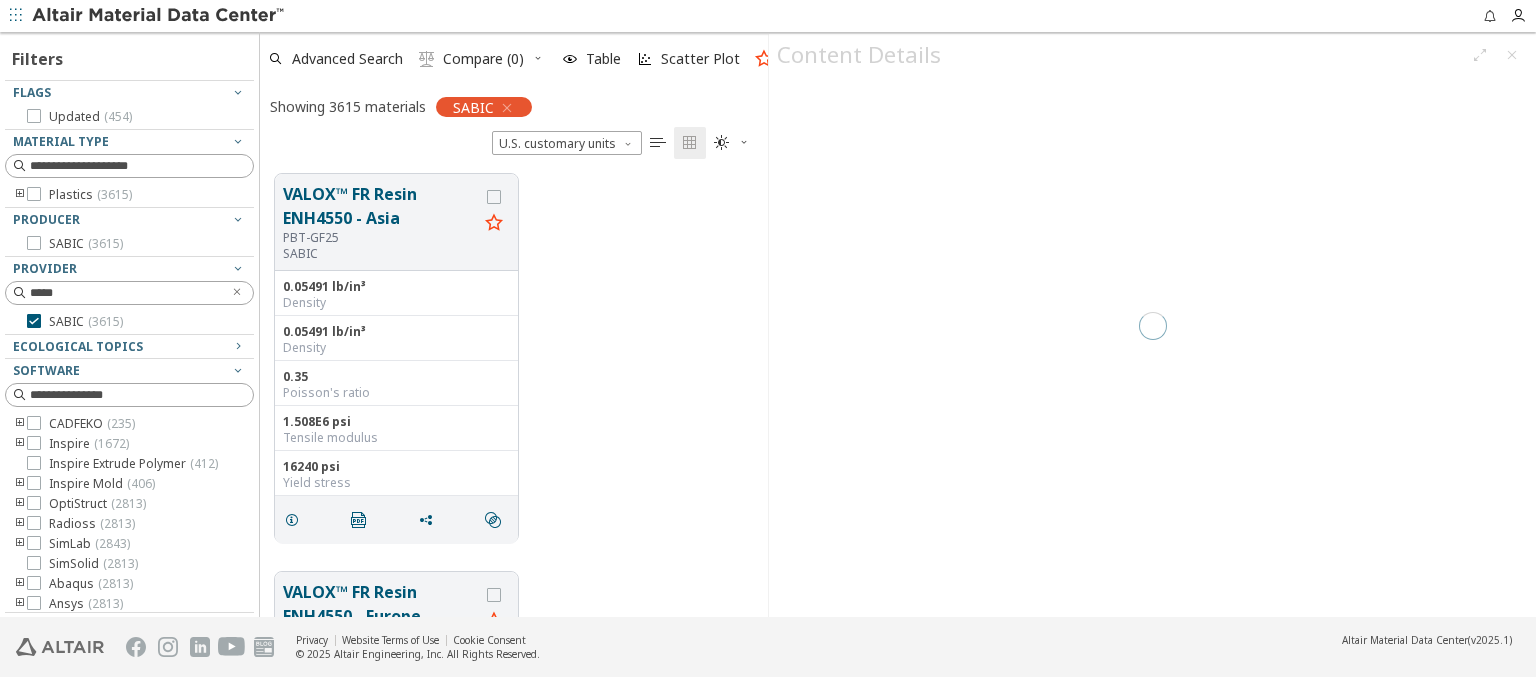 scroll, scrollTop: 443, scrollLeft: 492, axis: both 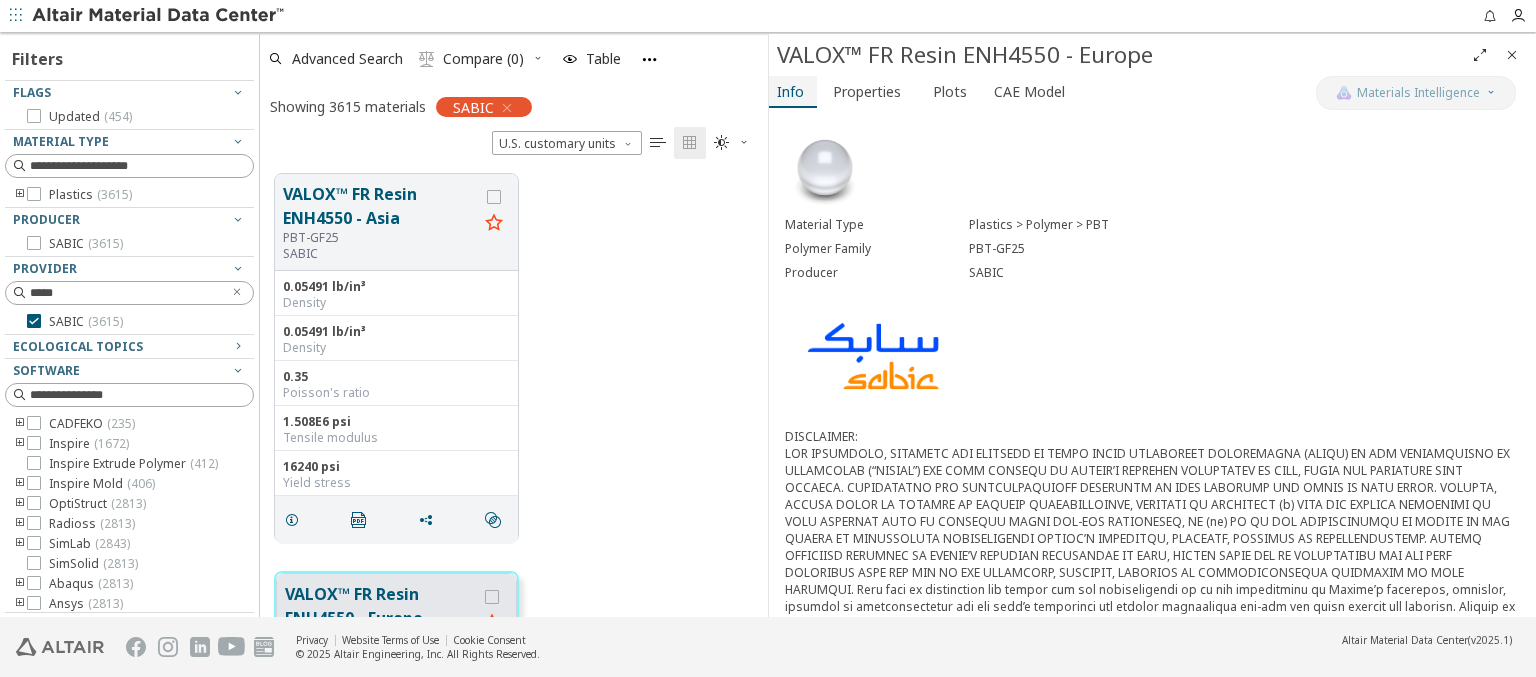 click on "Info" at bounding box center [790, 92] 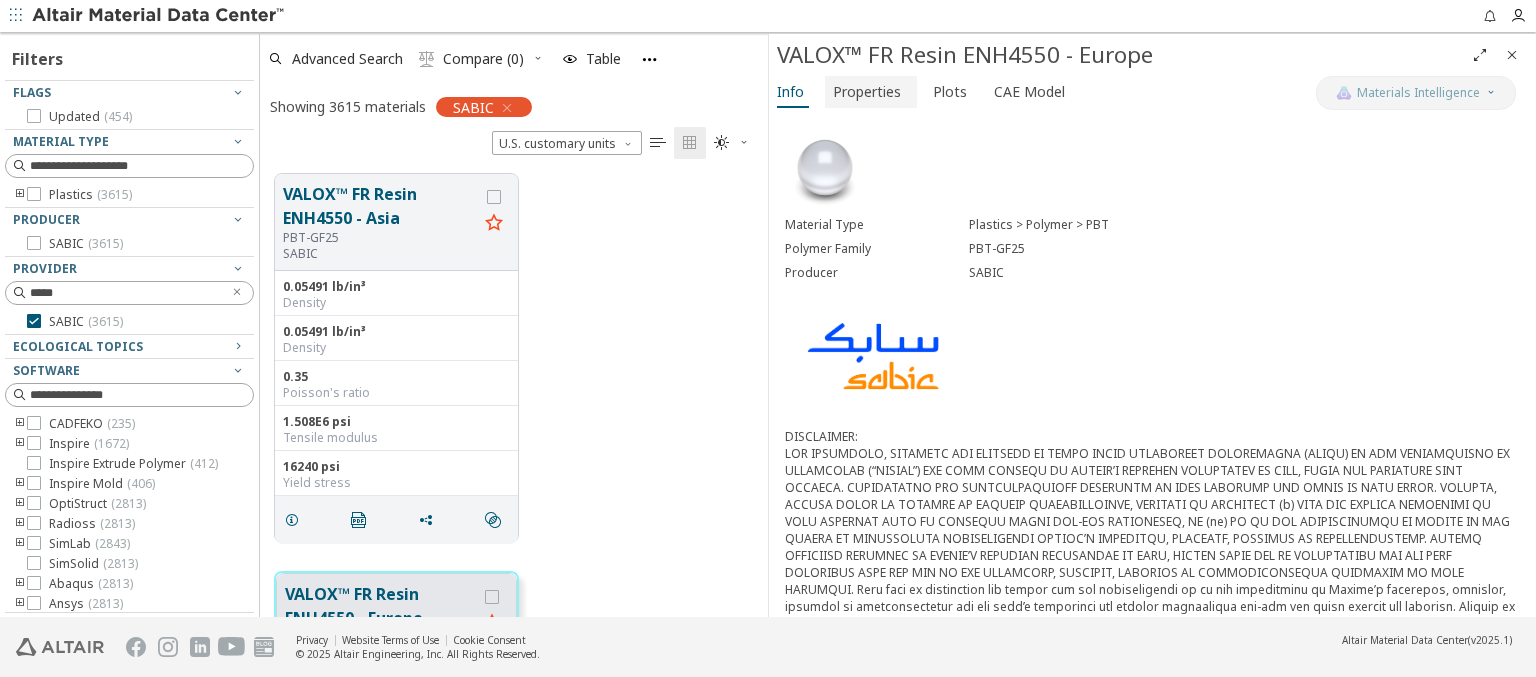 click on "Properties" at bounding box center (867, 92) 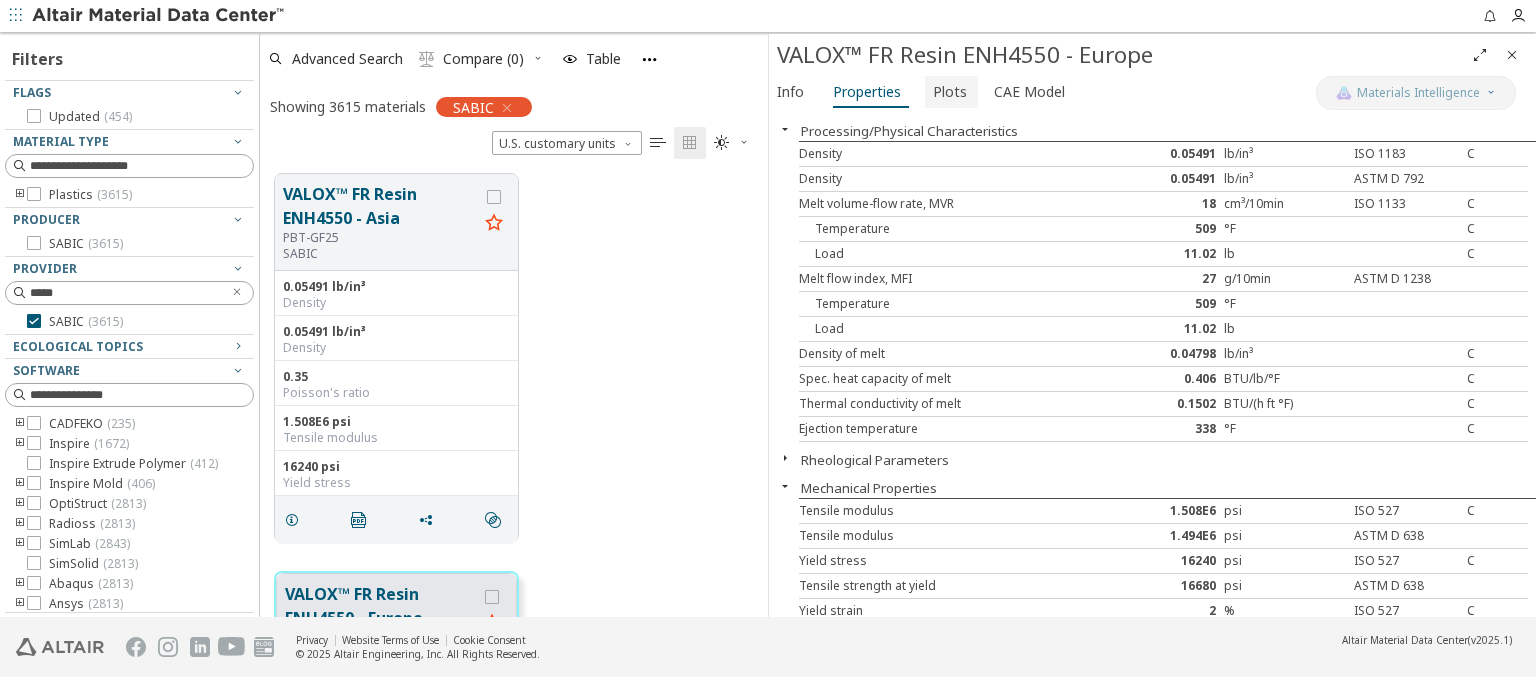 click on "Plots" at bounding box center [950, 92] 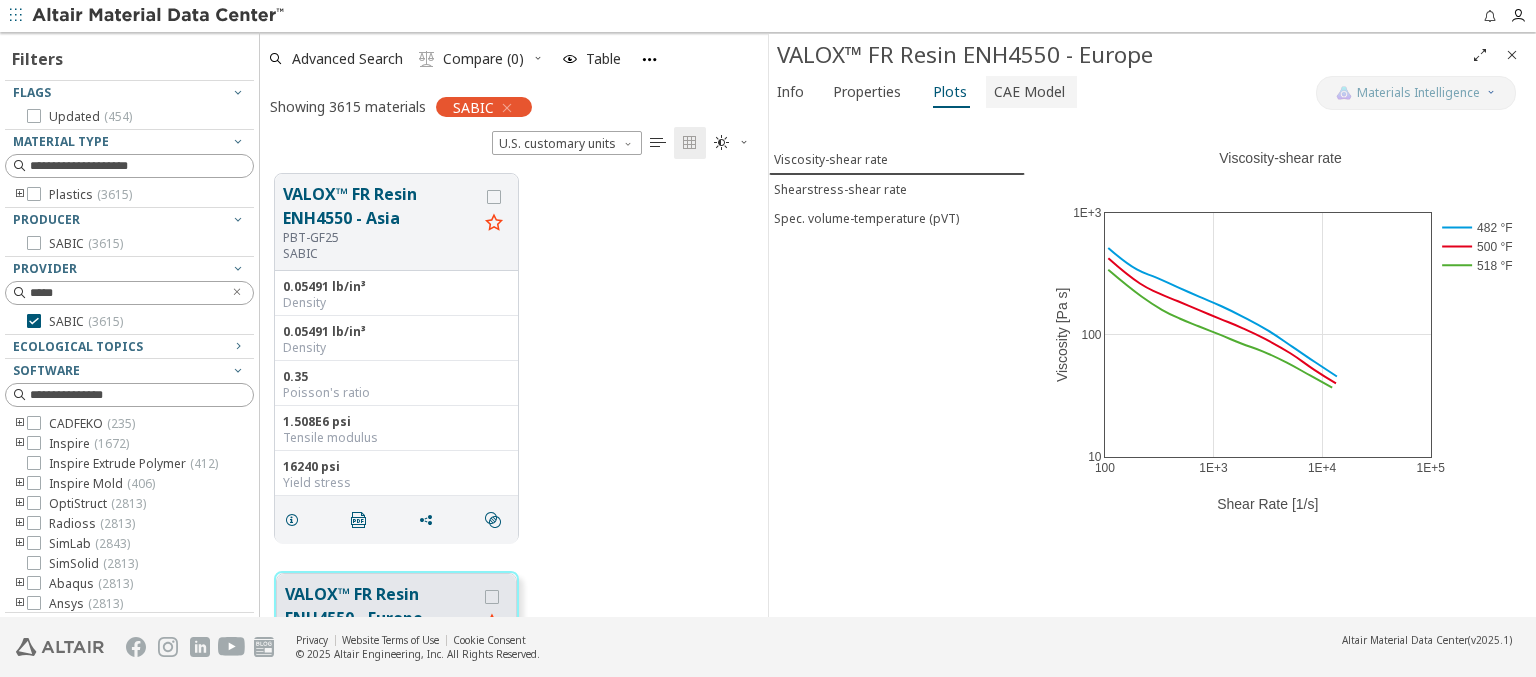 click on "CAE Model" at bounding box center [1029, 92] 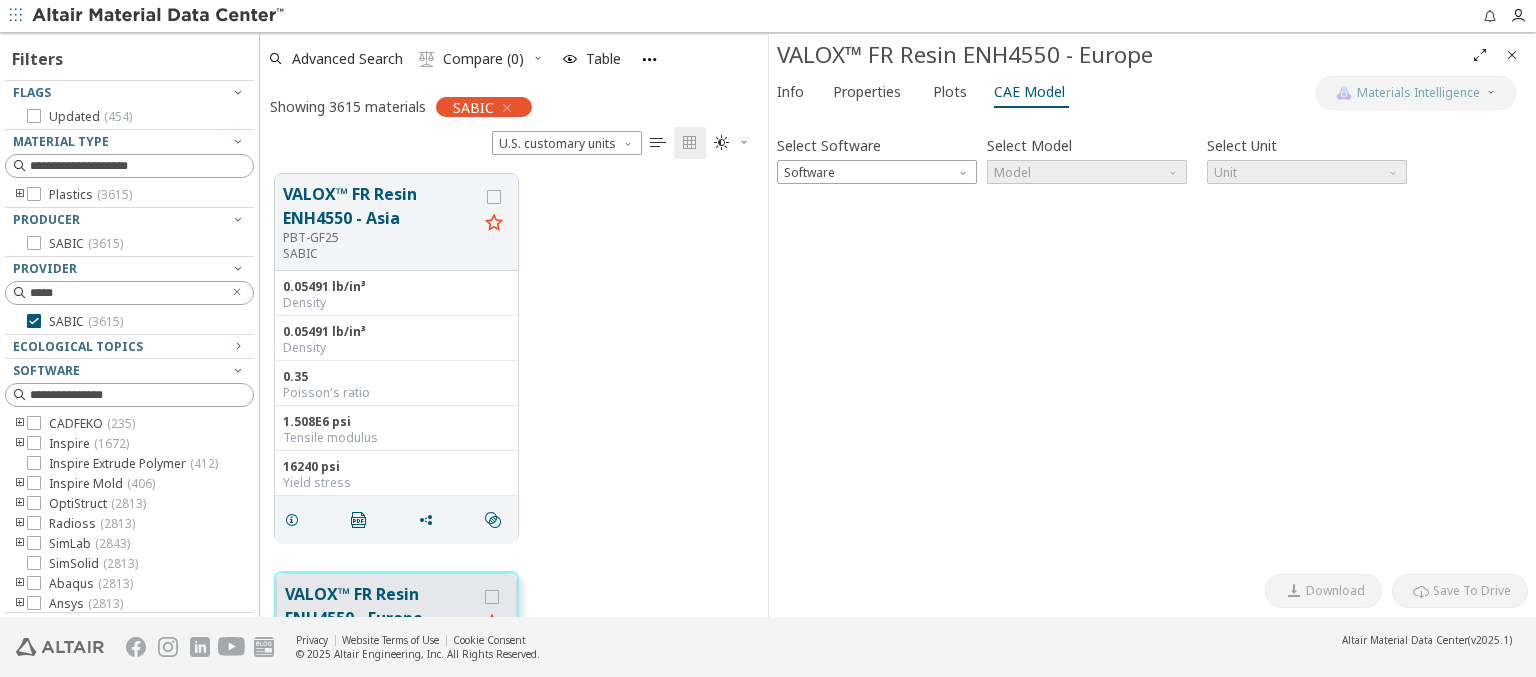 click at bounding box center [1512, 55] 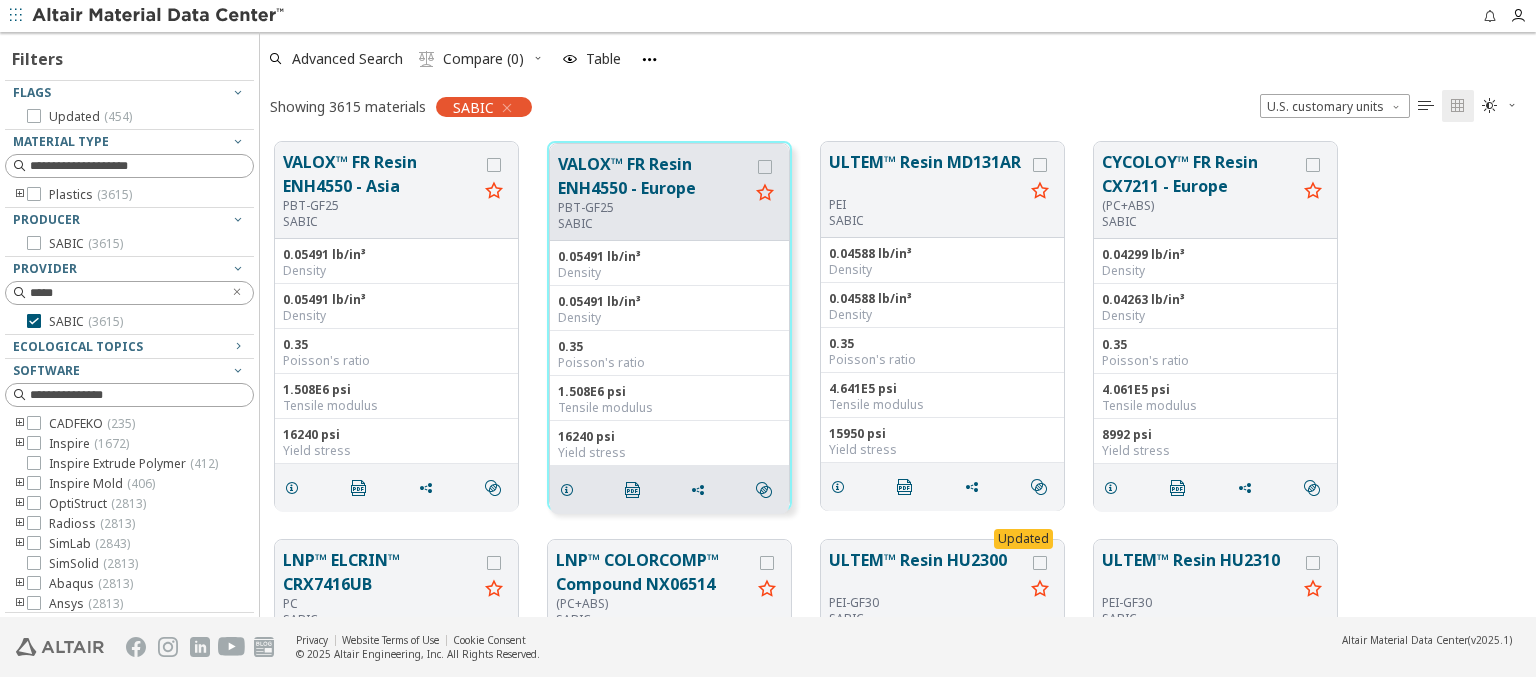 scroll, scrollTop: 16, scrollLeft: 16, axis: both 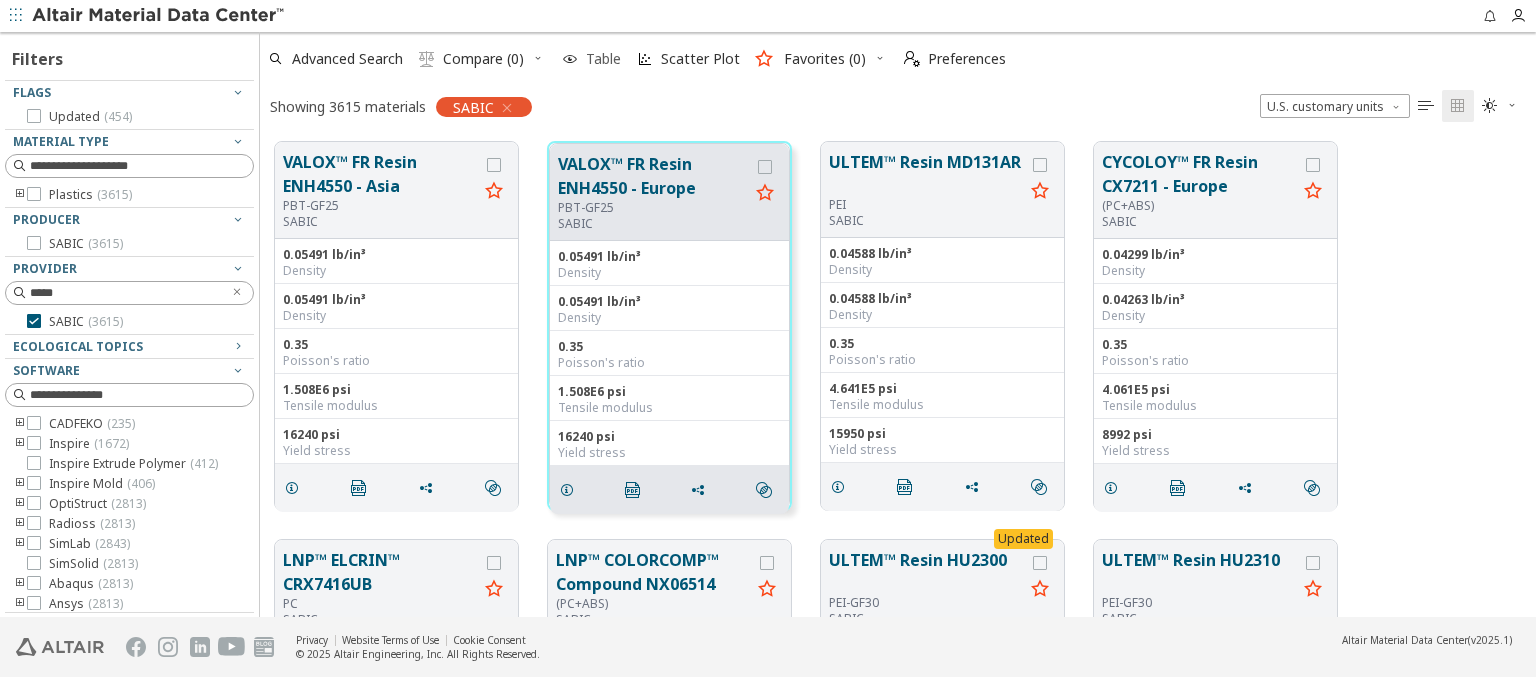 click at bounding box center [570, 59] 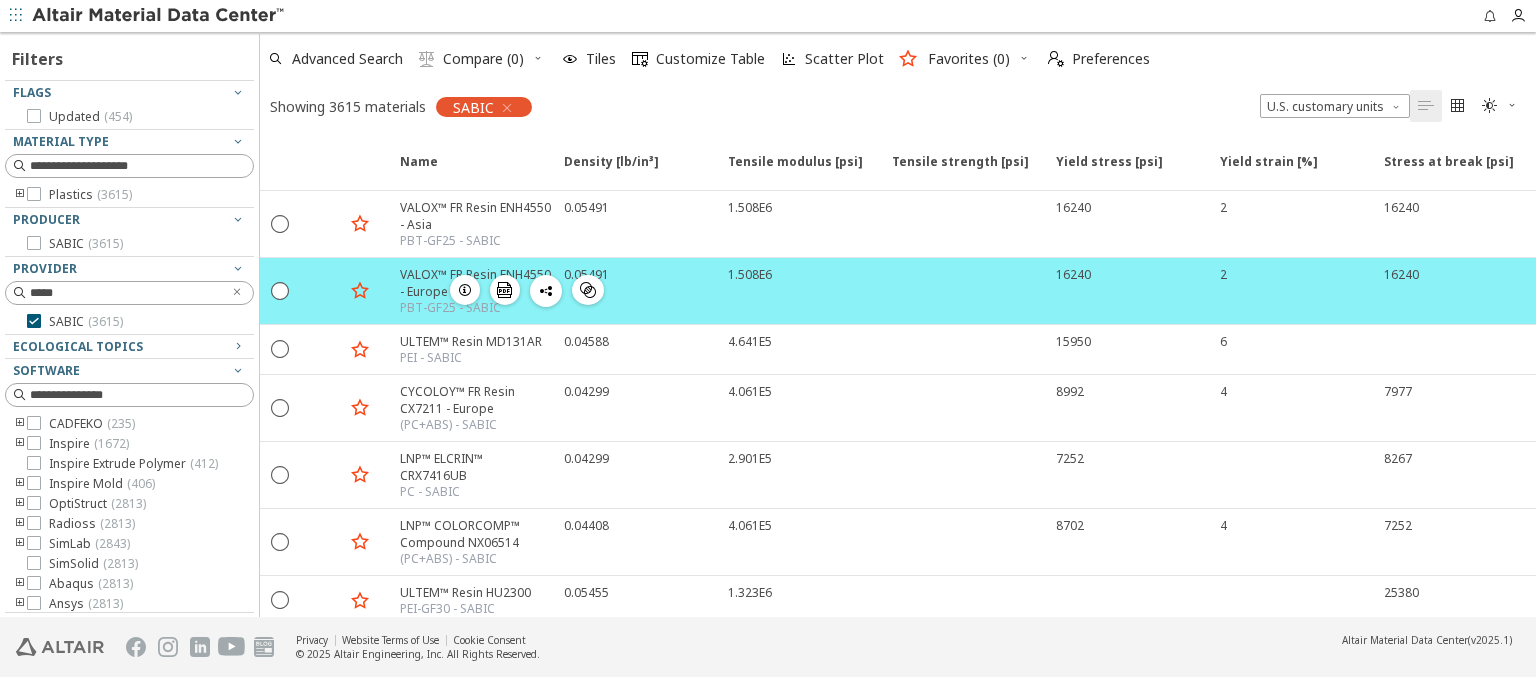 click at bounding box center [962, 291] 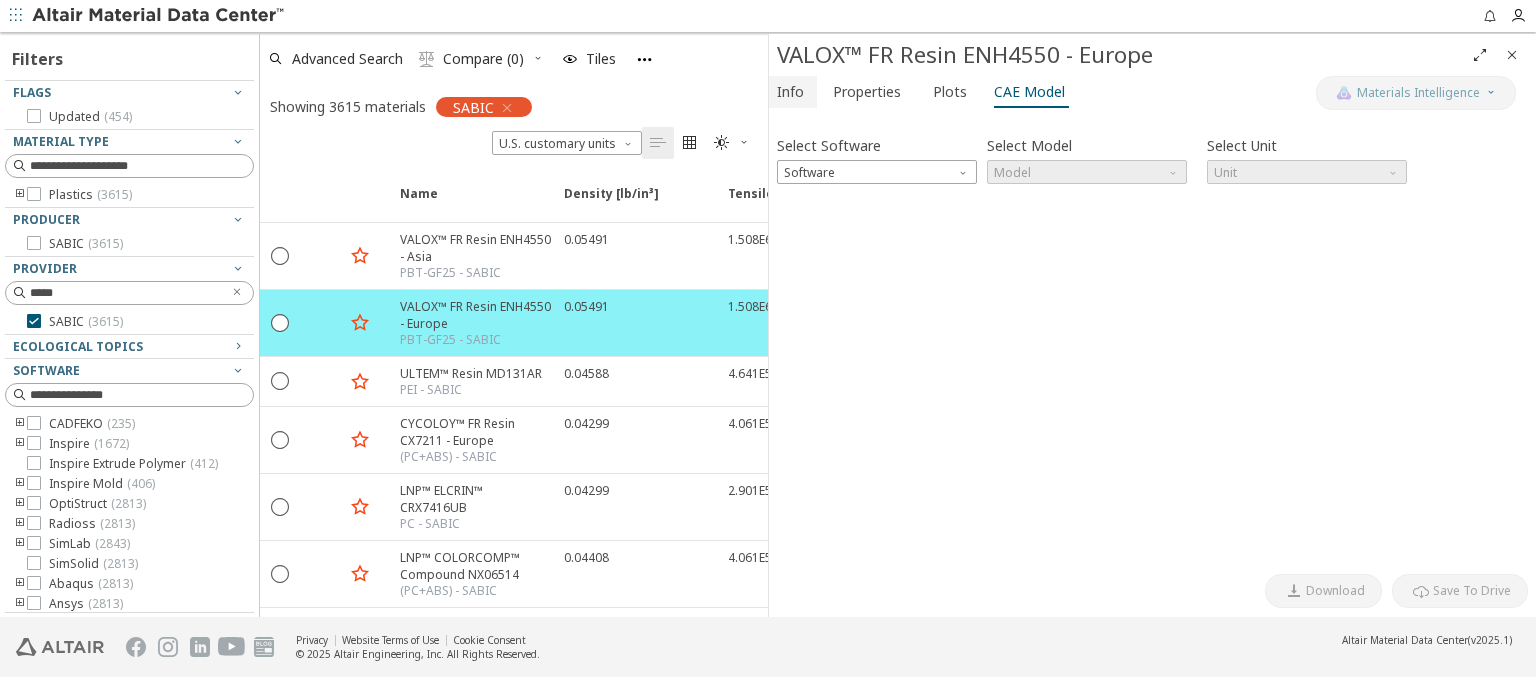 click on "Info" at bounding box center [790, 92] 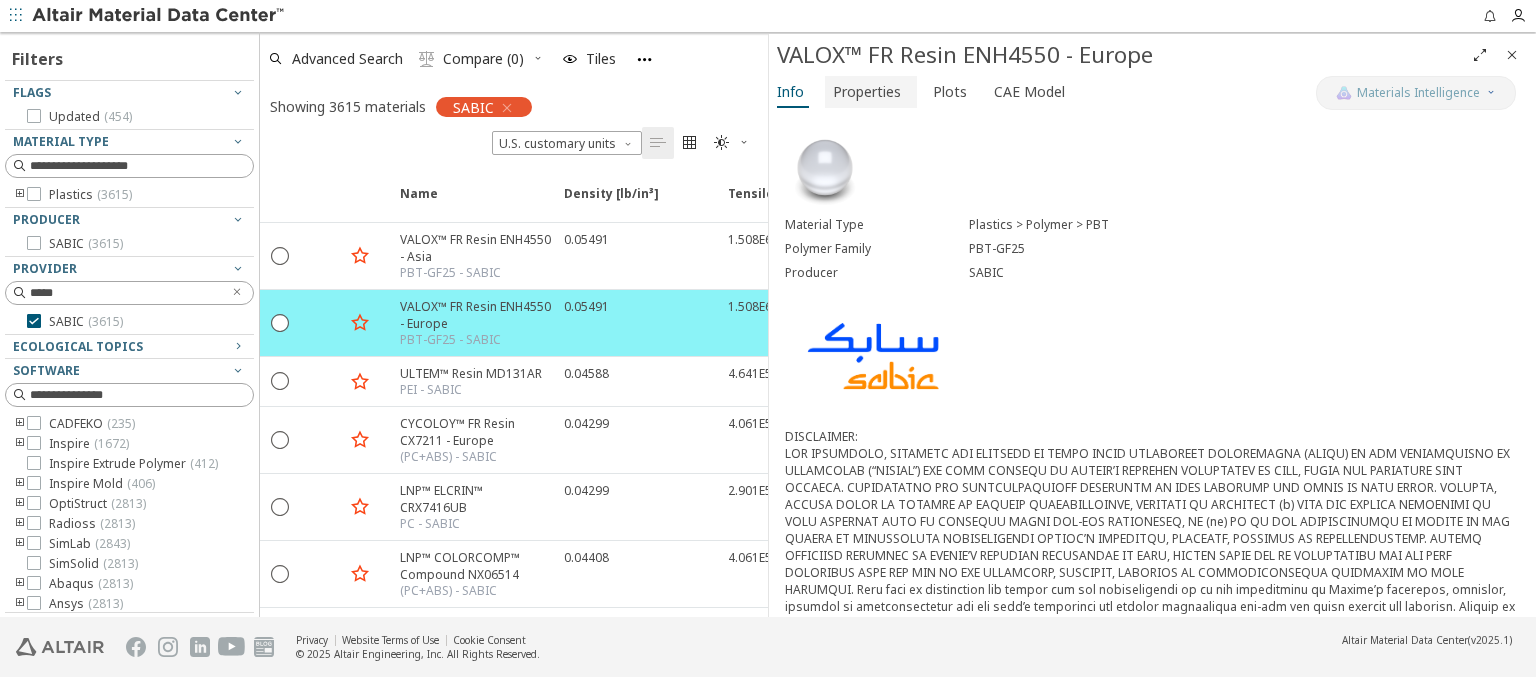 click on "Properties" at bounding box center (867, 92) 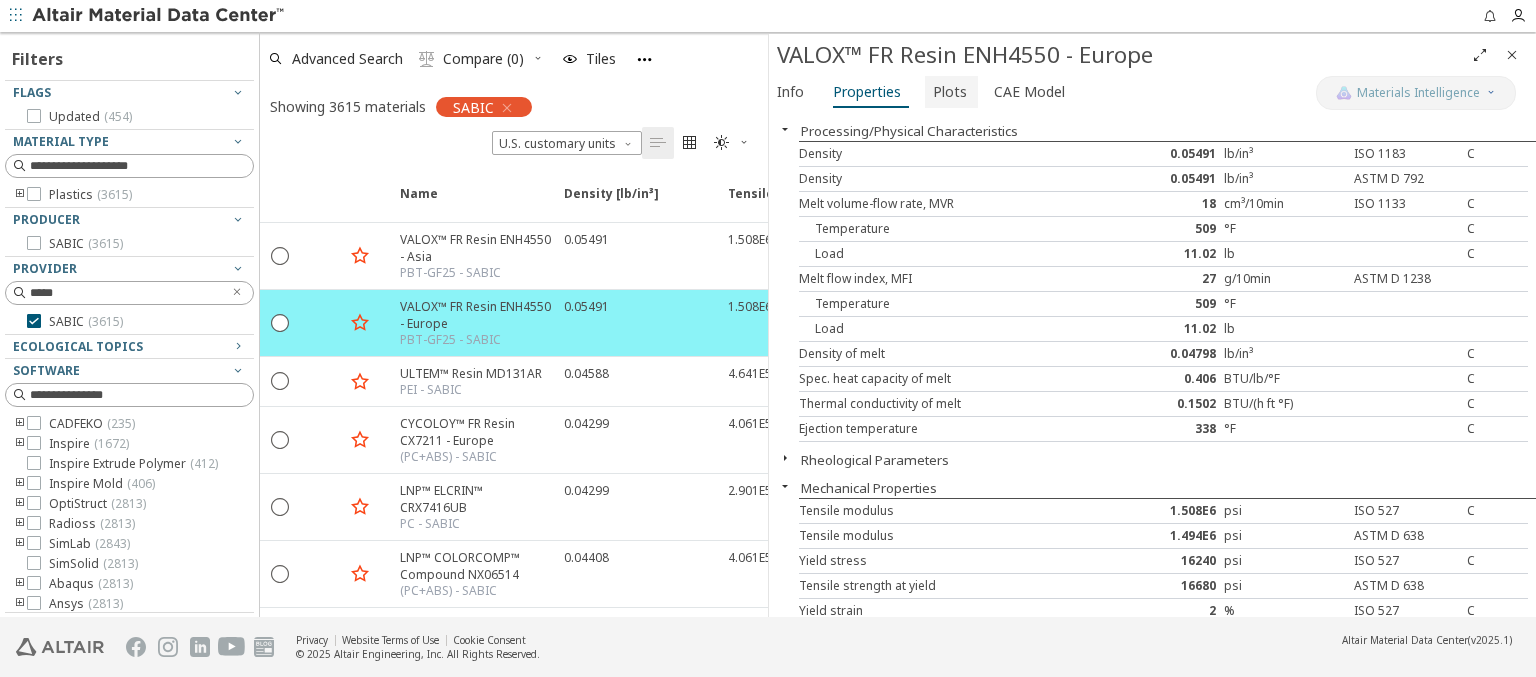 click on "Plots" at bounding box center [950, 92] 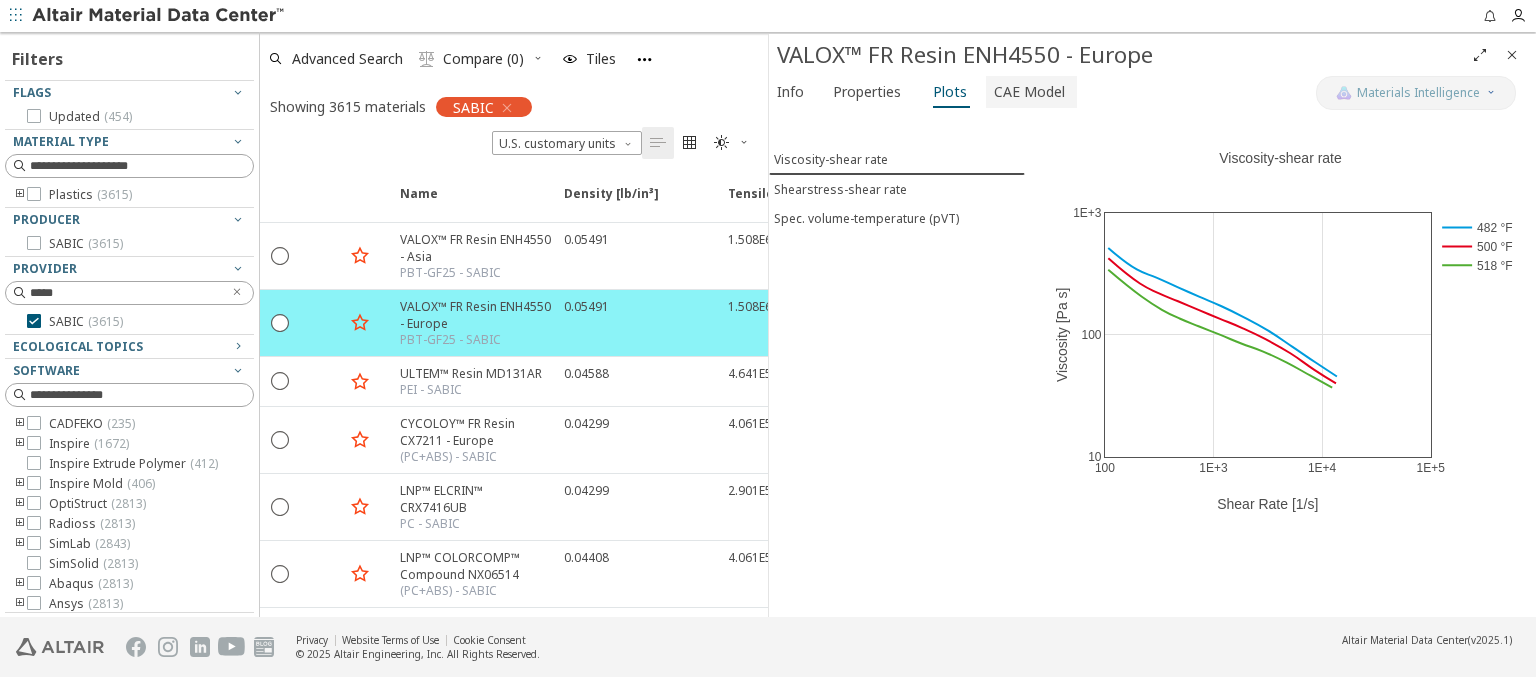 click on "CAE Model" at bounding box center [1029, 92] 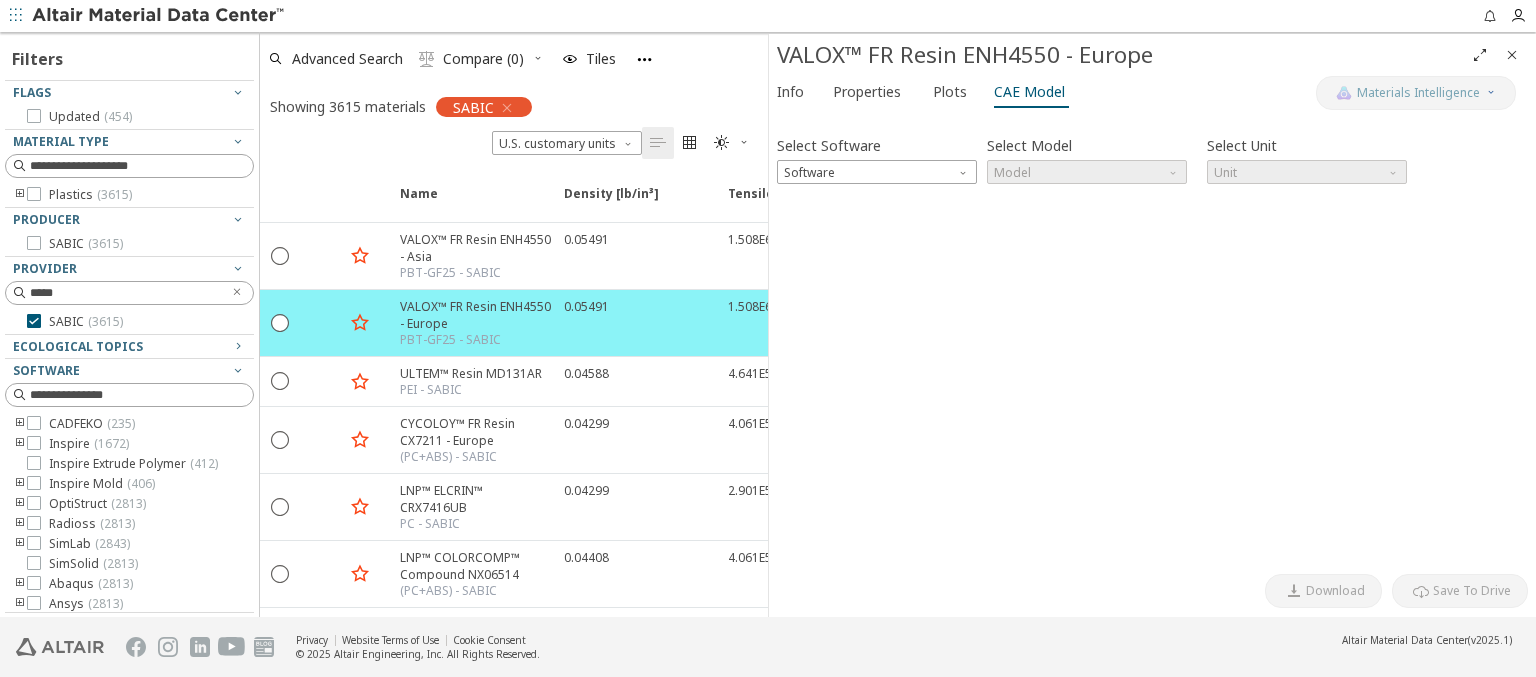 click at bounding box center (1512, 55) 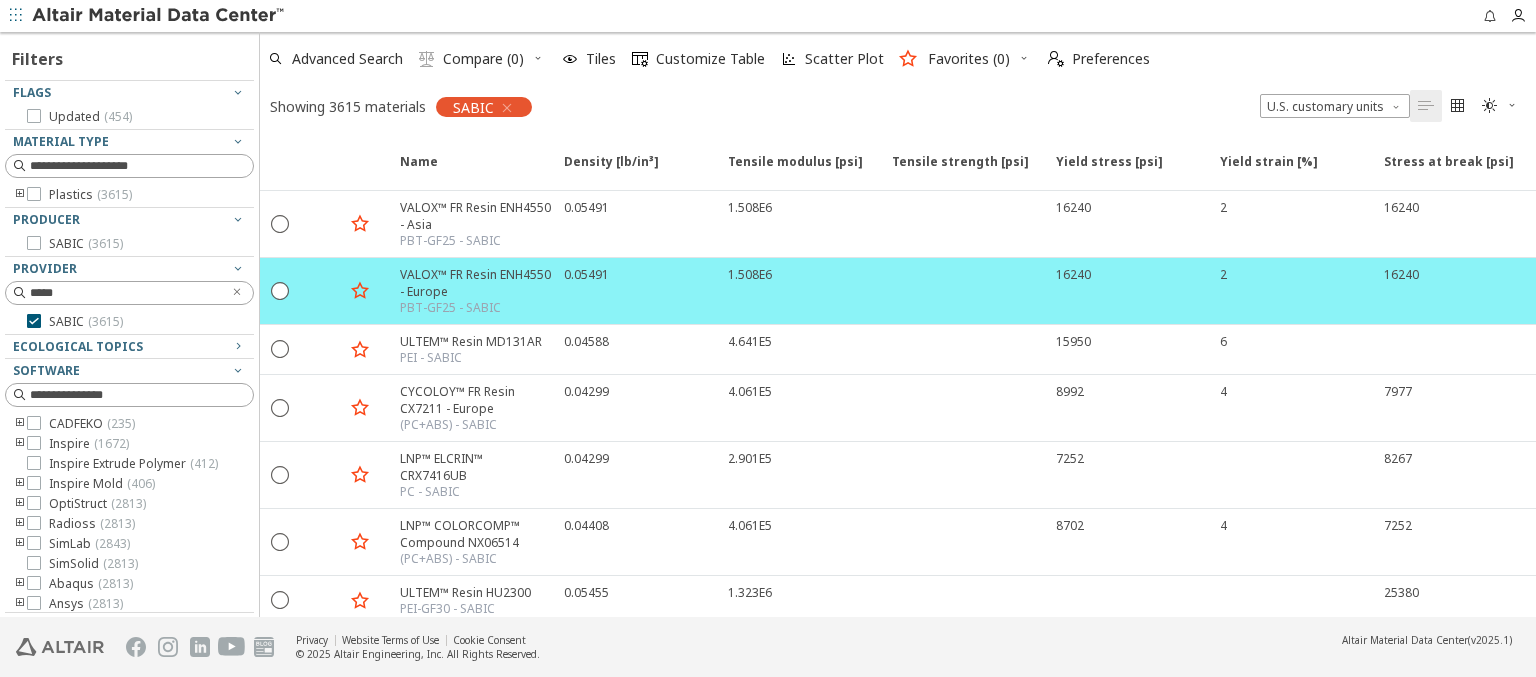 click on "Clear All Filters" at bounding box center (129, 15) 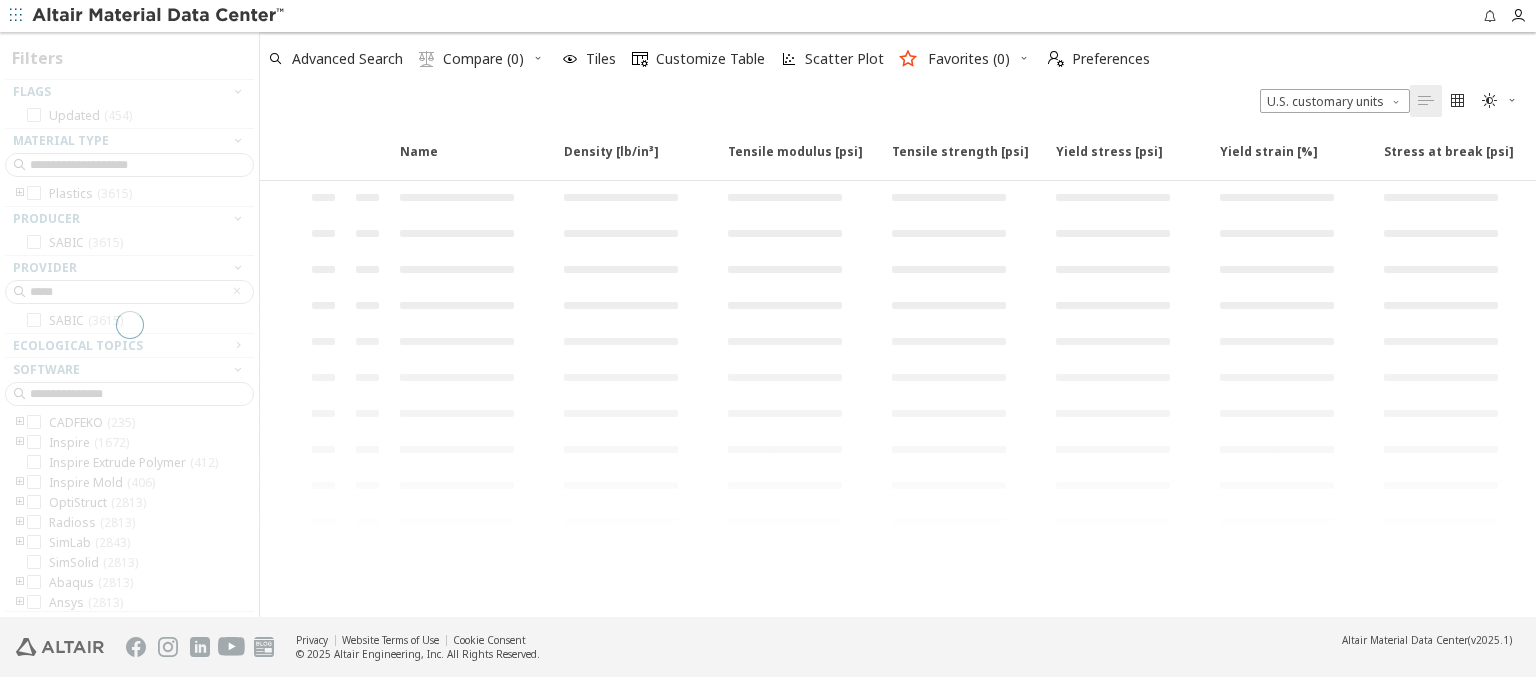 scroll, scrollTop: 9, scrollLeft: 0, axis: vertical 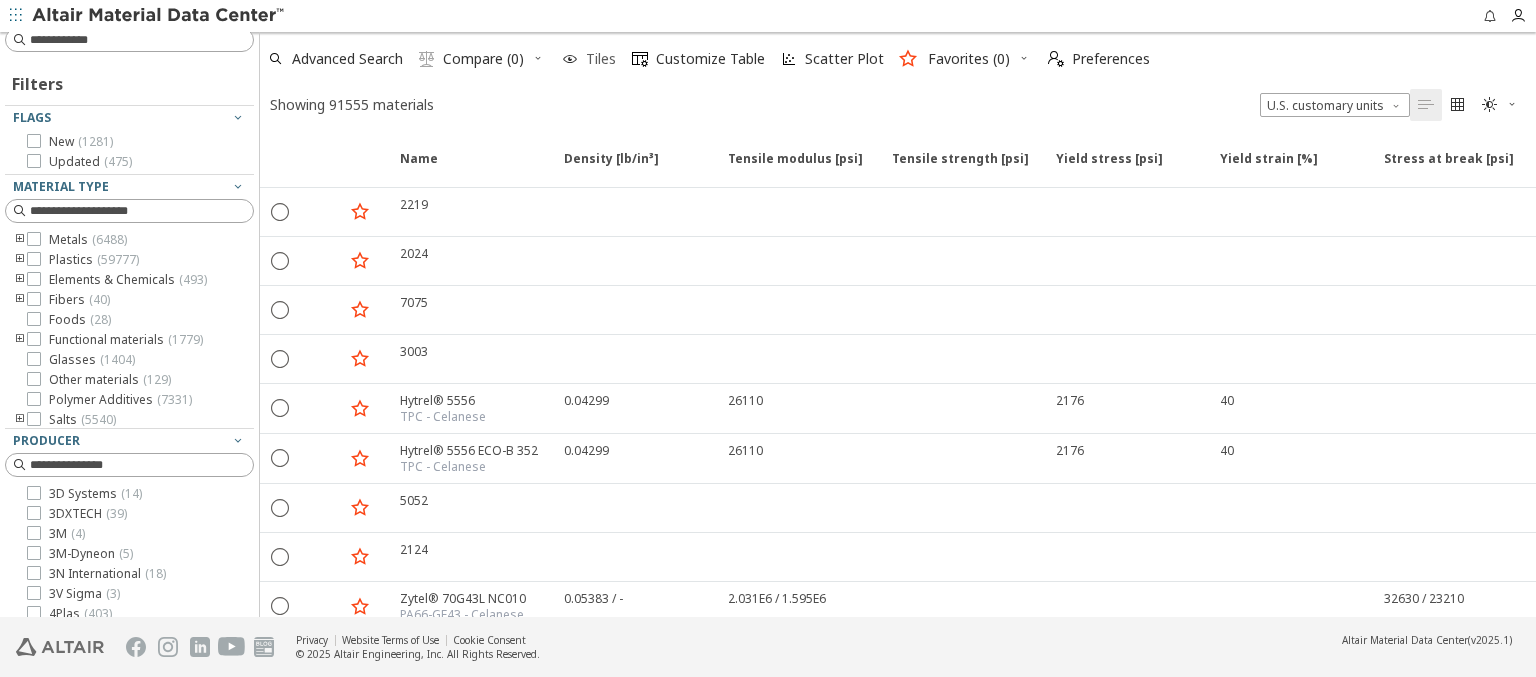 click at bounding box center [570, 59] 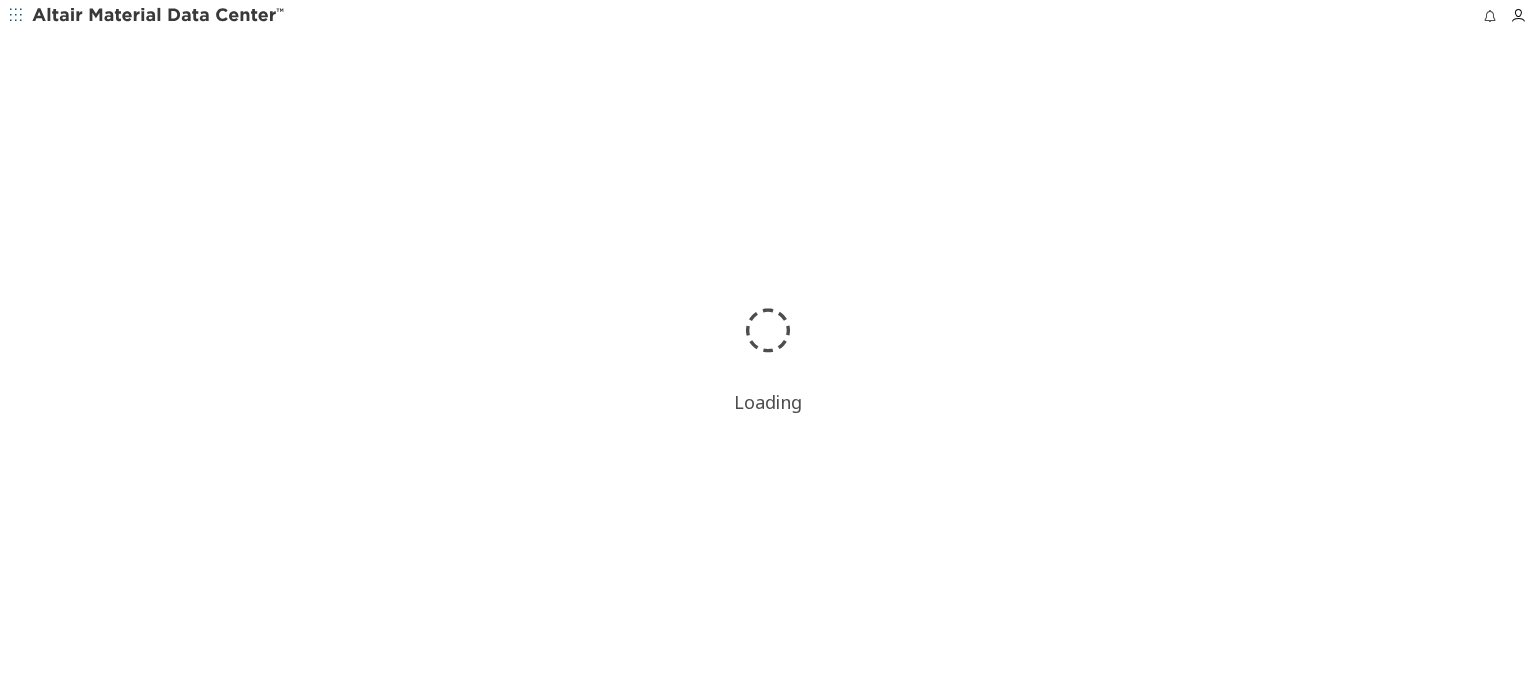 scroll, scrollTop: 0, scrollLeft: 0, axis: both 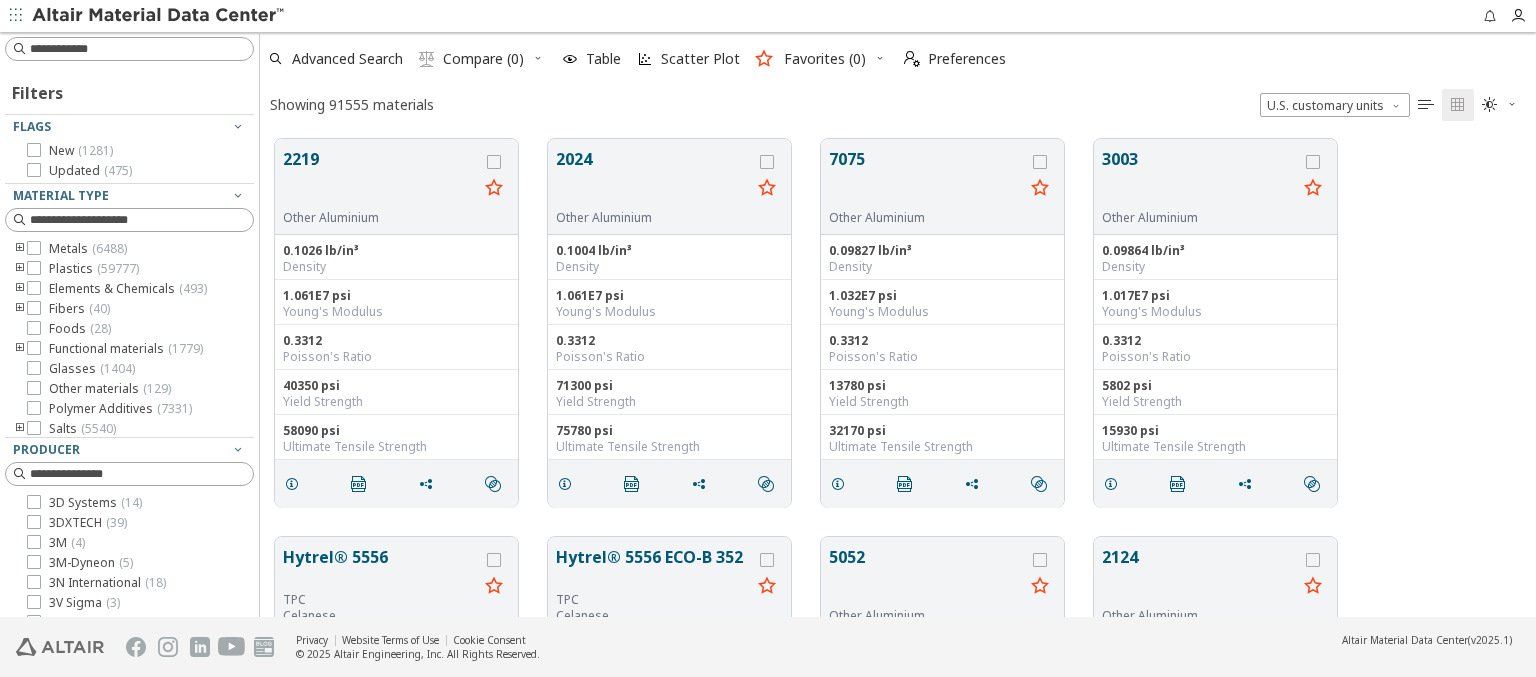 click at bounding box center (238, 683) 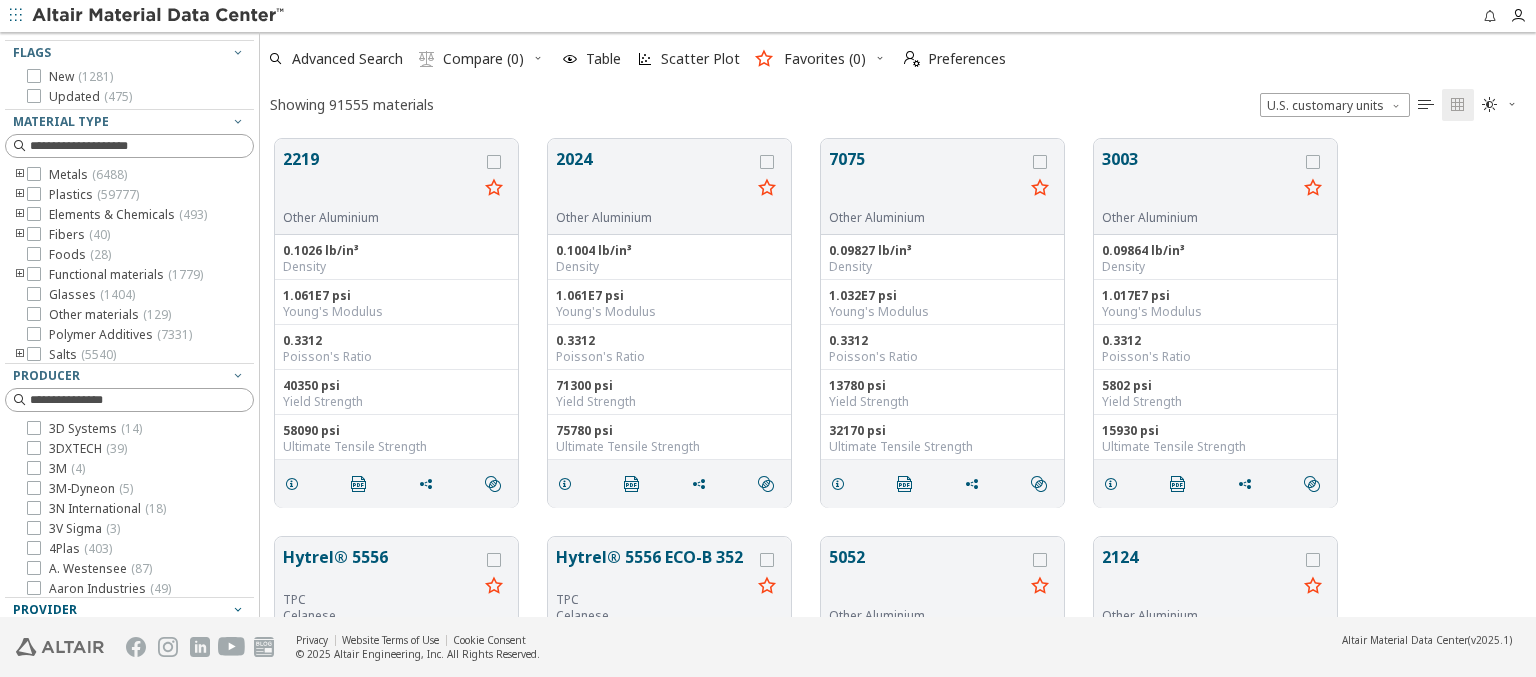 scroll, scrollTop: 383, scrollLeft: 0, axis: vertical 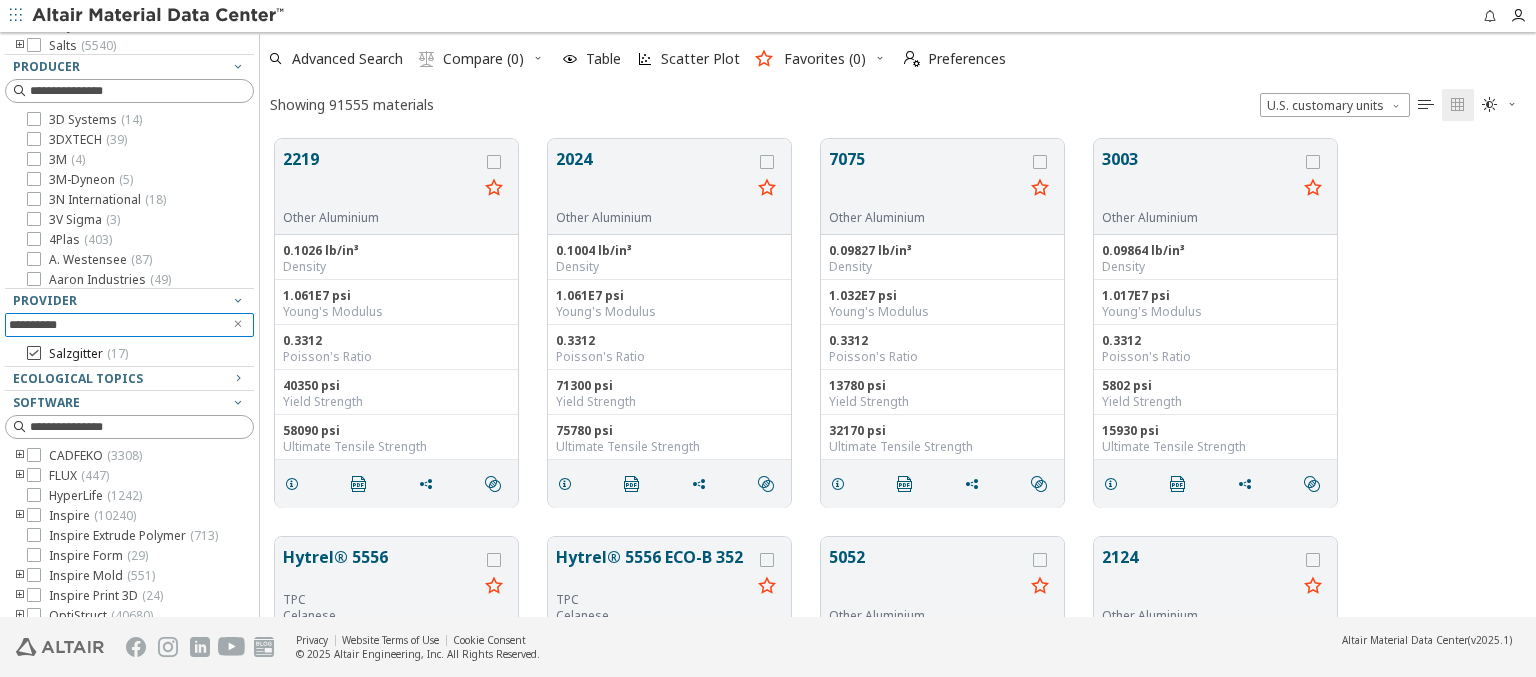 type on "**********" 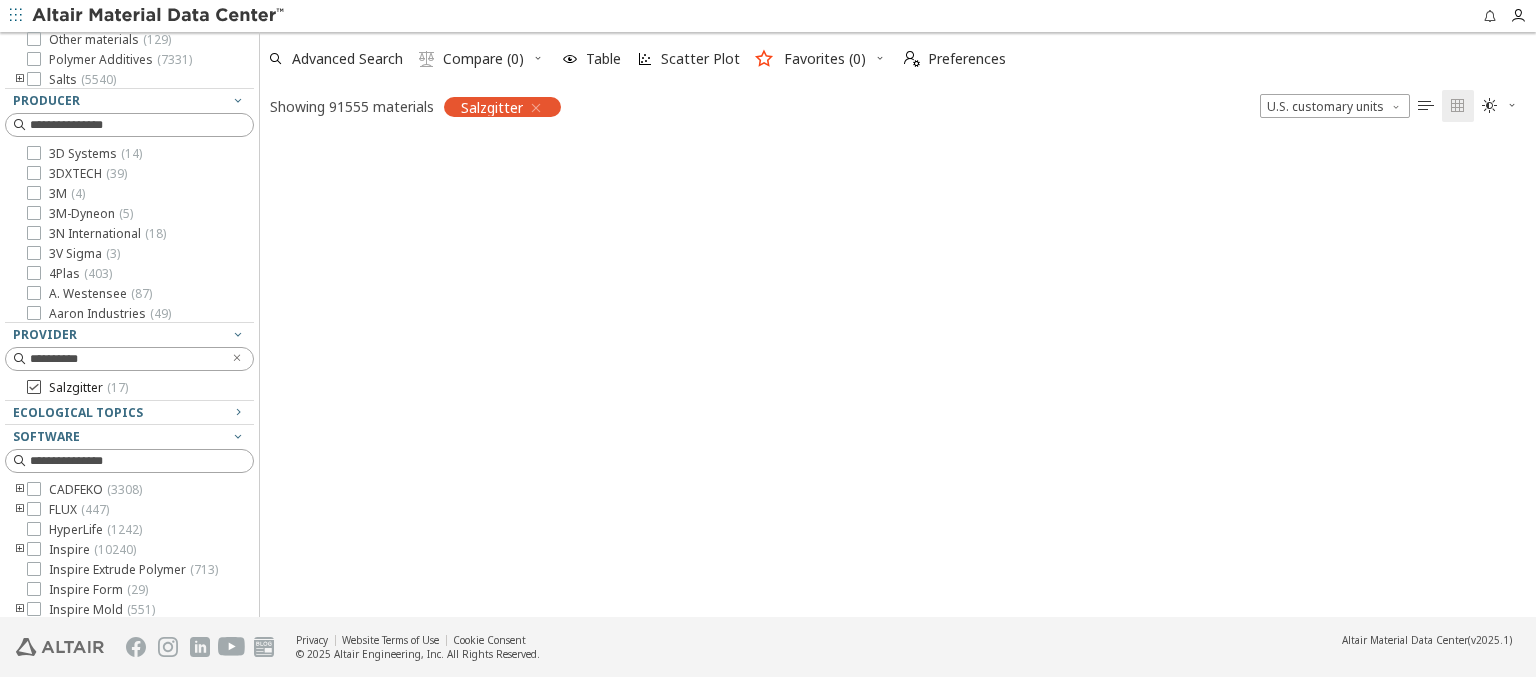 scroll, scrollTop: 475, scrollLeft: 1260, axis: both 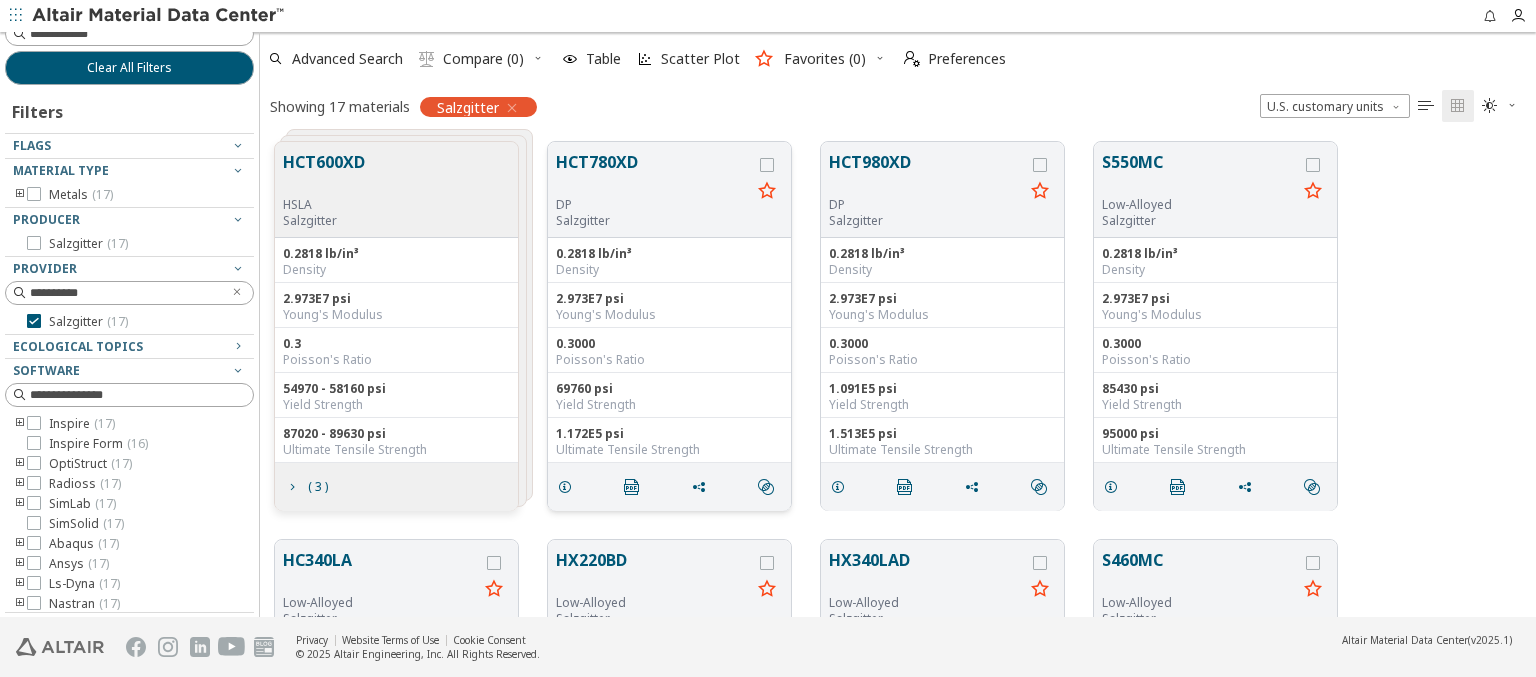 click on "HCT780XD" at bounding box center [653, 173] 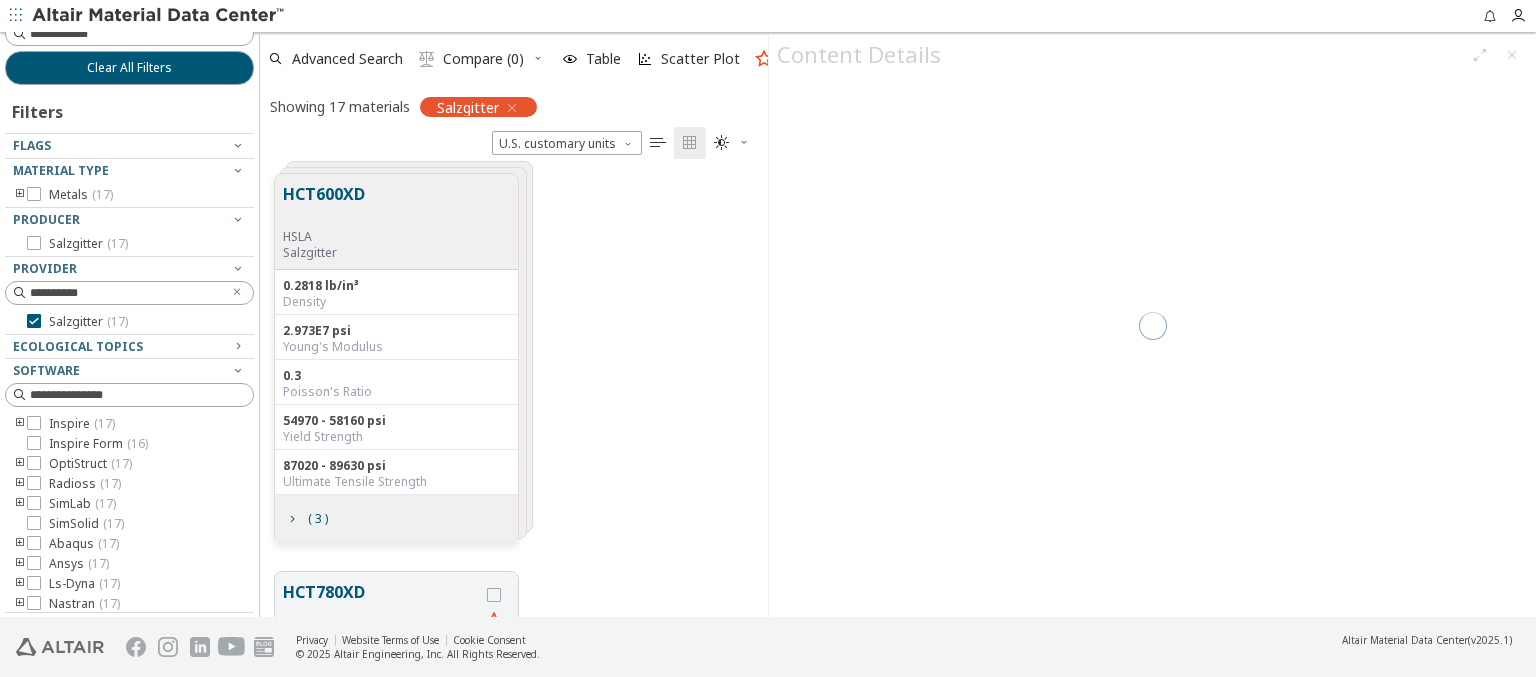 scroll, scrollTop: 443, scrollLeft: 492, axis: both 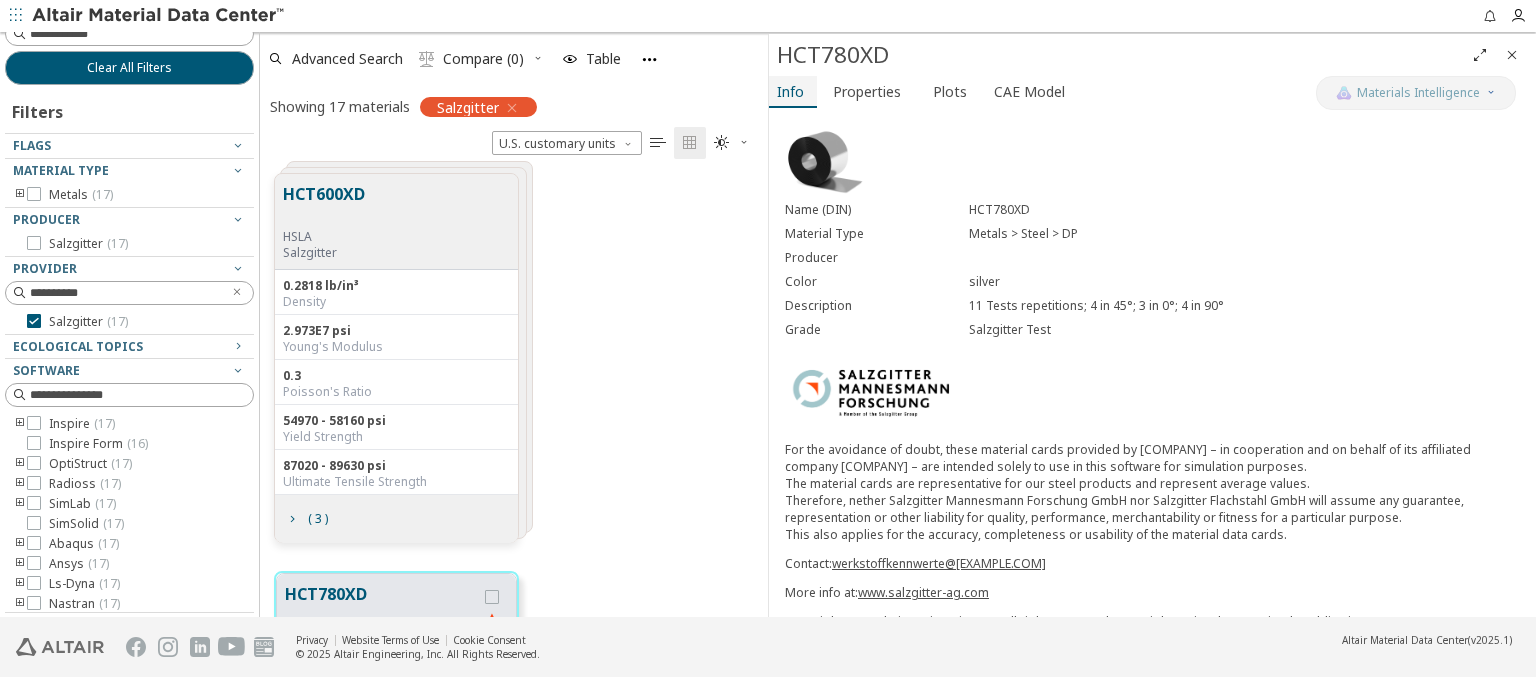 click on "Info" at bounding box center (790, 92) 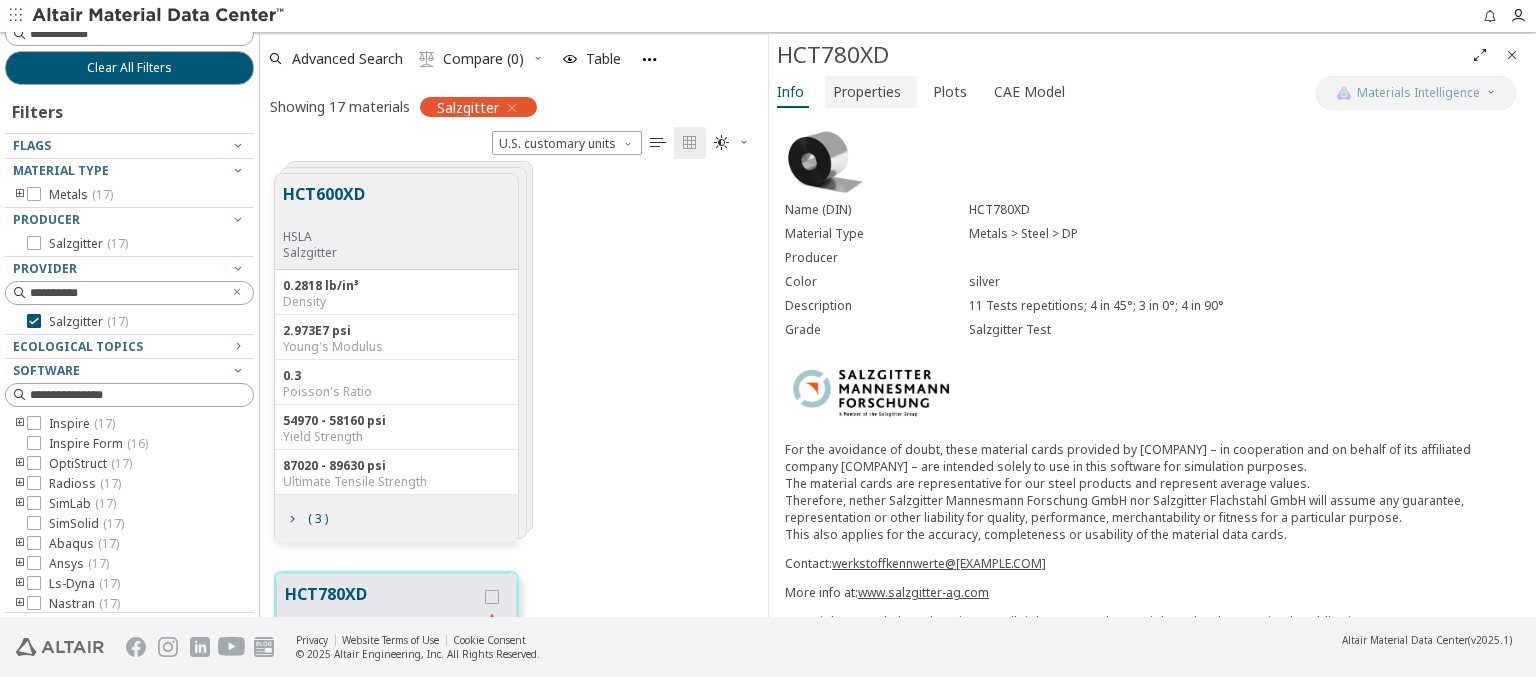 click on "Properties" at bounding box center (867, 92) 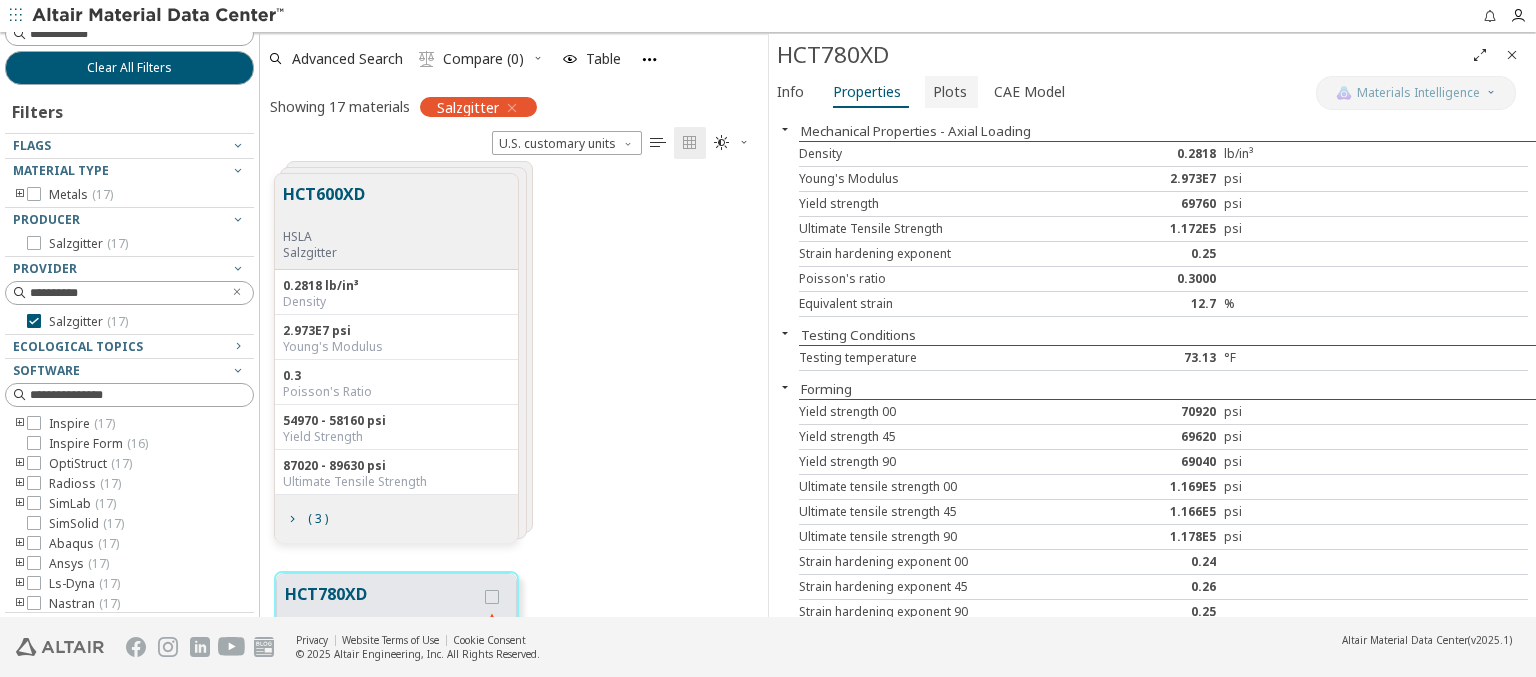click on "Plots" at bounding box center [950, 92] 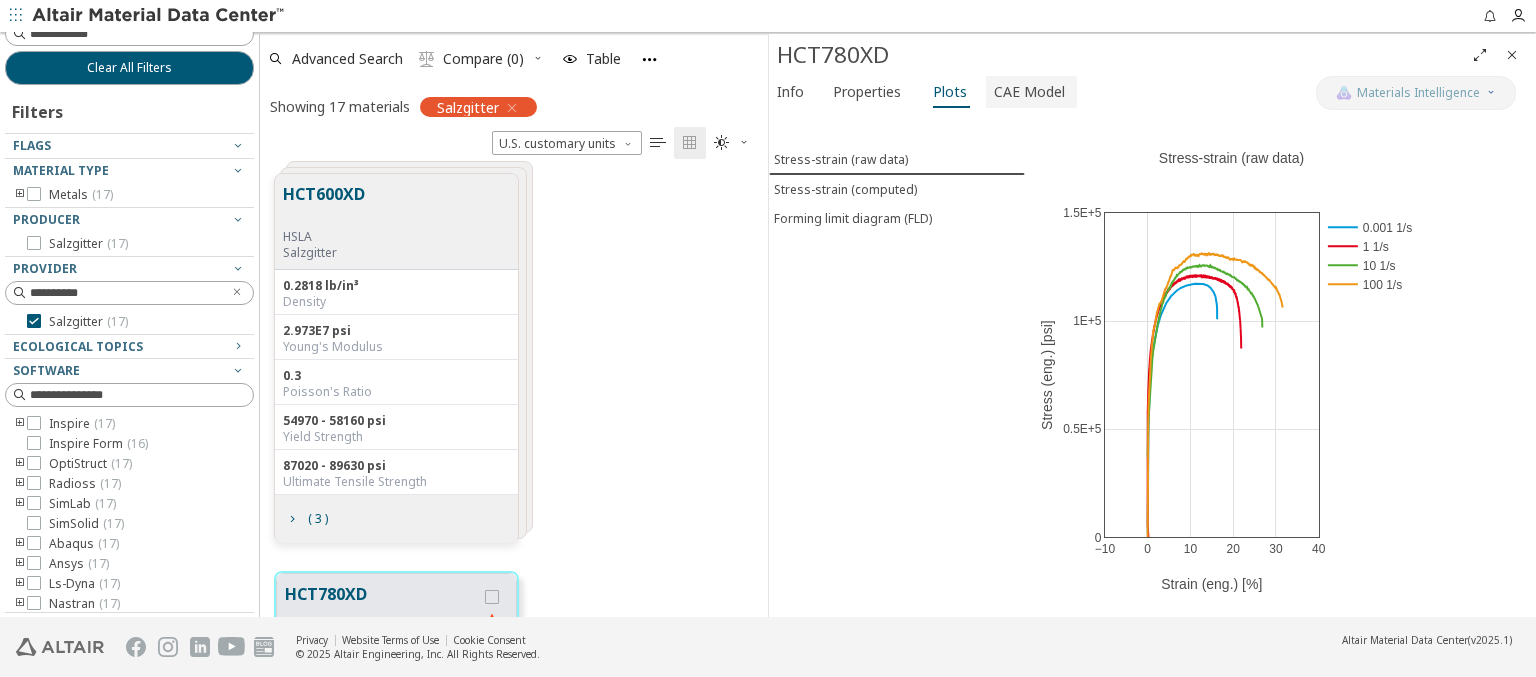 click on "CAE Model" at bounding box center [1029, 92] 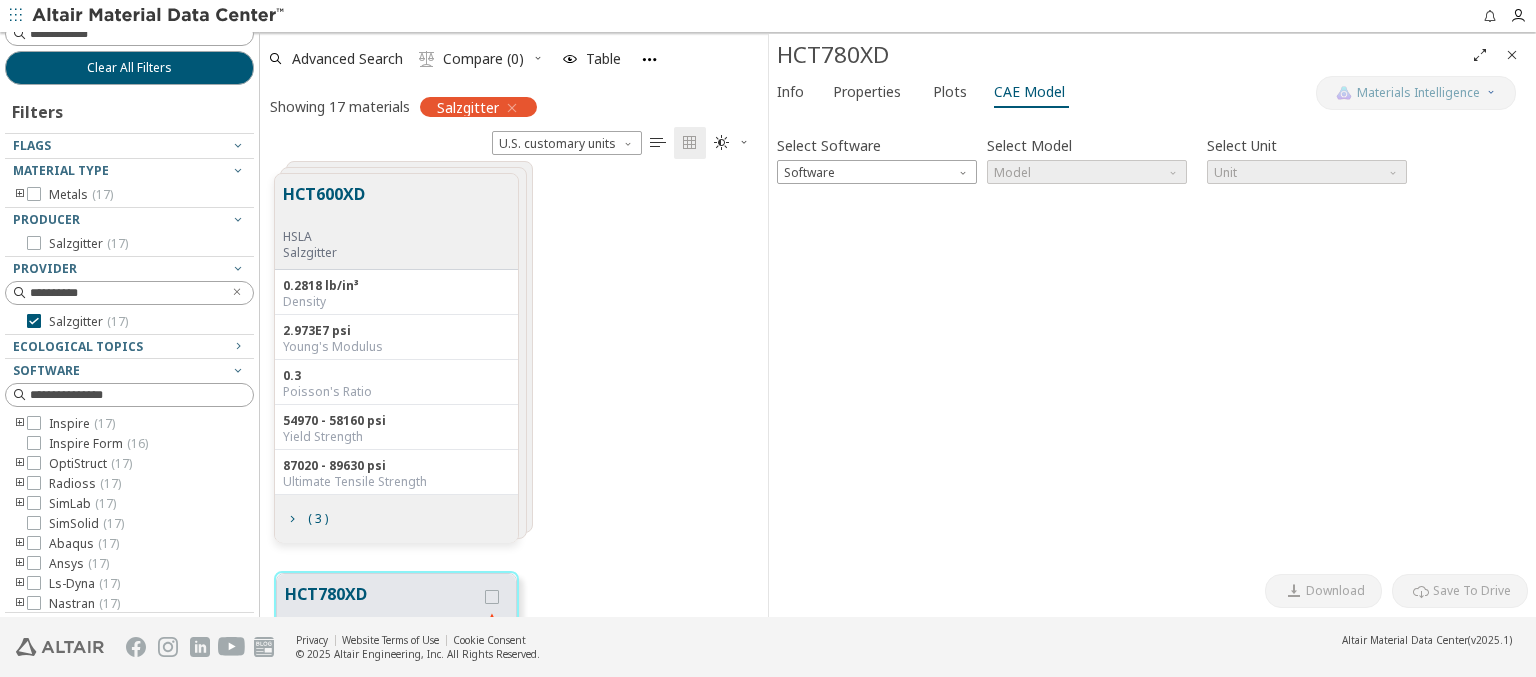 click at bounding box center [1512, 55] 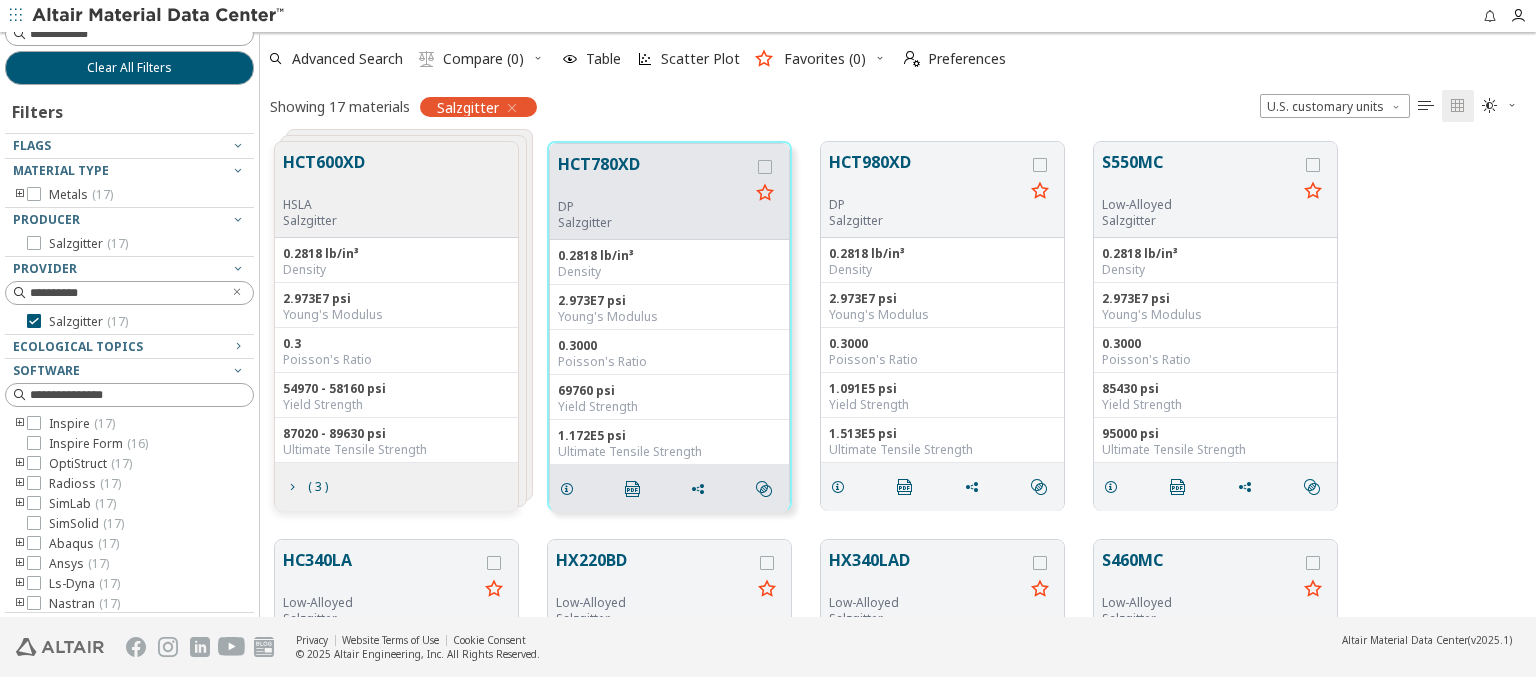 scroll, scrollTop: 16, scrollLeft: 16, axis: both 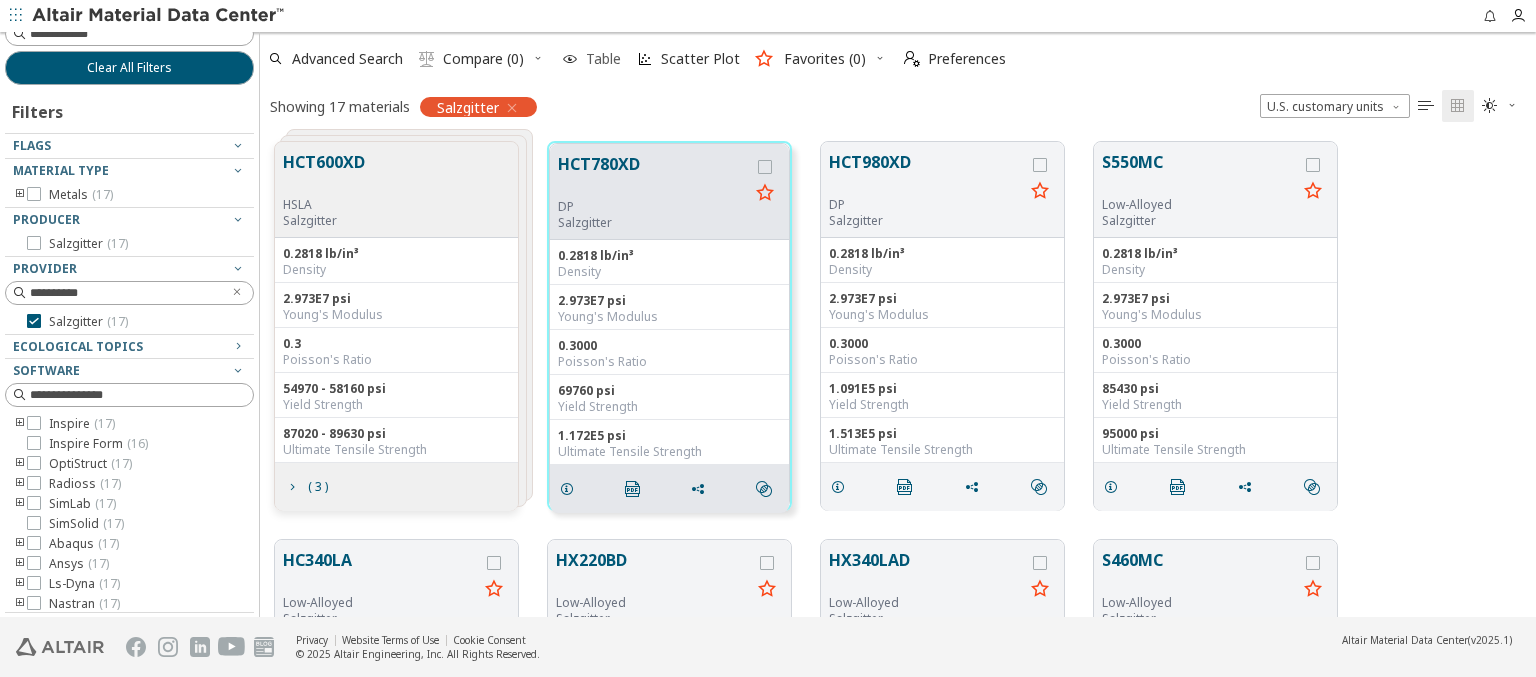click at bounding box center [570, 59] 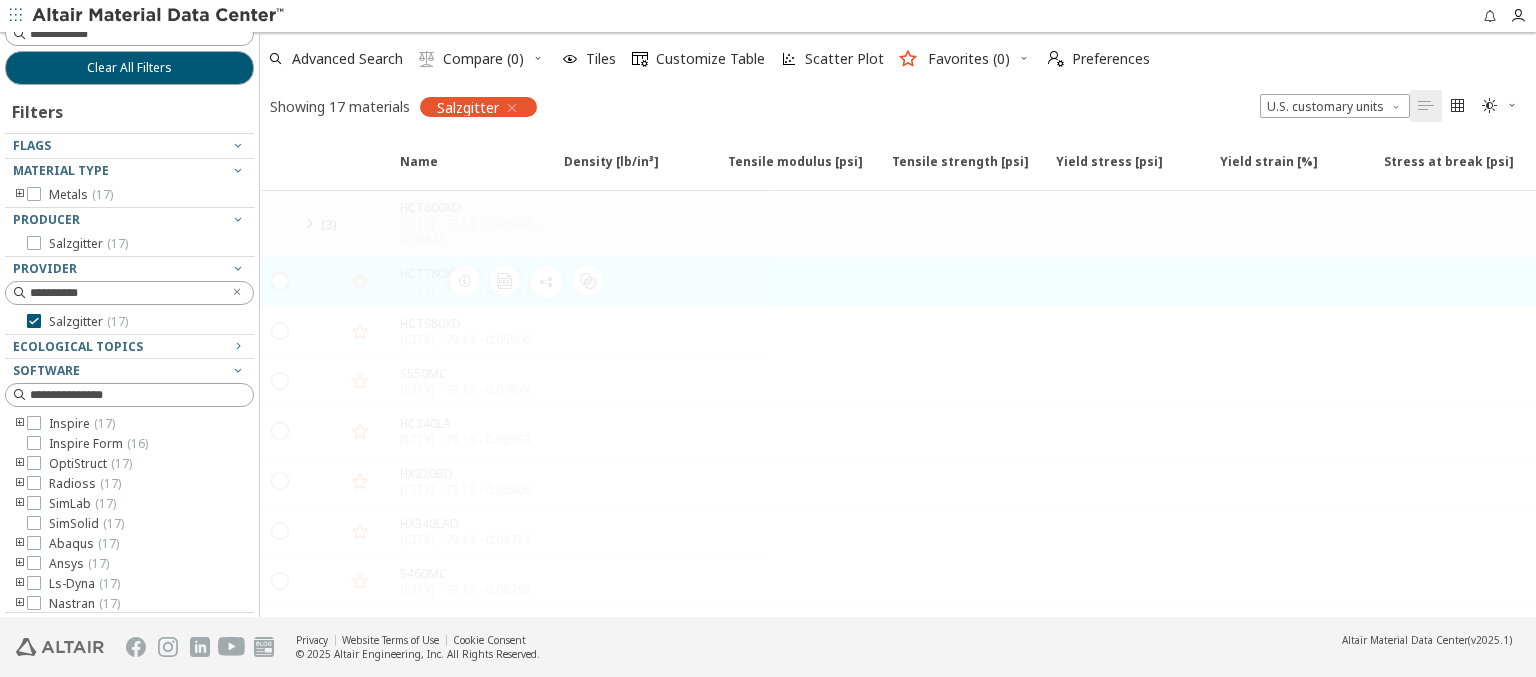 click at bounding box center (962, 281) 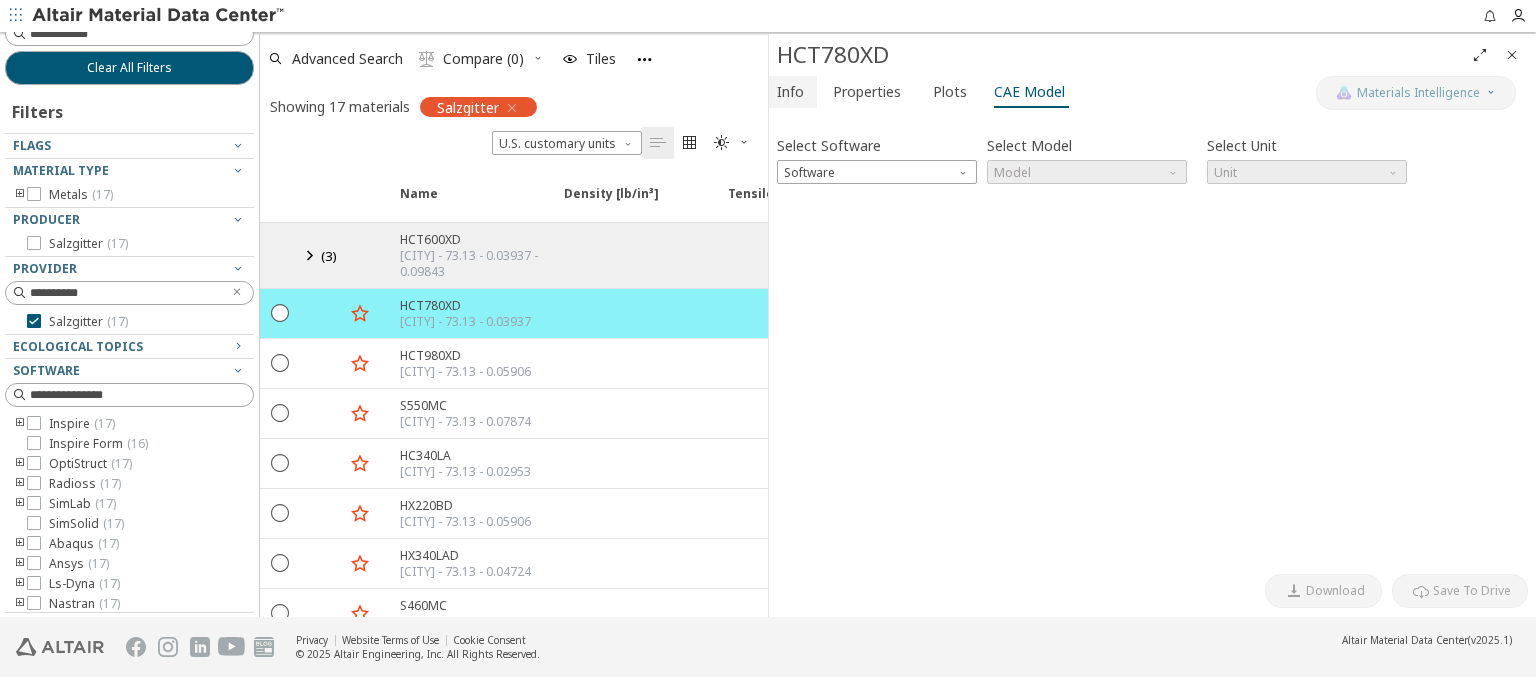 click on "Info" at bounding box center [790, 92] 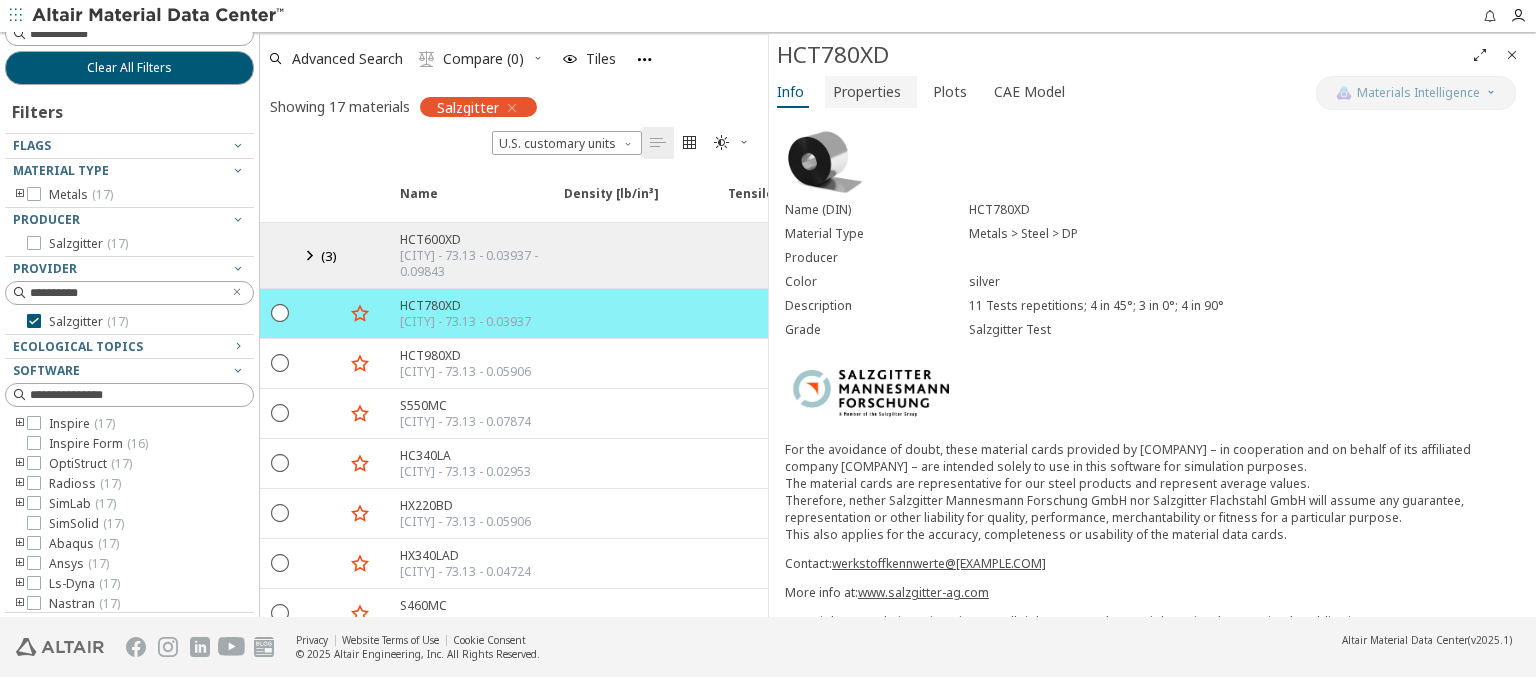 click on "Properties" at bounding box center (867, 92) 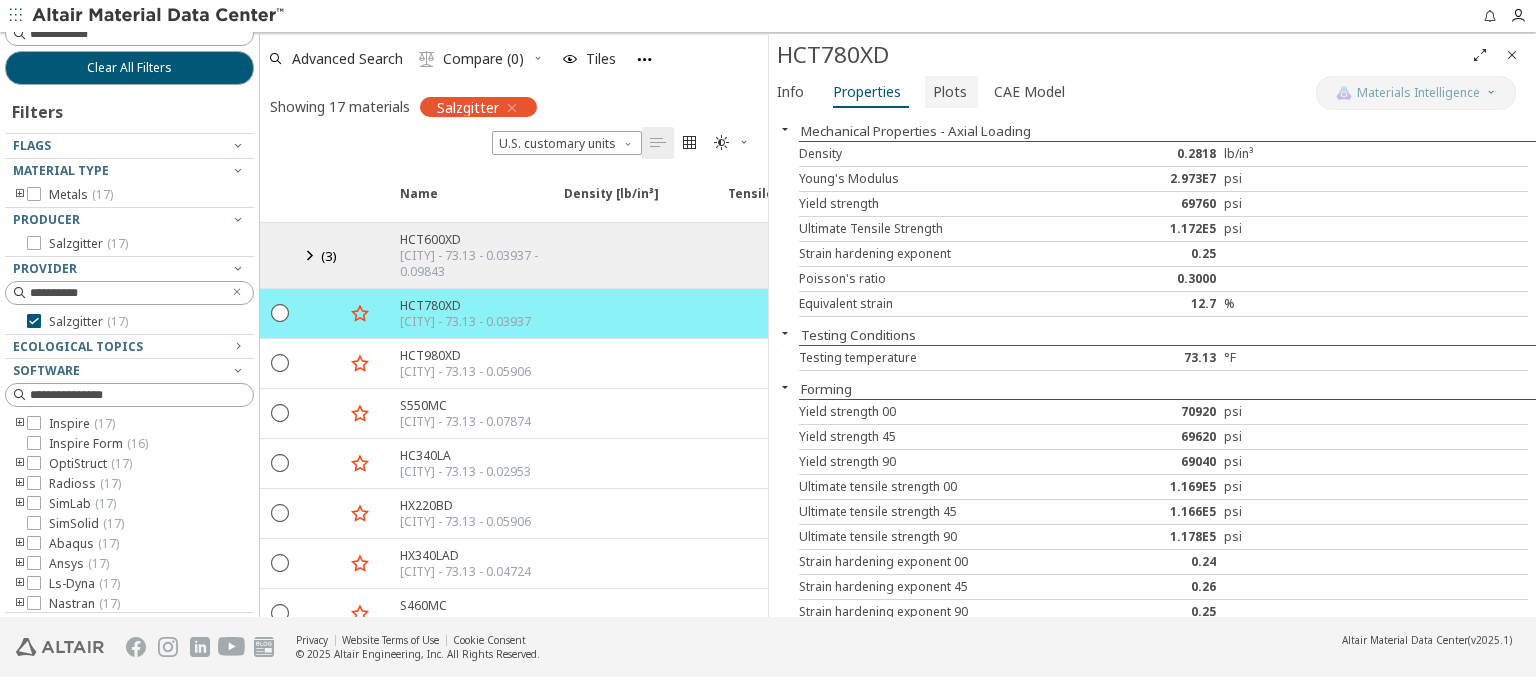 click on "Plots" at bounding box center (950, 92) 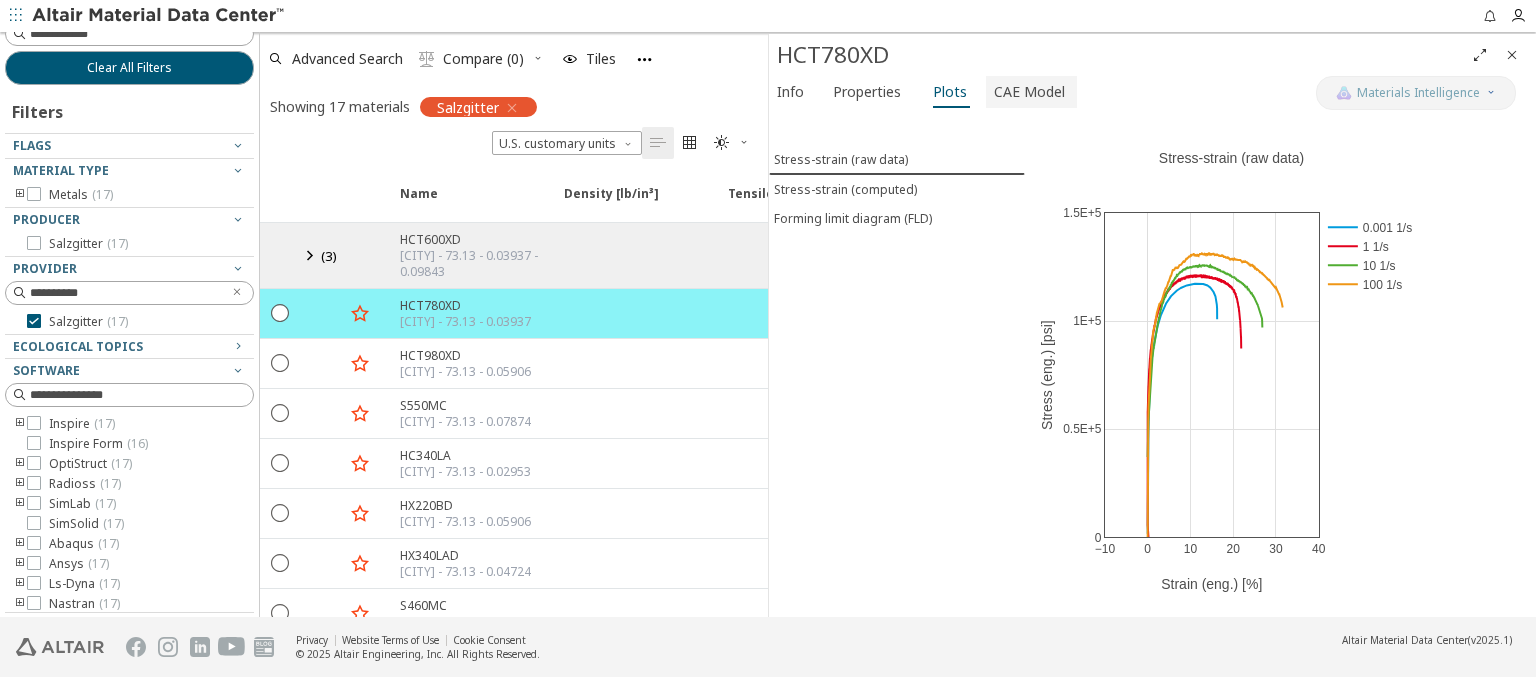 click on "CAE Model" at bounding box center [1029, 92] 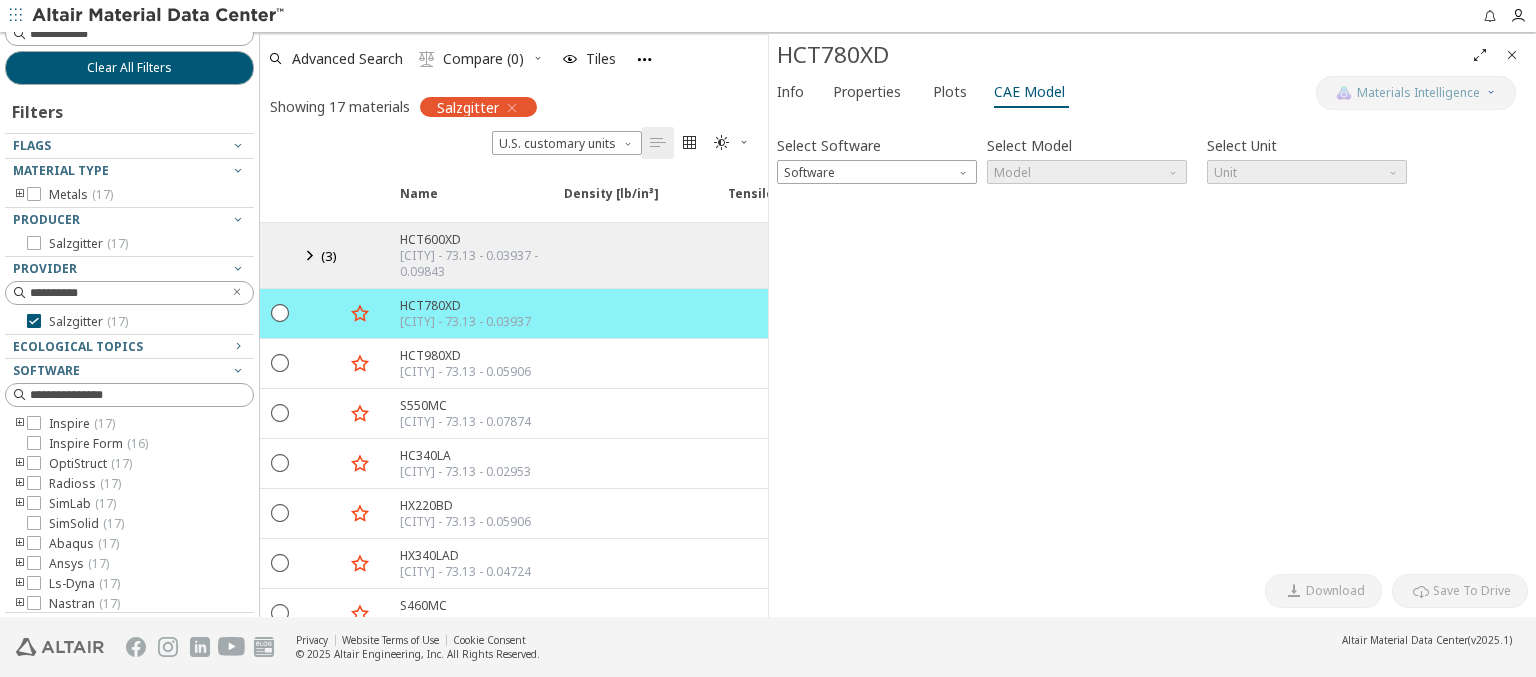 click at bounding box center (1512, 55) 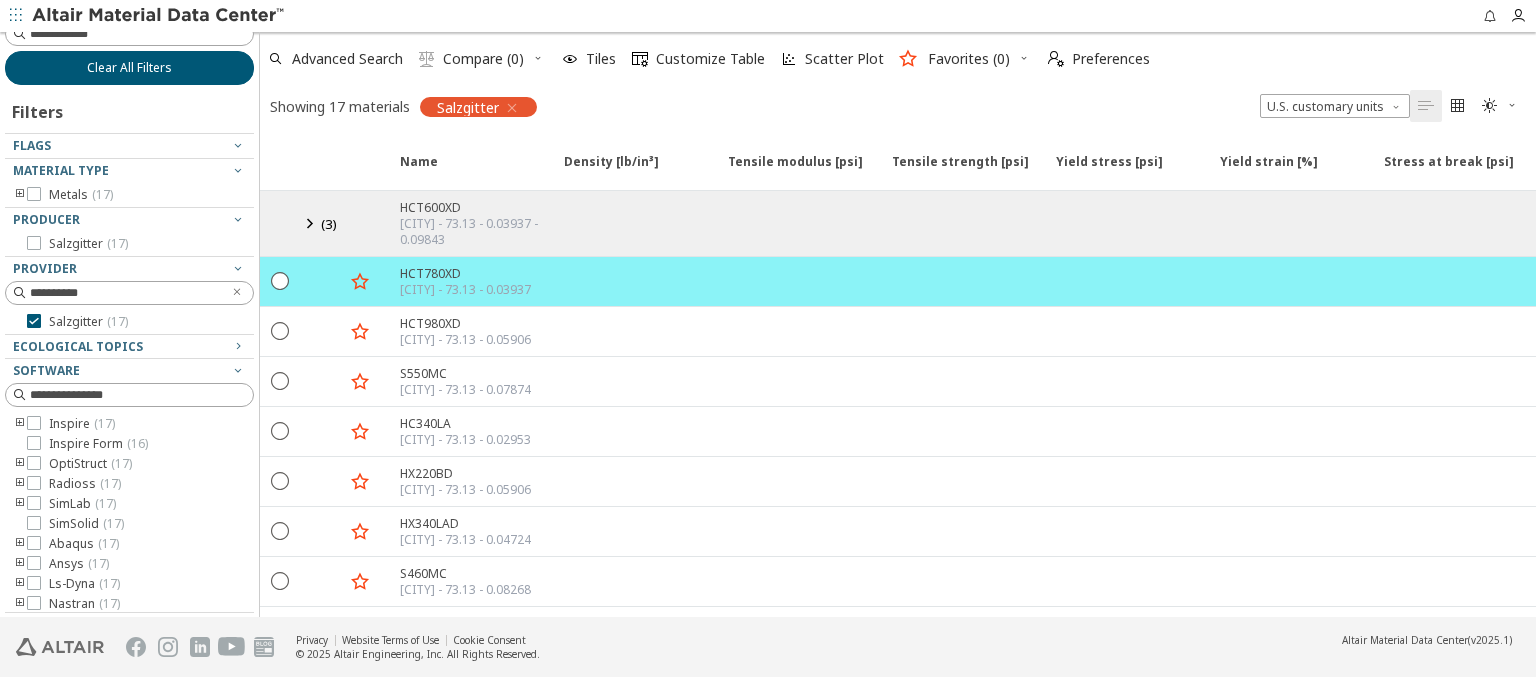 click on "Clear All Filters" at bounding box center (129, 68) 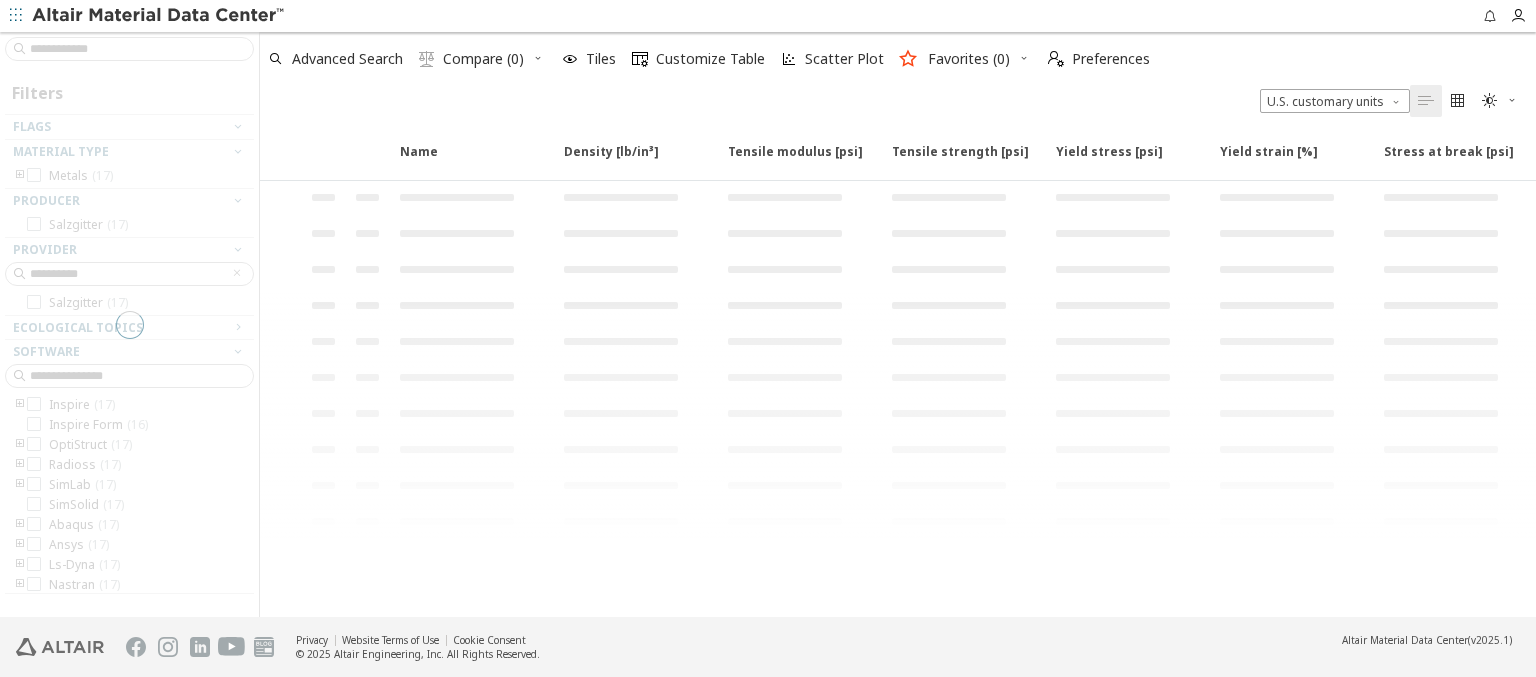 scroll, scrollTop: 0, scrollLeft: 0, axis: both 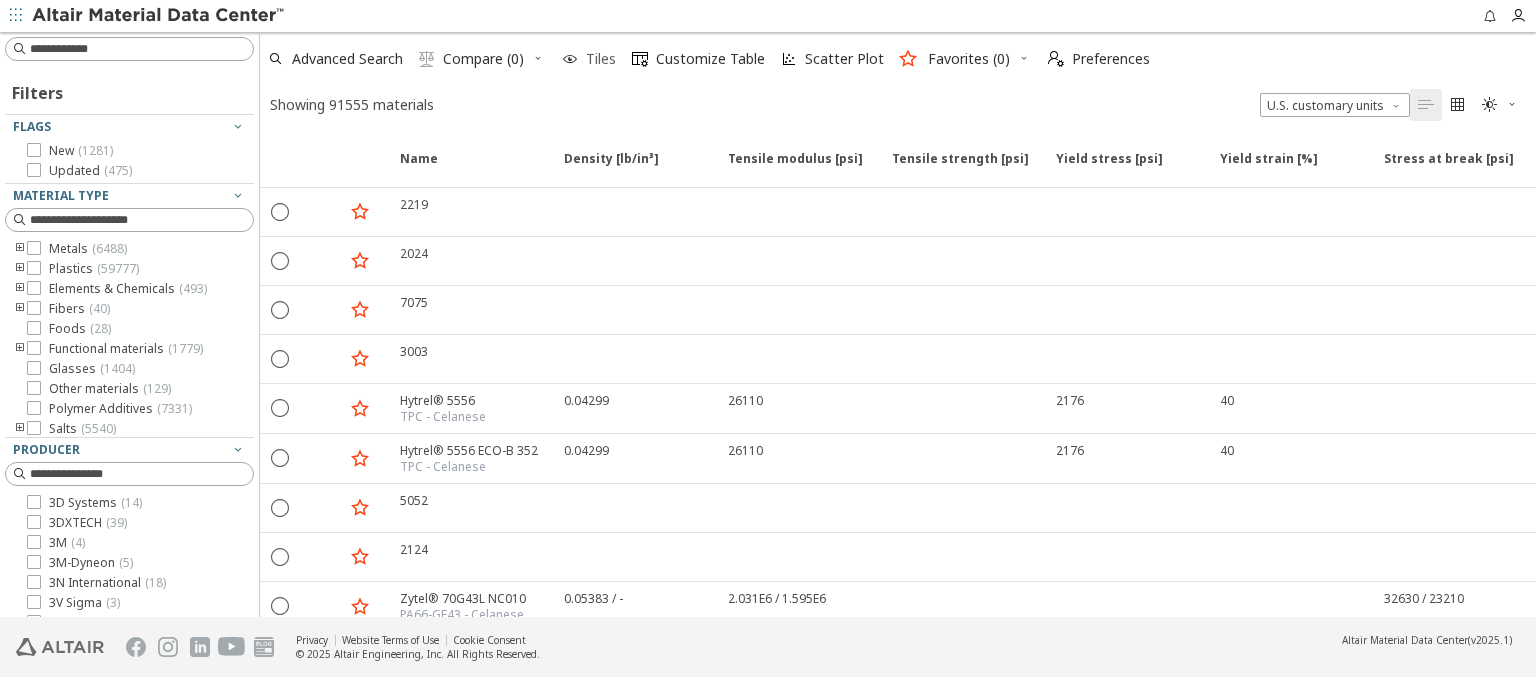 click at bounding box center (570, 59) 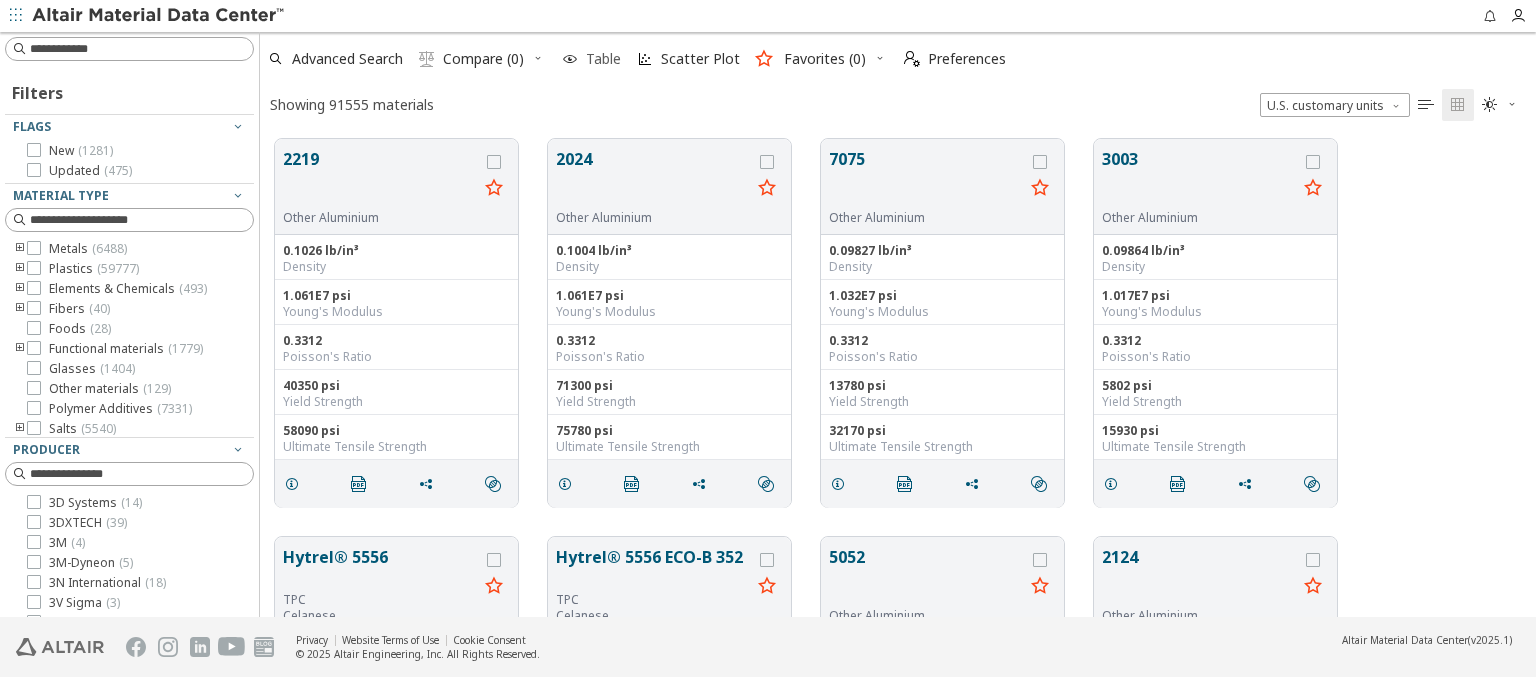 scroll, scrollTop: 16, scrollLeft: 16, axis: both 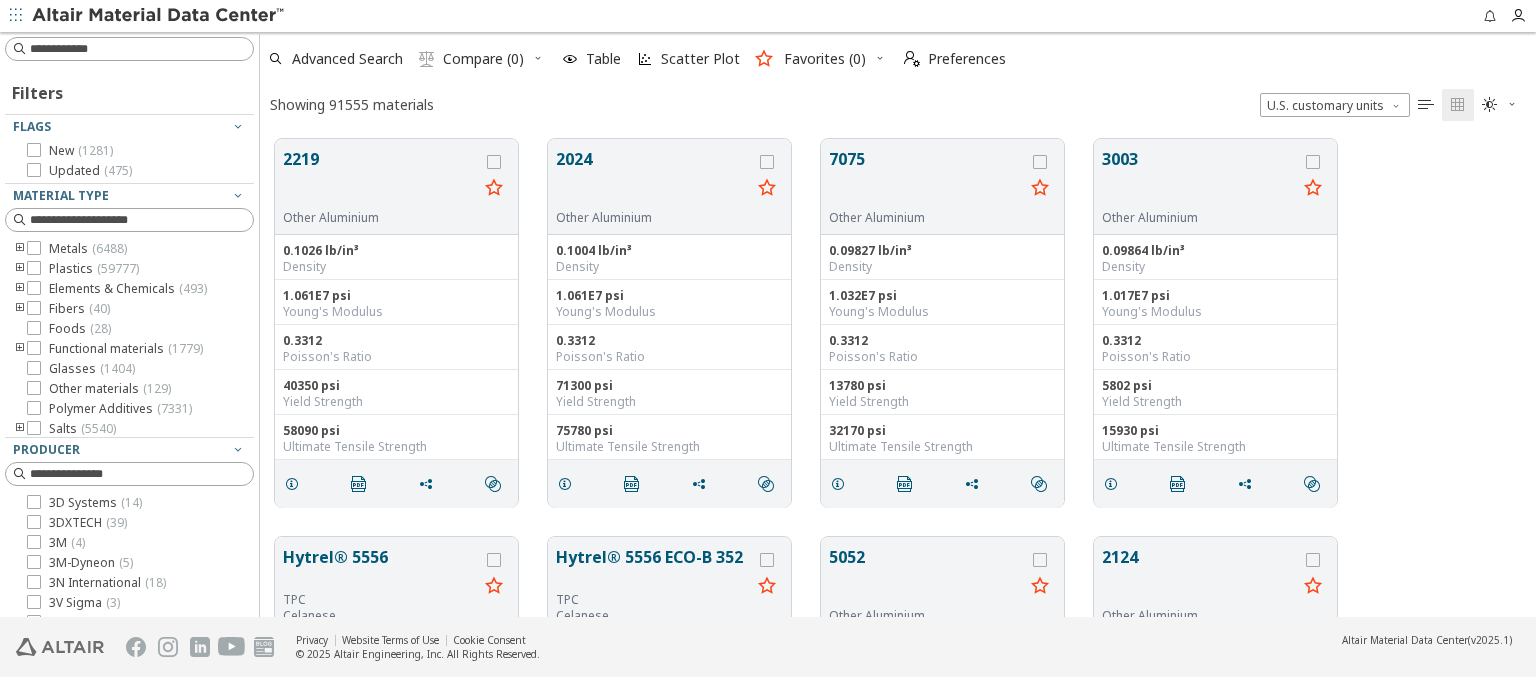 click at bounding box center (159, 16) 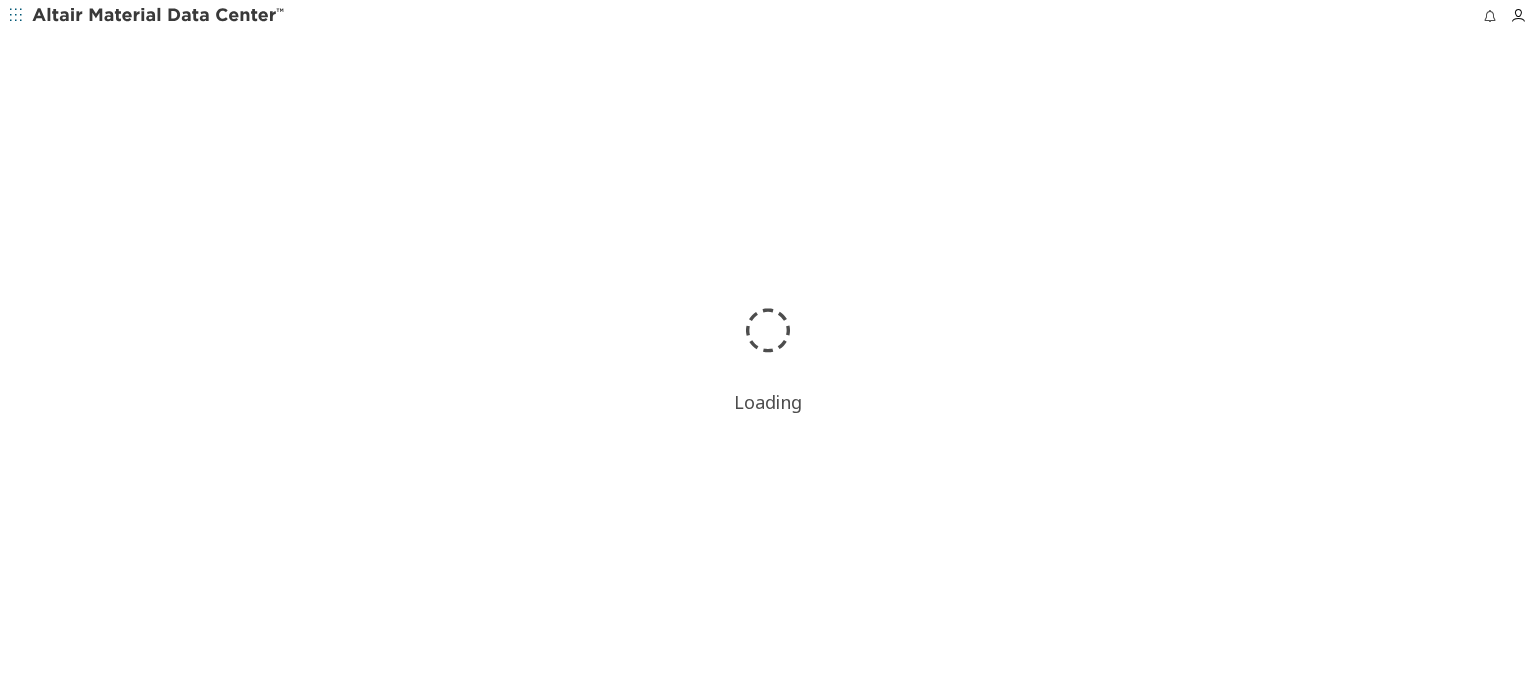 scroll, scrollTop: 0, scrollLeft: 0, axis: both 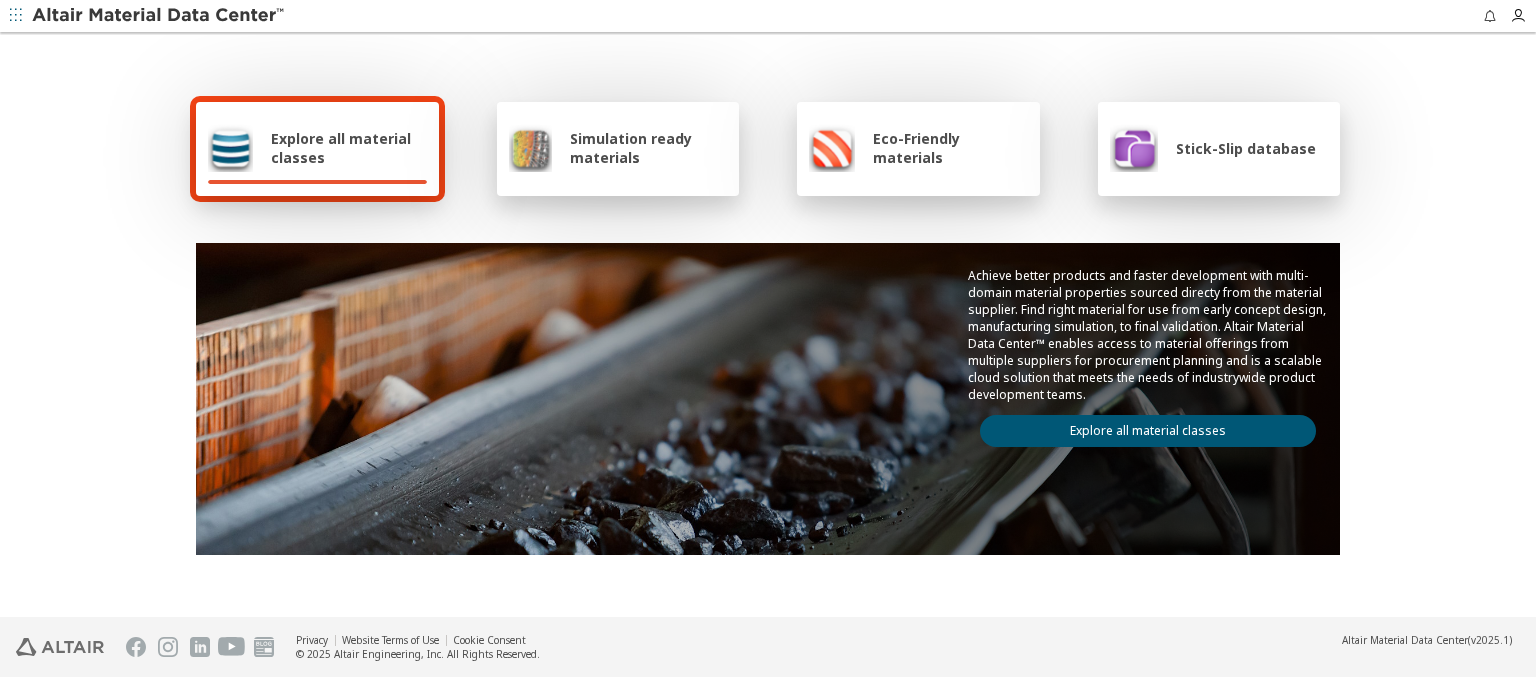 click on "Explore all material classes" at bounding box center [349, 148] 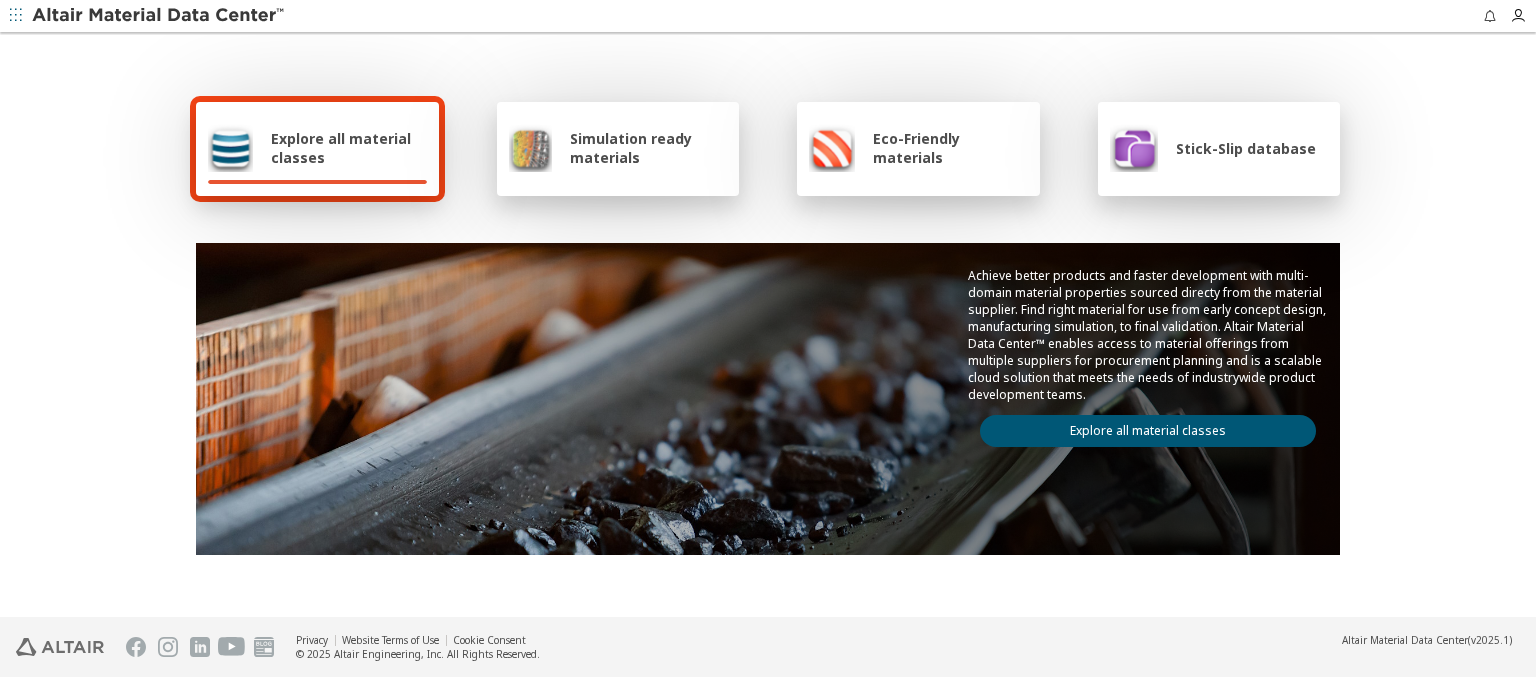 click on "Explore all material classes" at bounding box center (1148, 431) 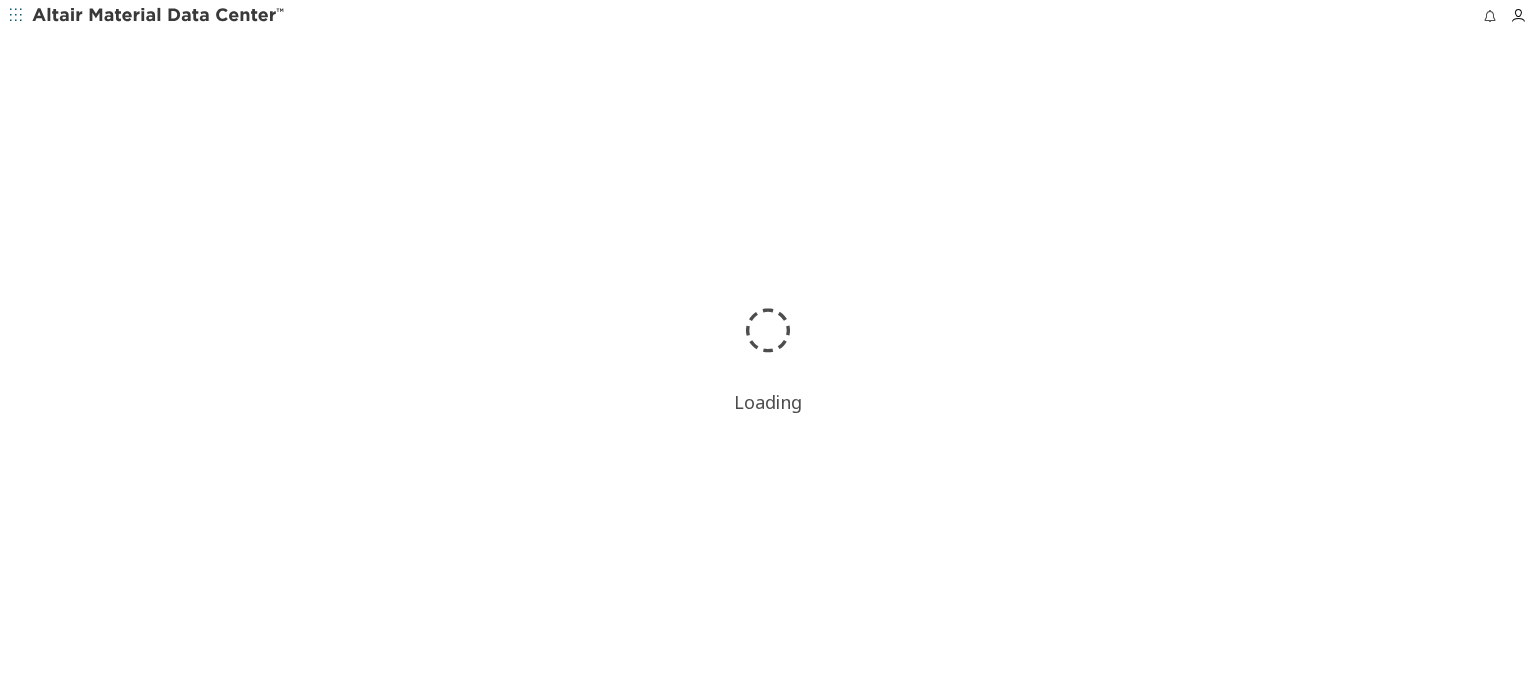 scroll, scrollTop: 0, scrollLeft: 0, axis: both 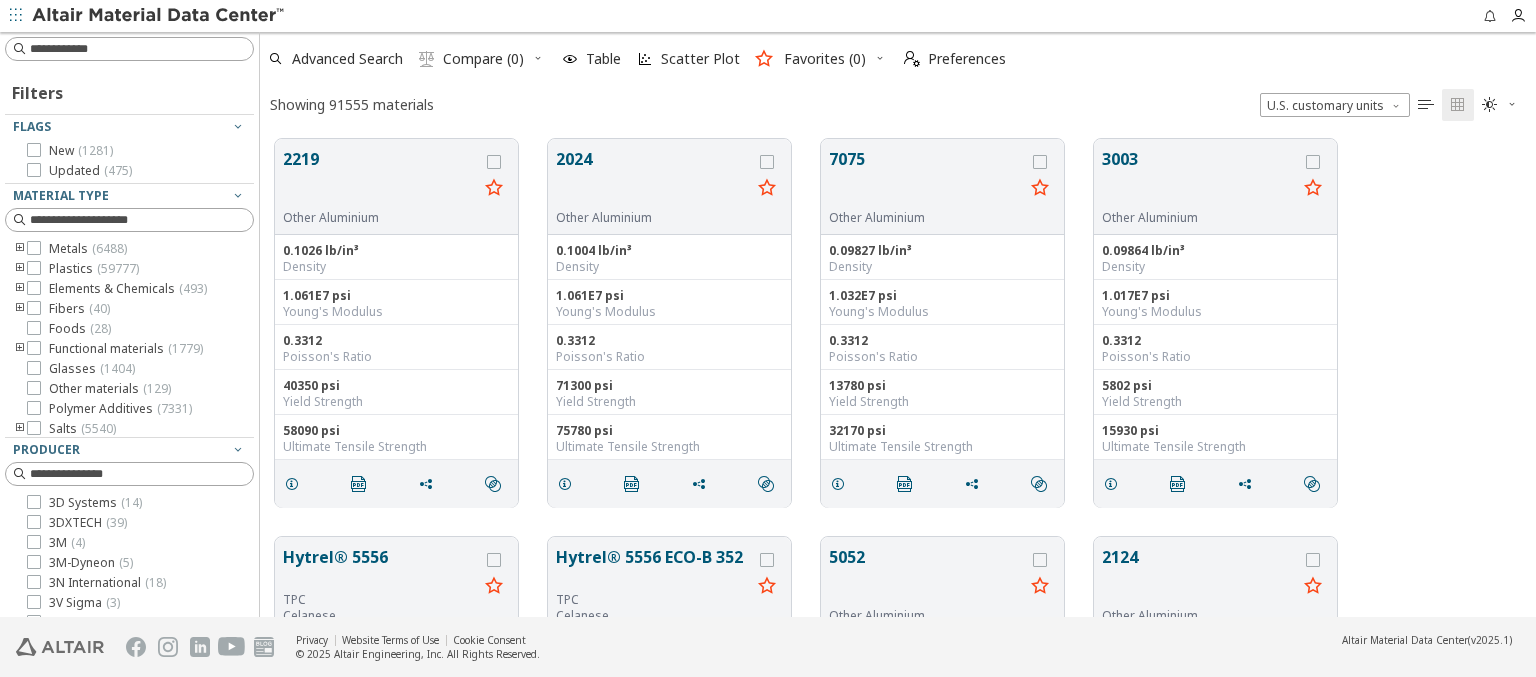 type on "******" 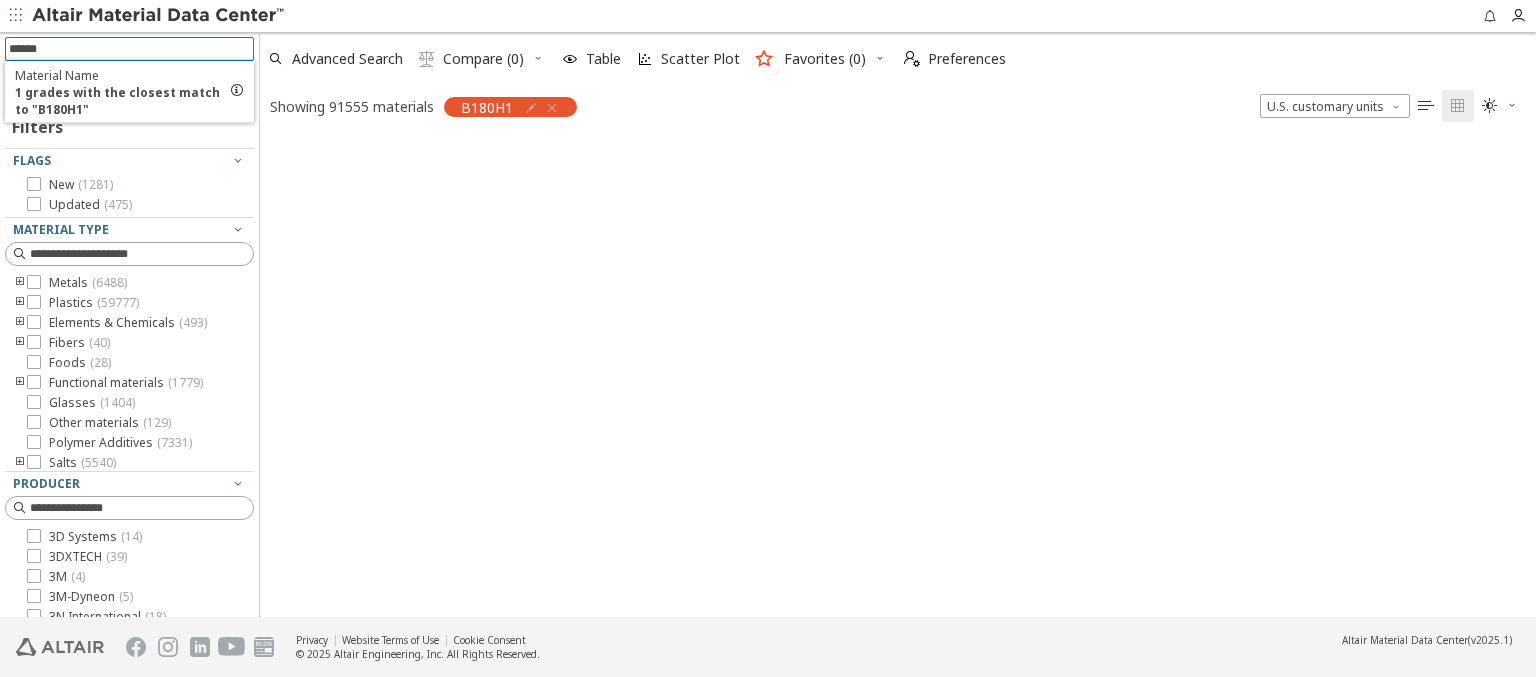 type 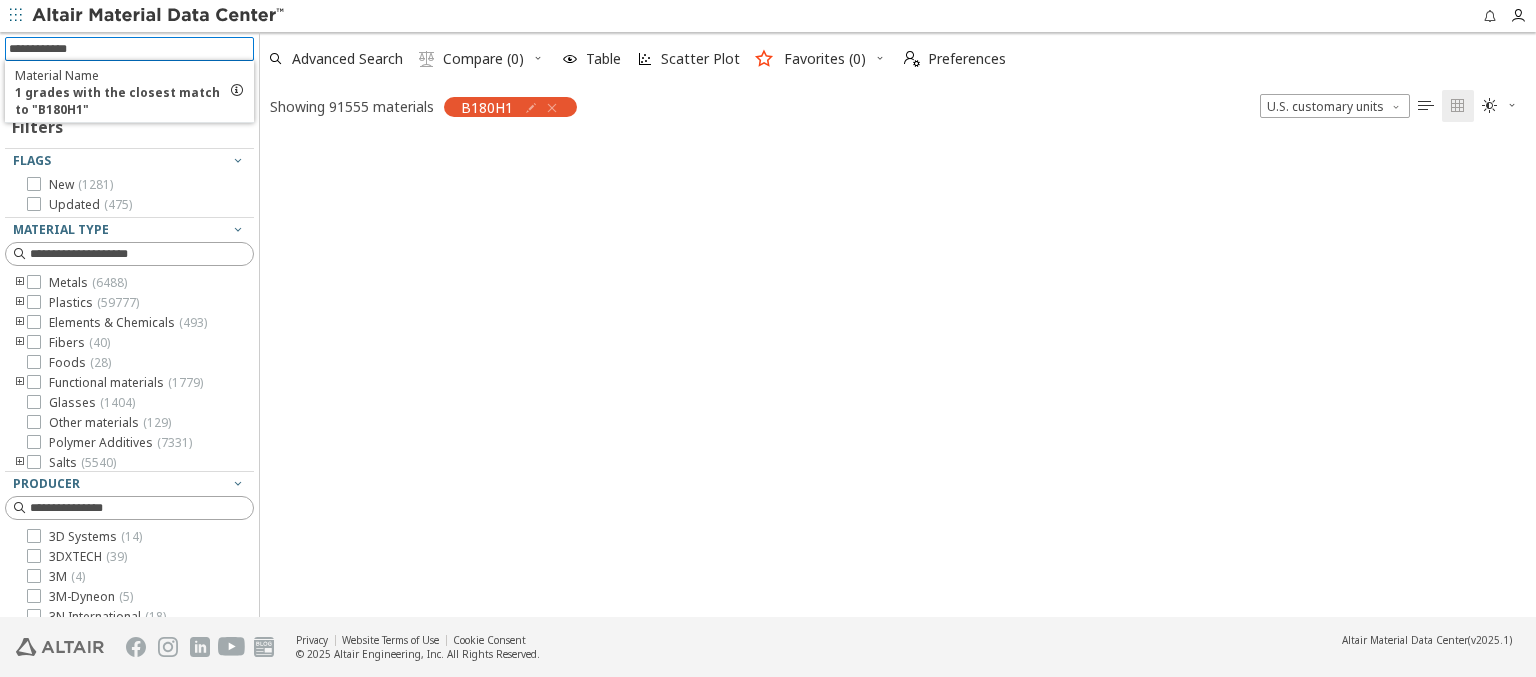 scroll, scrollTop: 475, scrollLeft: 1260, axis: both 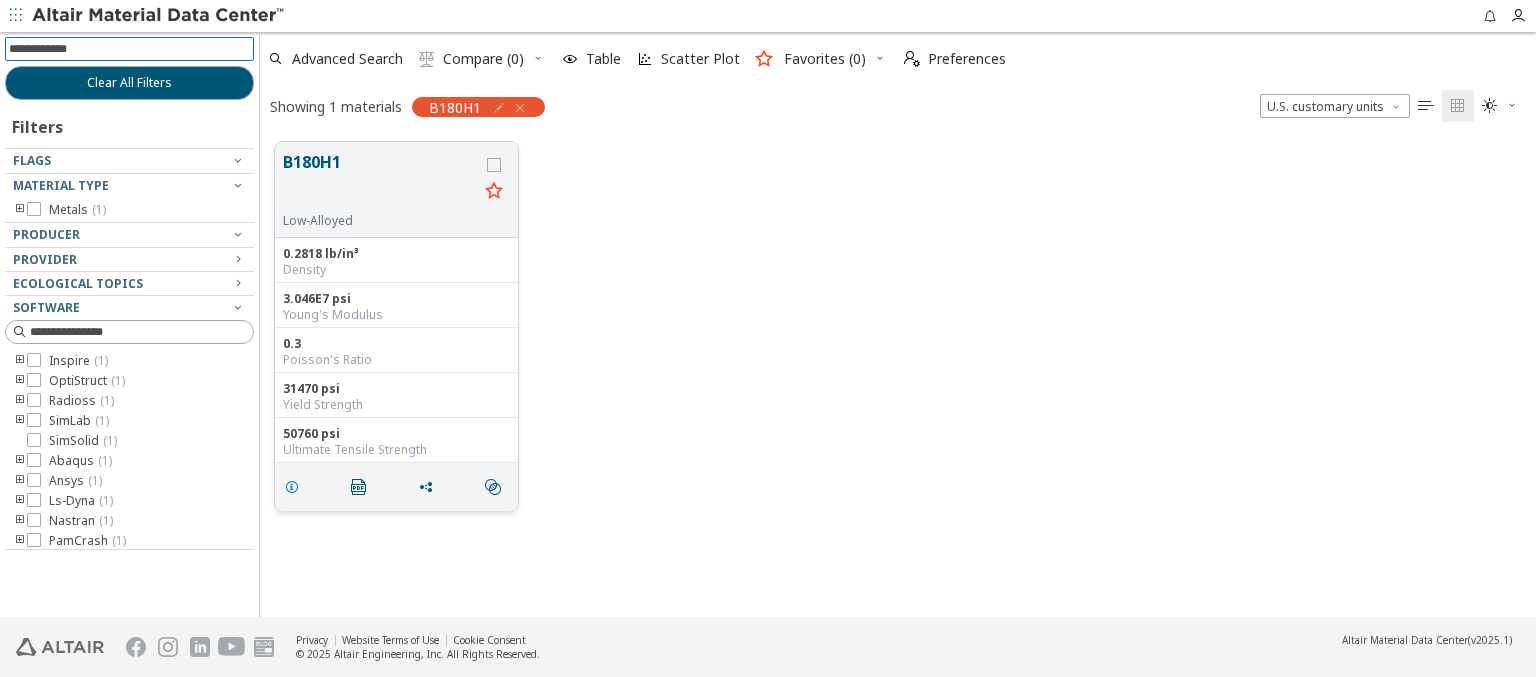 click at bounding box center [292, 487] 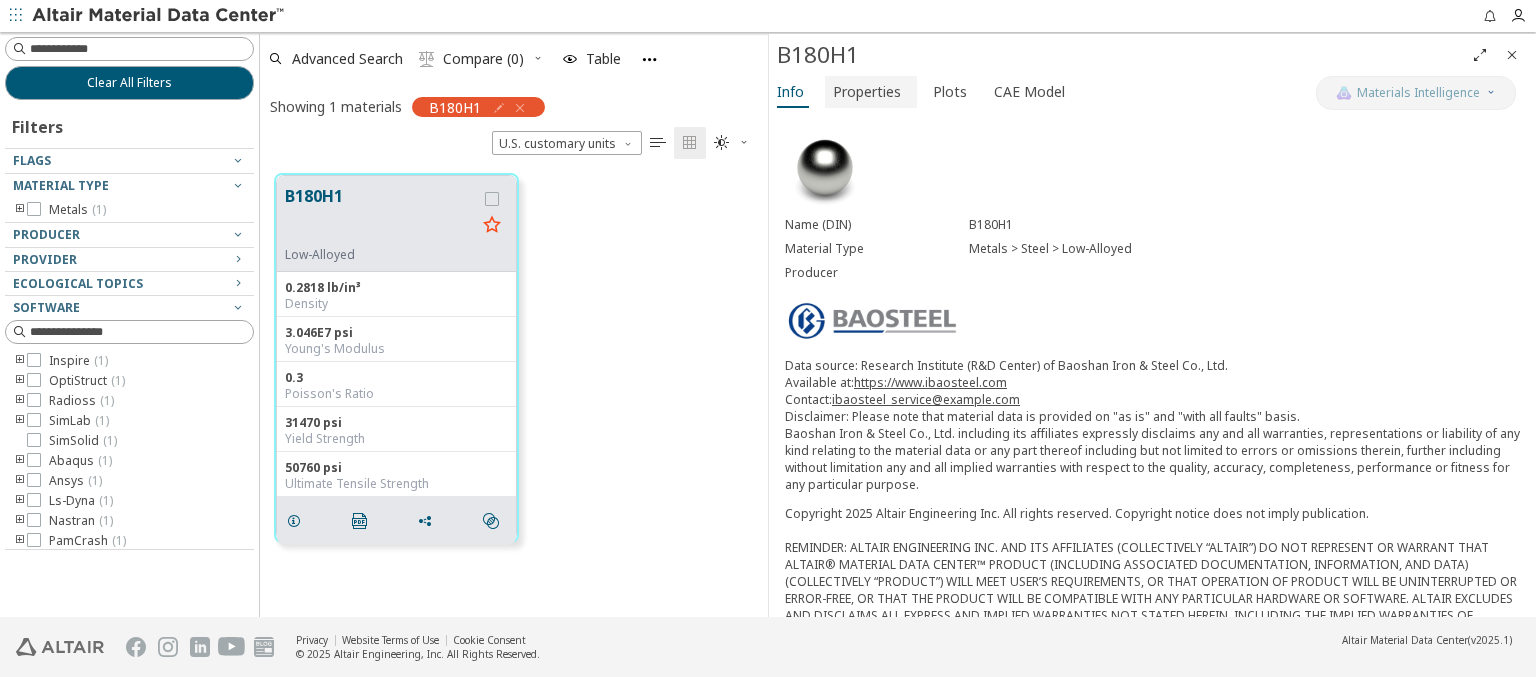 click on "Properties" at bounding box center [867, 92] 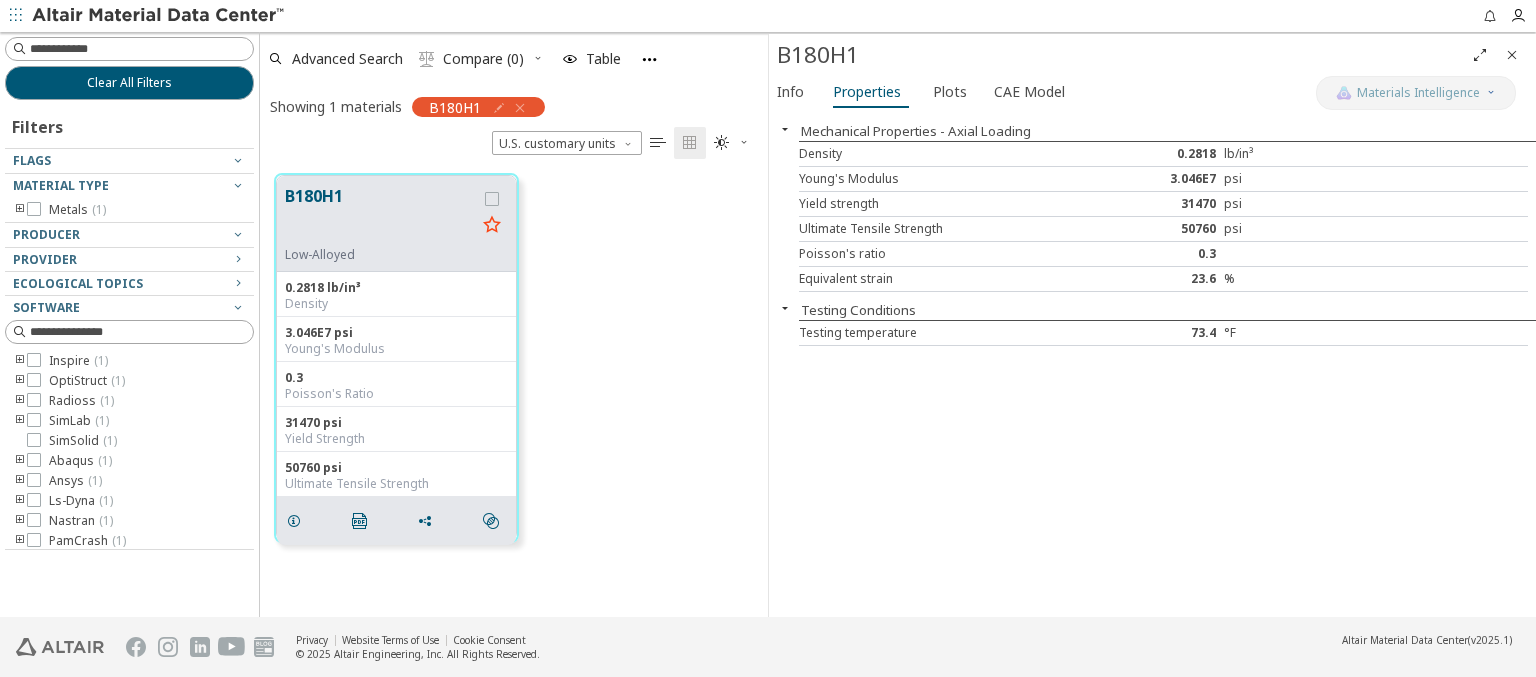 click at bounding box center [159, 16] 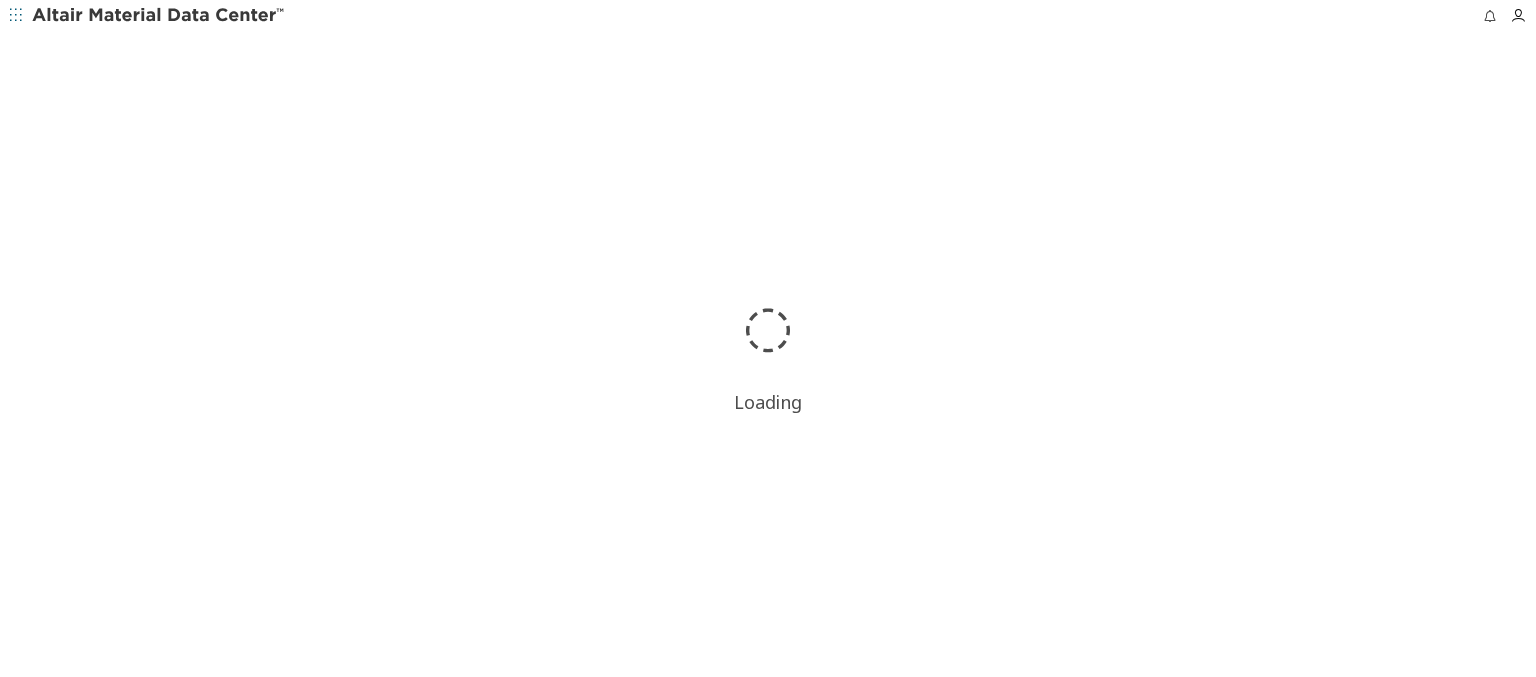 scroll, scrollTop: 0, scrollLeft: 0, axis: both 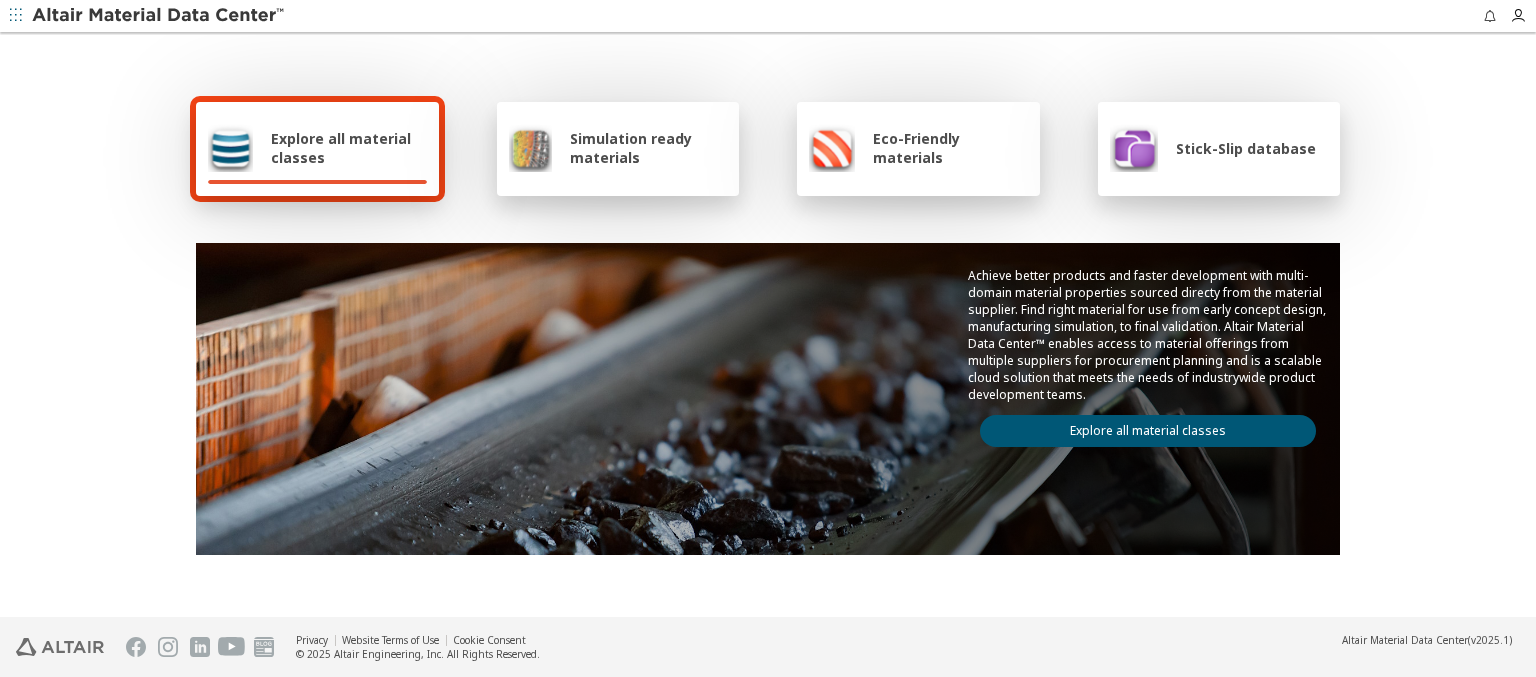click on "Explore all material classes" at bounding box center [349, 148] 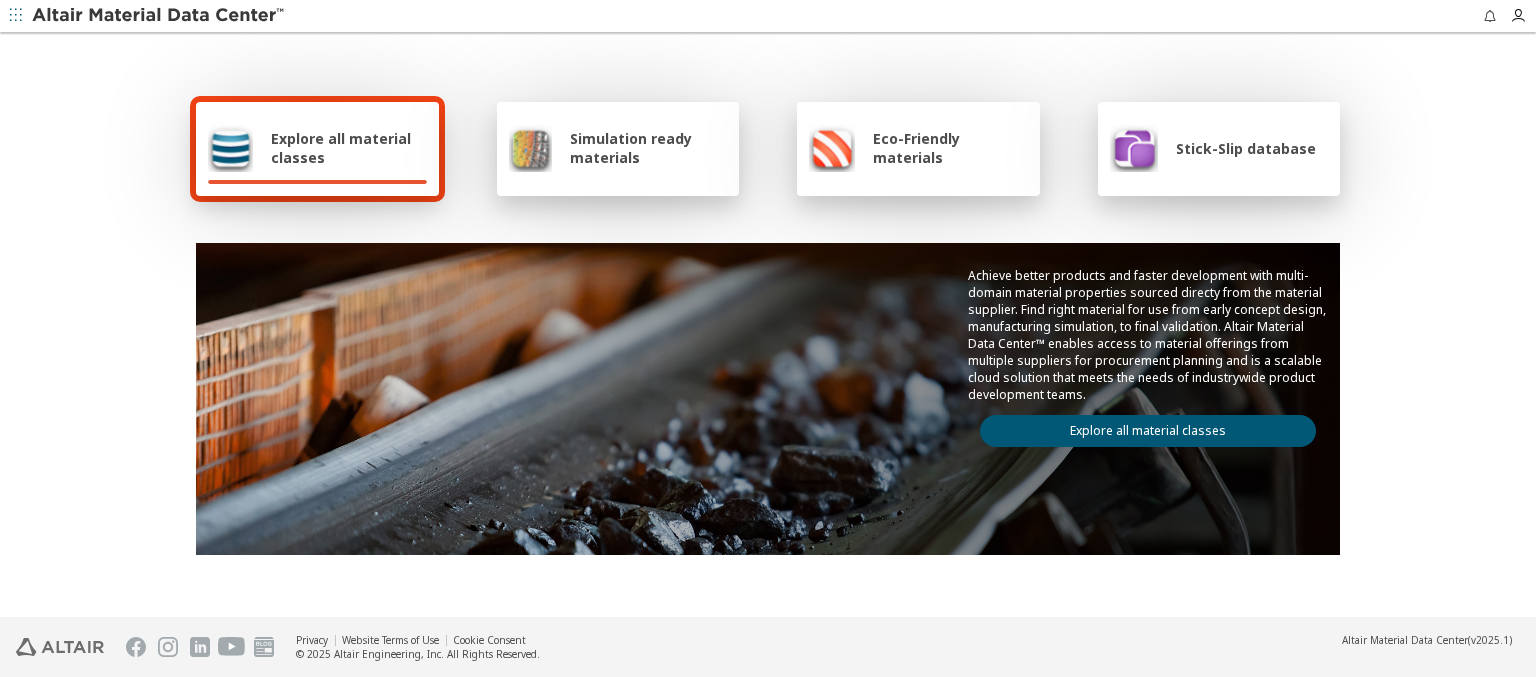 click on "Explore all material classes" at bounding box center (1148, 431) 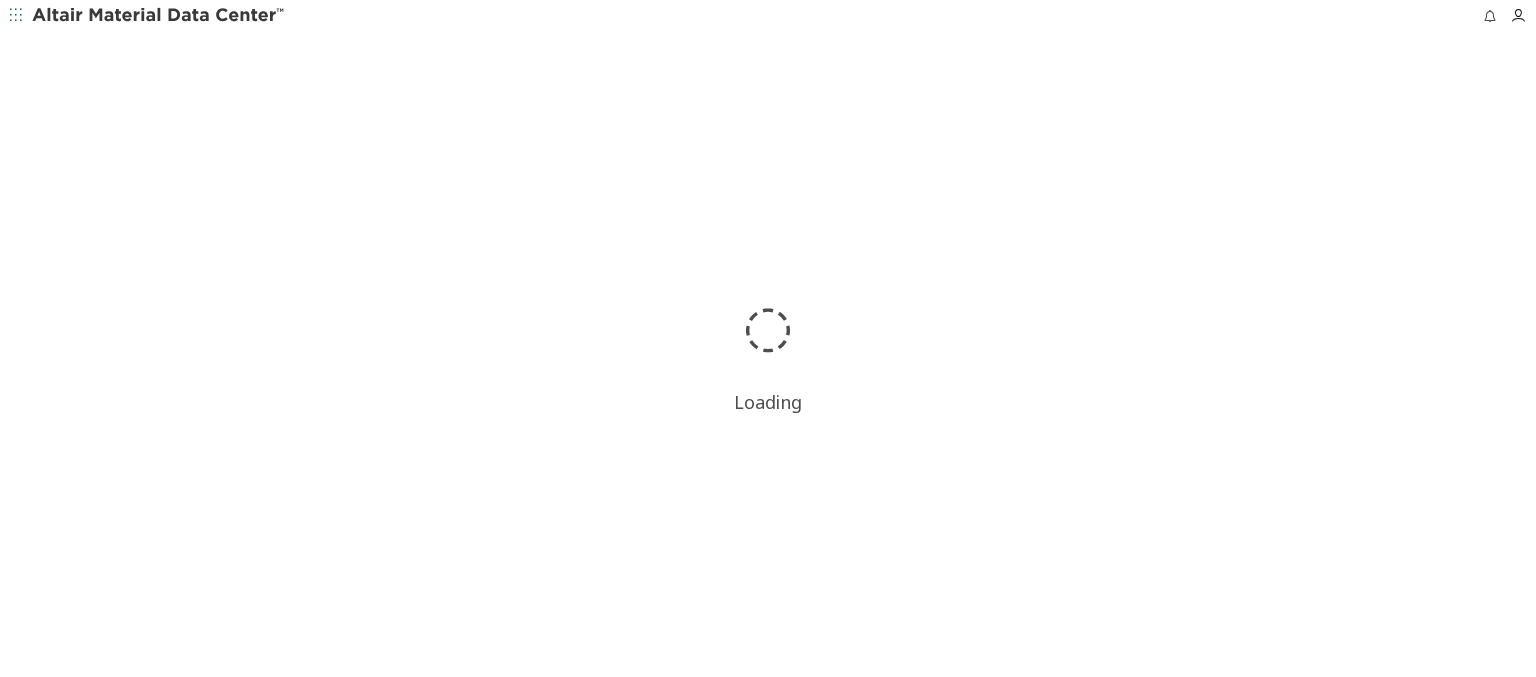 scroll, scrollTop: 0, scrollLeft: 0, axis: both 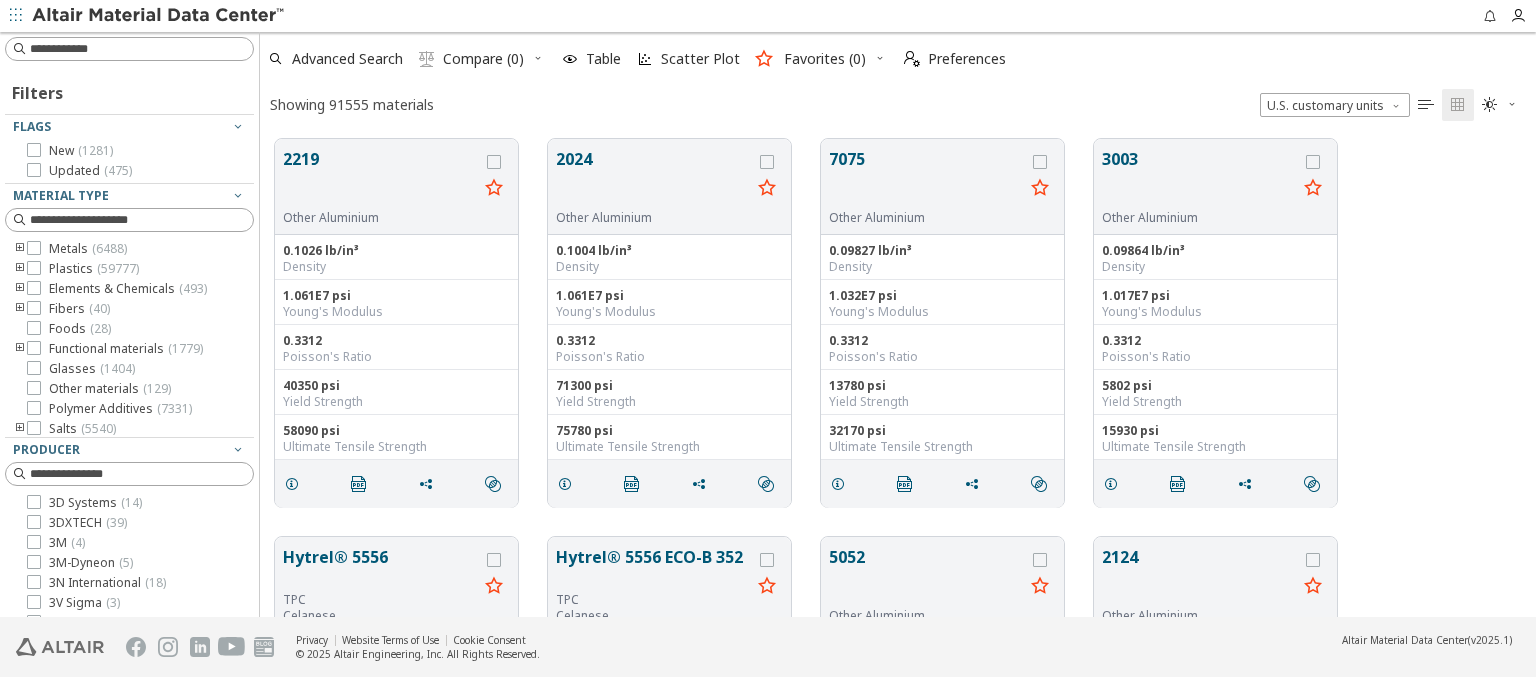 click at bounding box center [880, 58] 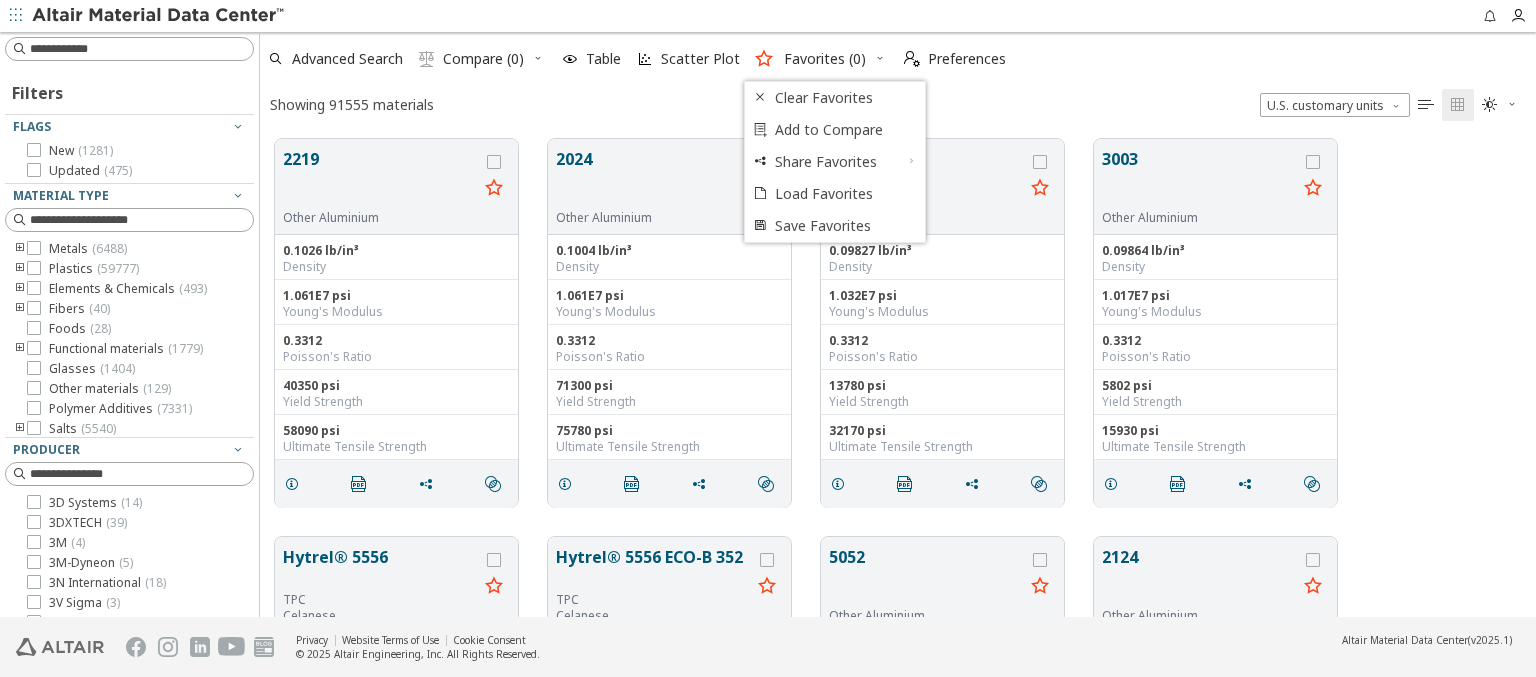 click at bounding box center (159, 16) 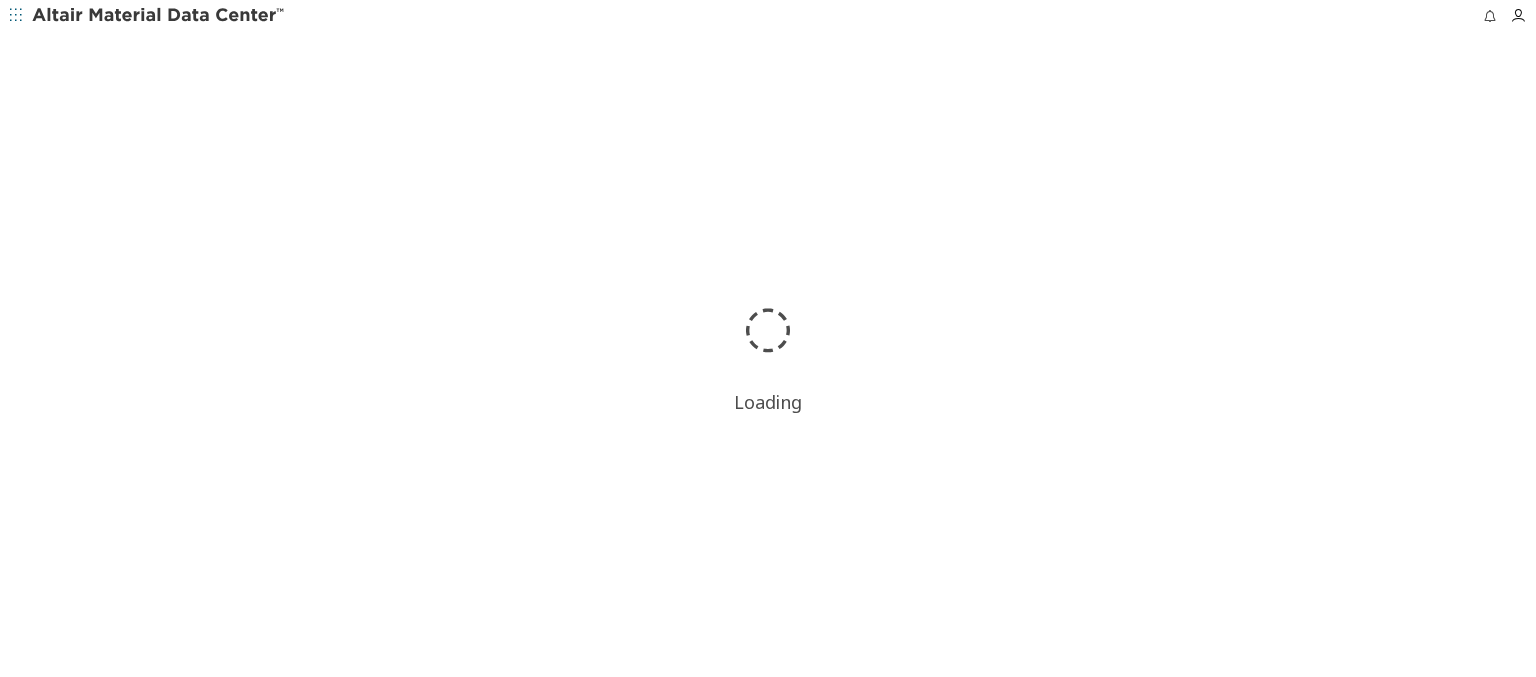scroll, scrollTop: 0, scrollLeft: 0, axis: both 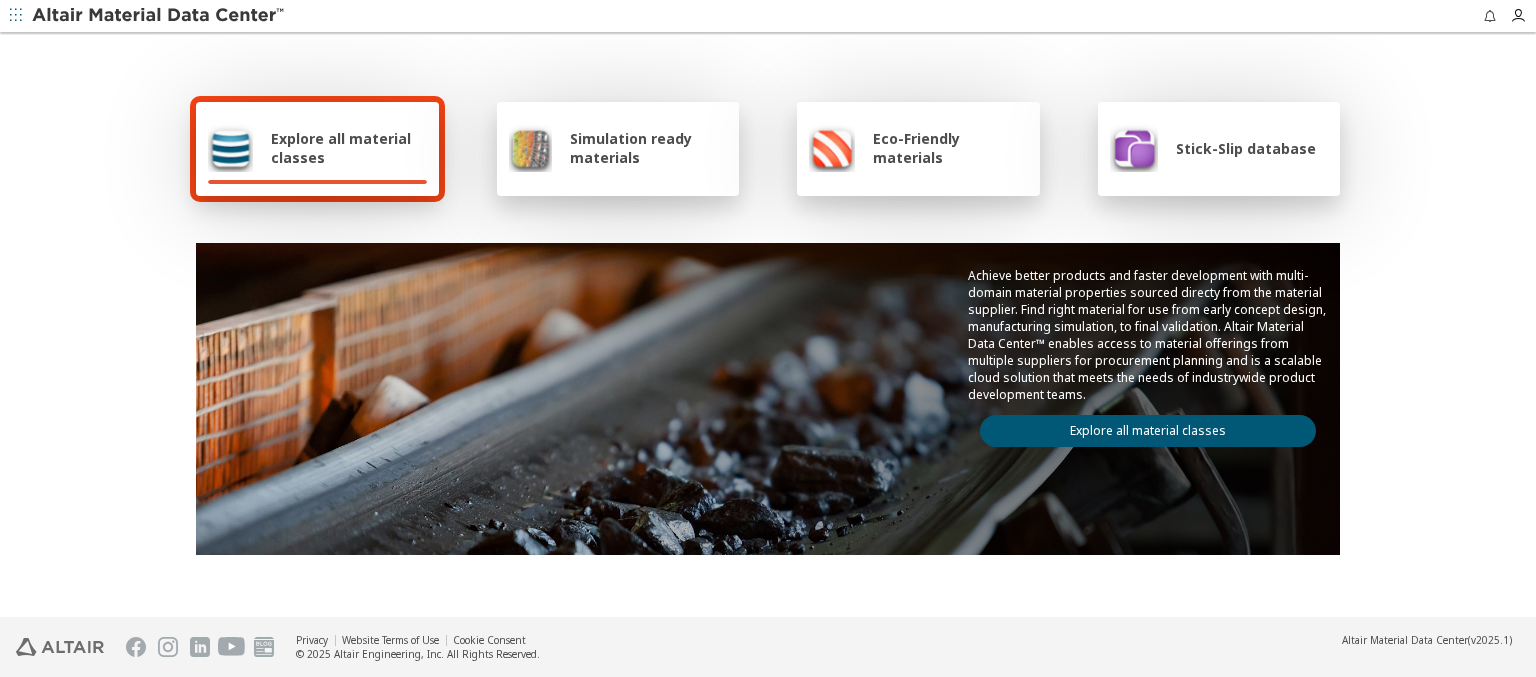 click on "Explore all material classes" at bounding box center (349, 148) 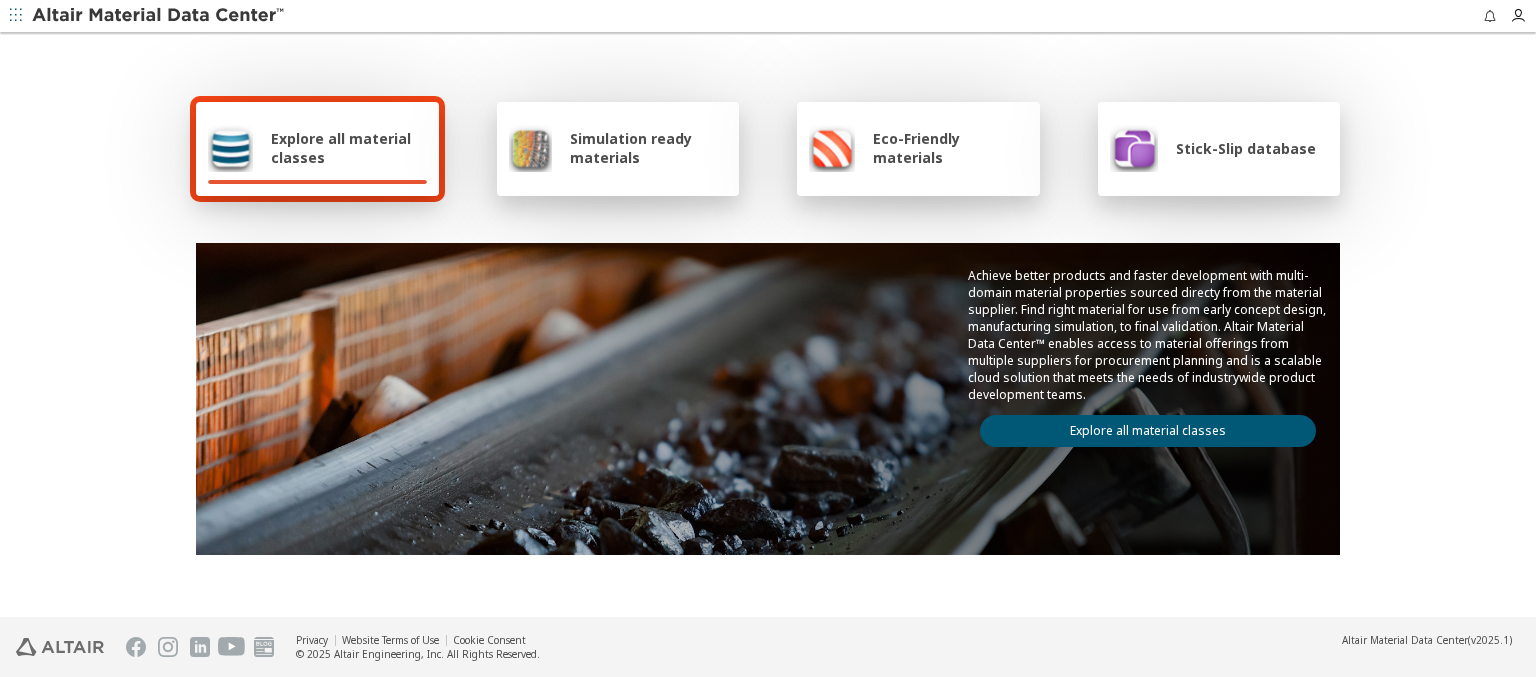click on "Explore all material classes" at bounding box center (1148, 431) 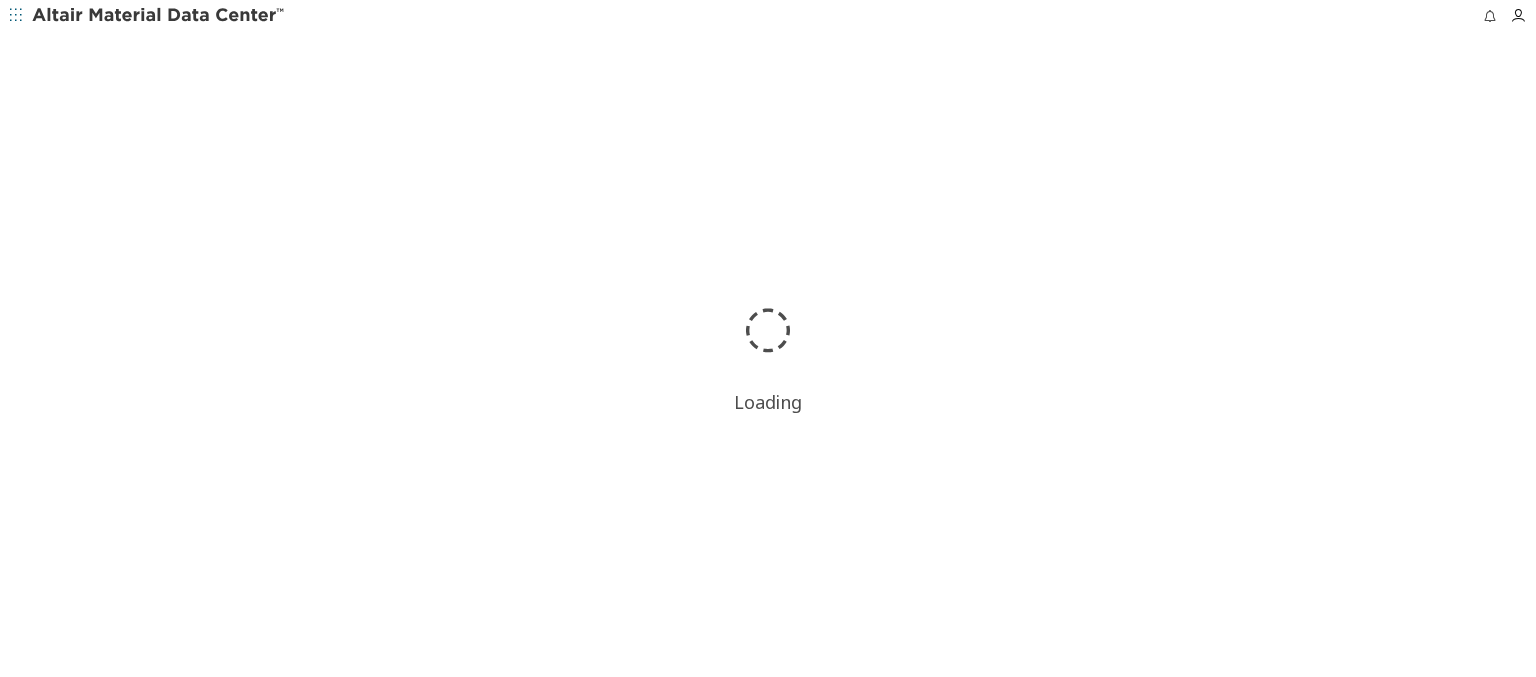 scroll, scrollTop: 0, scrollLeft: 0, axis: both 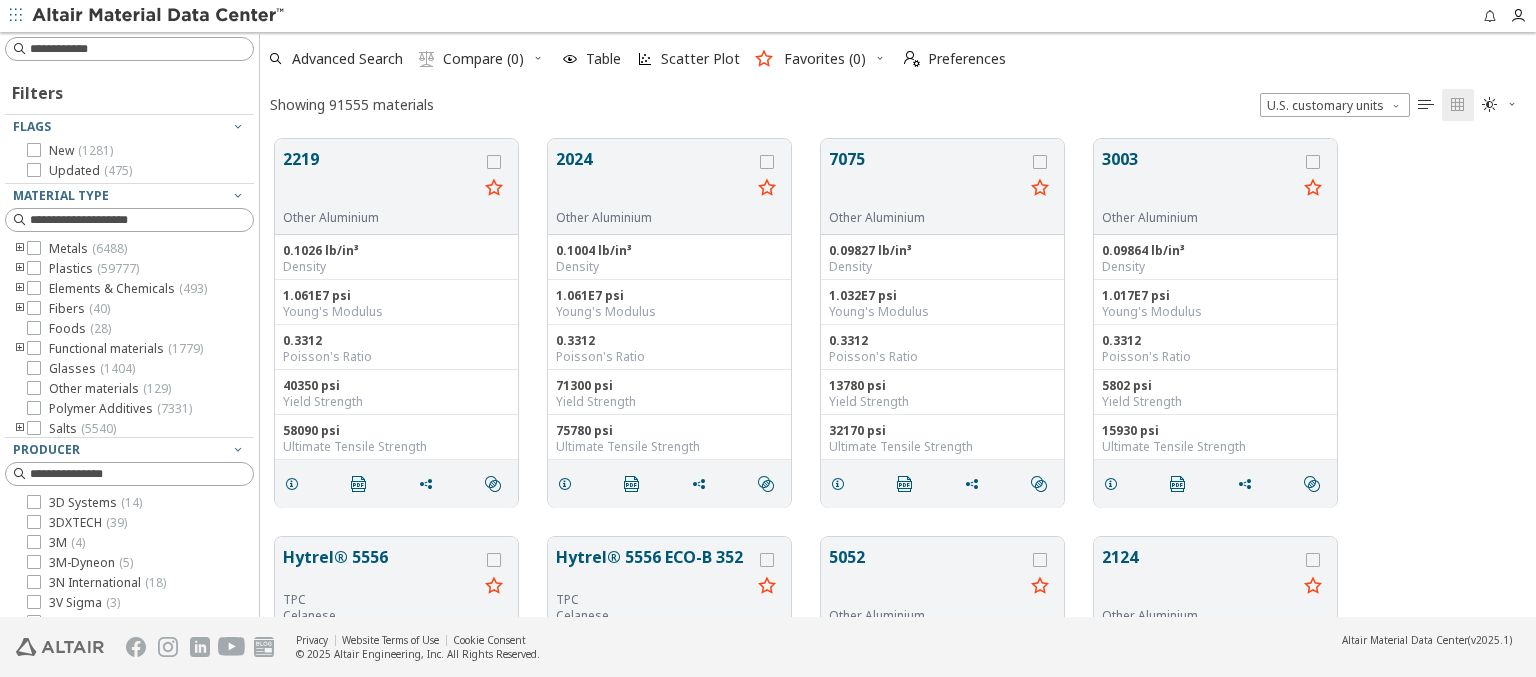 type on "******" 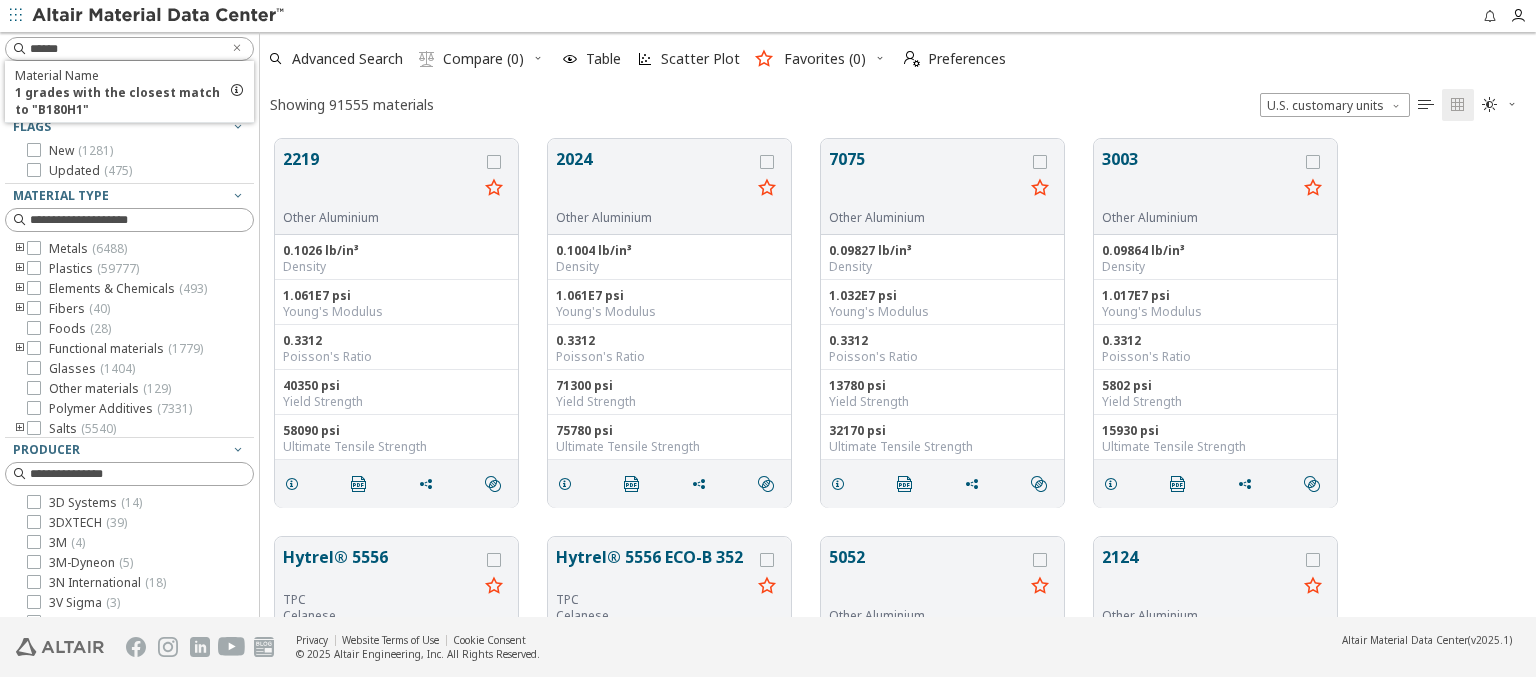 type 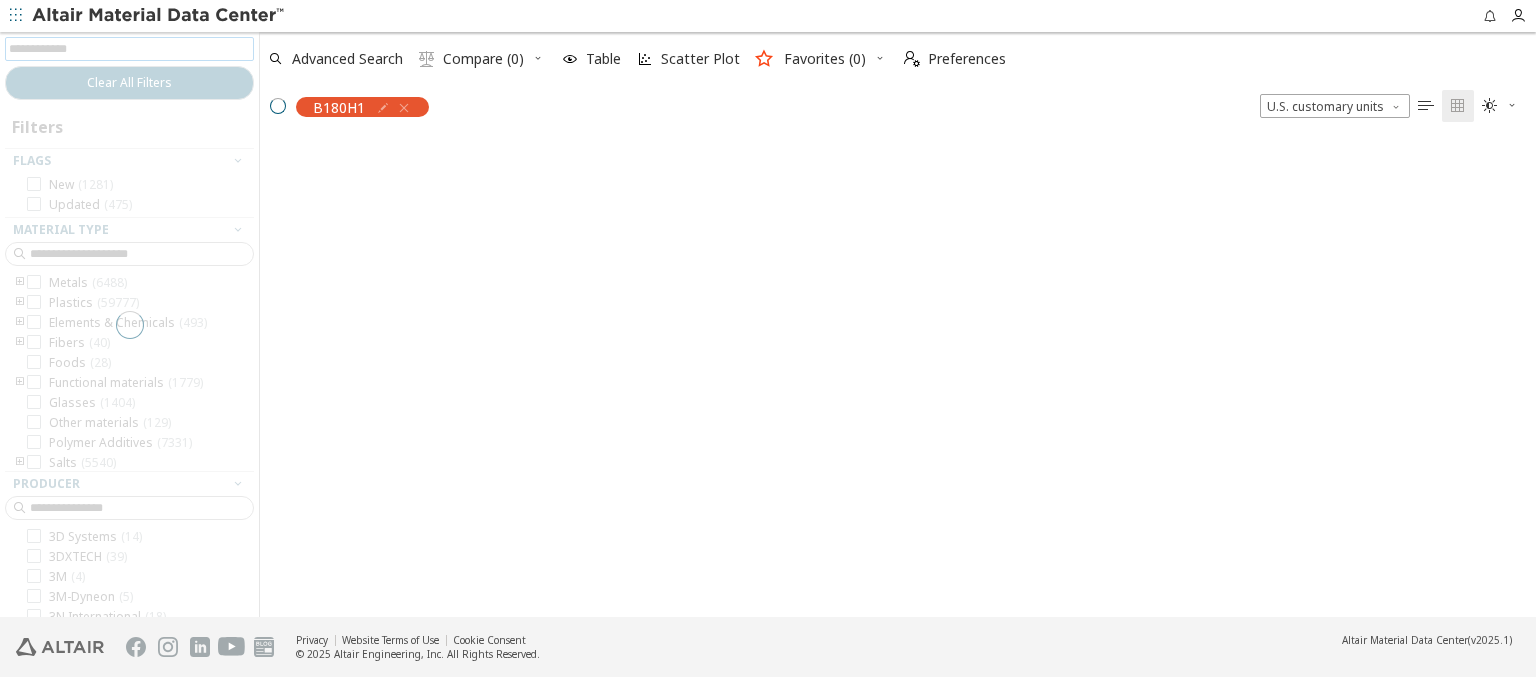 scroll, scrollTop: 475, scrollLeft: 1260, axis: both 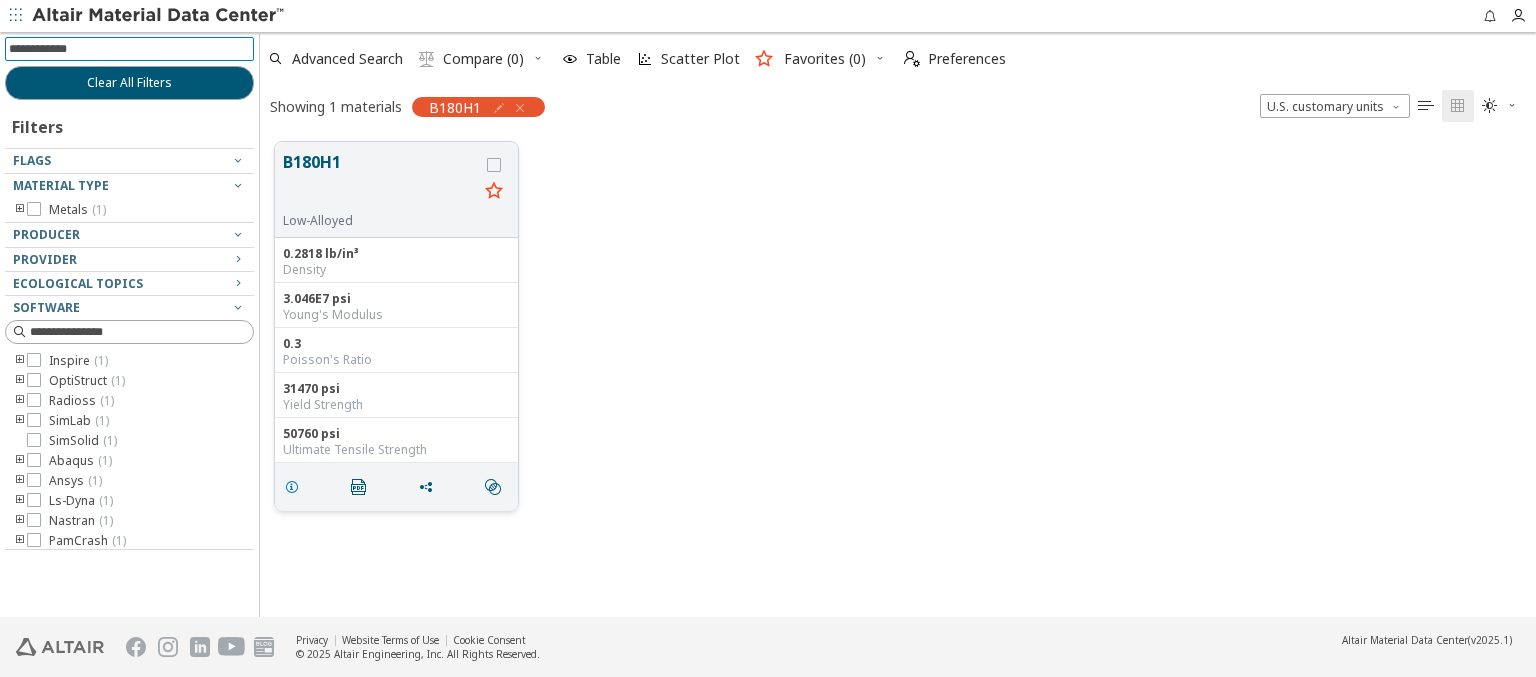 click at bounding box center (292, 487) 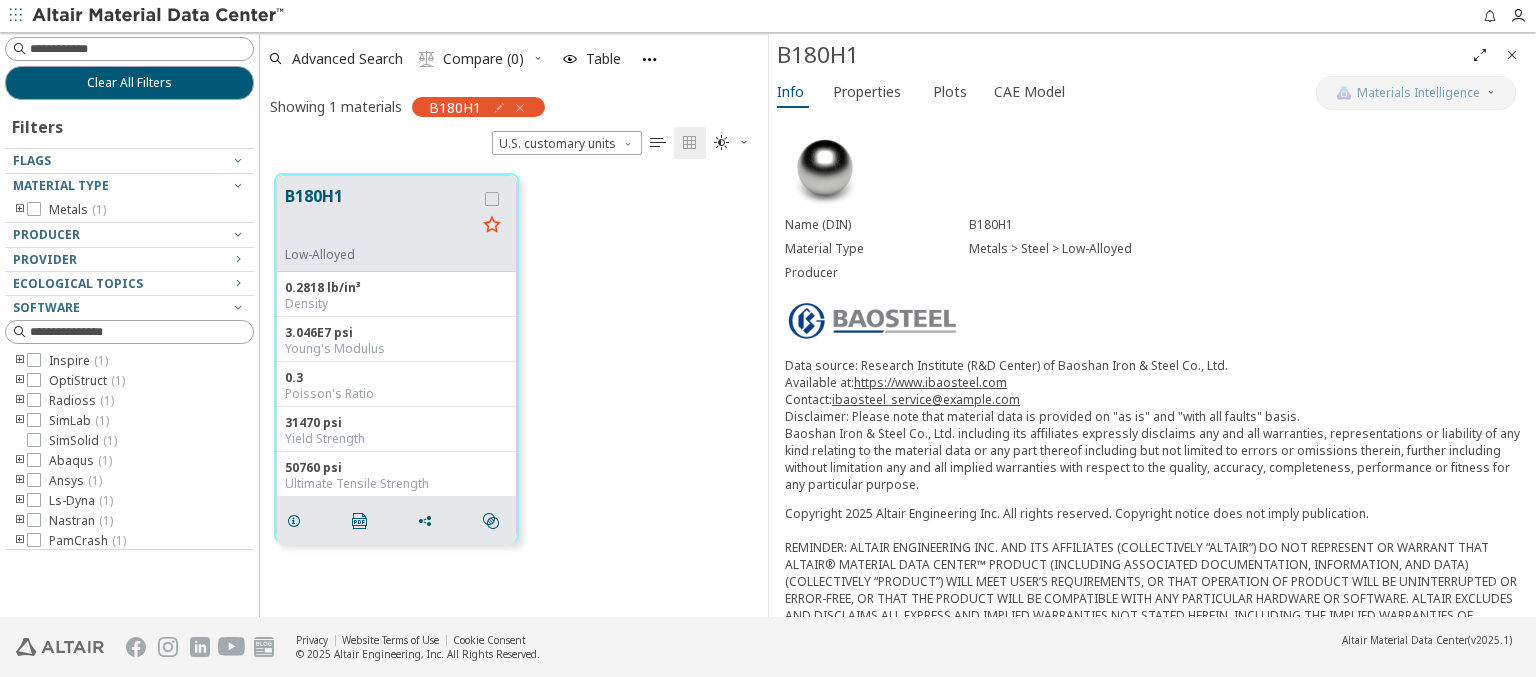 click at bounding box center (159, 16) 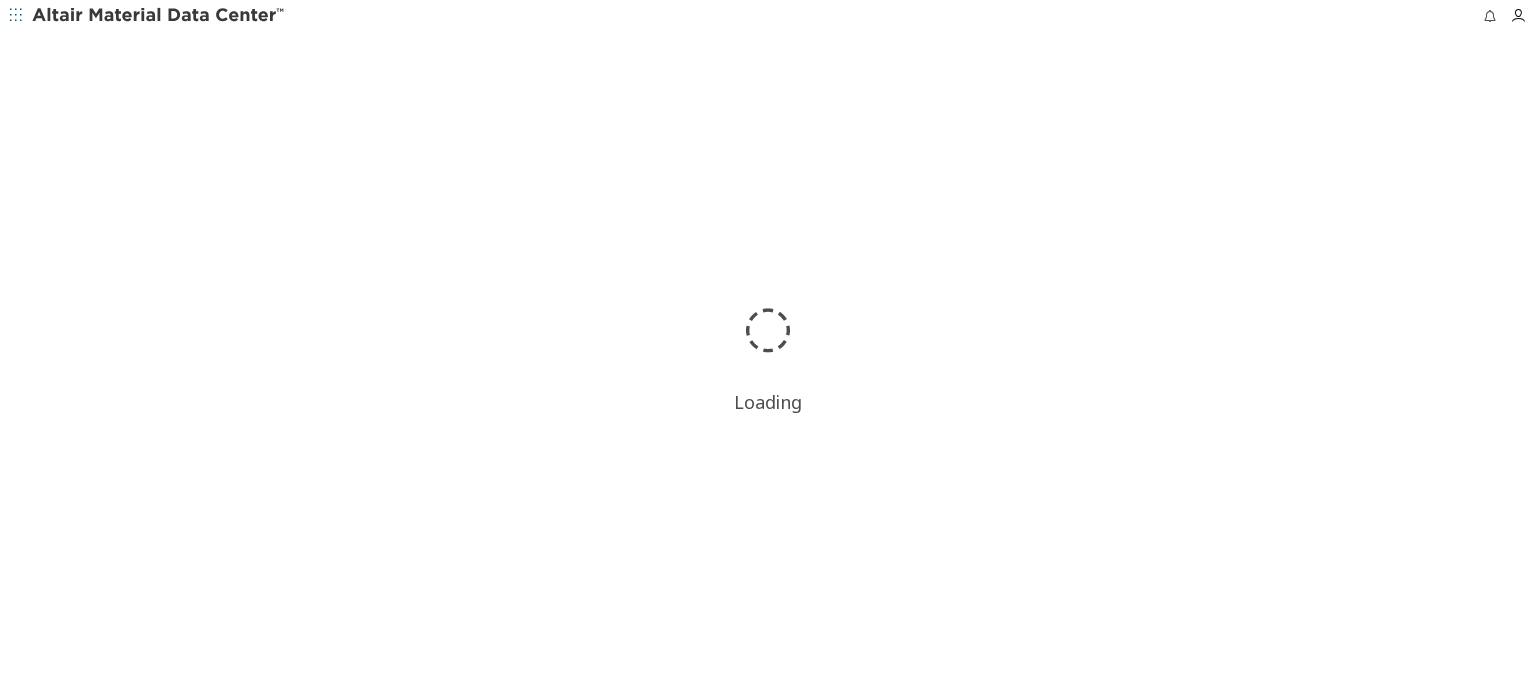 scroll, scrollTop: 0, scrollLeft: 0, axis: both 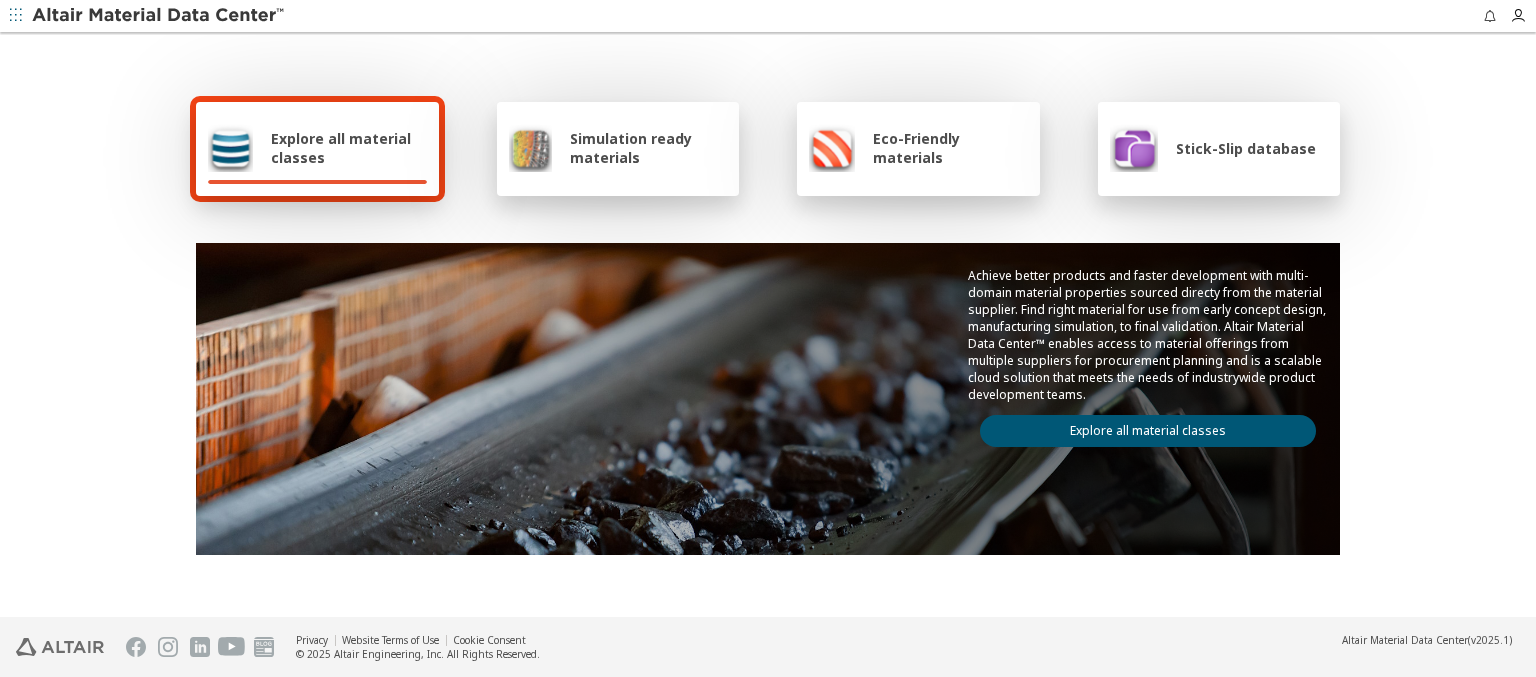 click on "Explore all material classes" at bounding box center (349, 148) 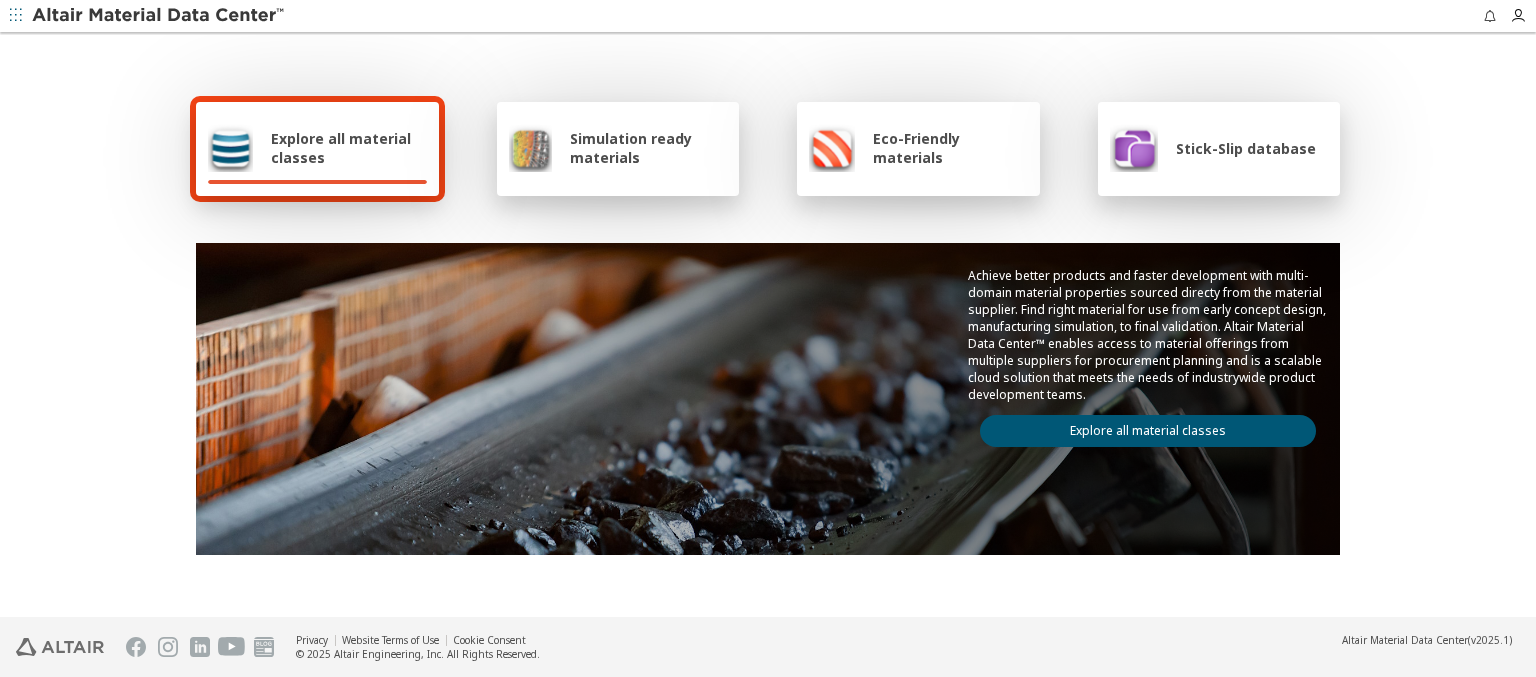 click on "Explore all material classes" at bounding box center [1148, 431] 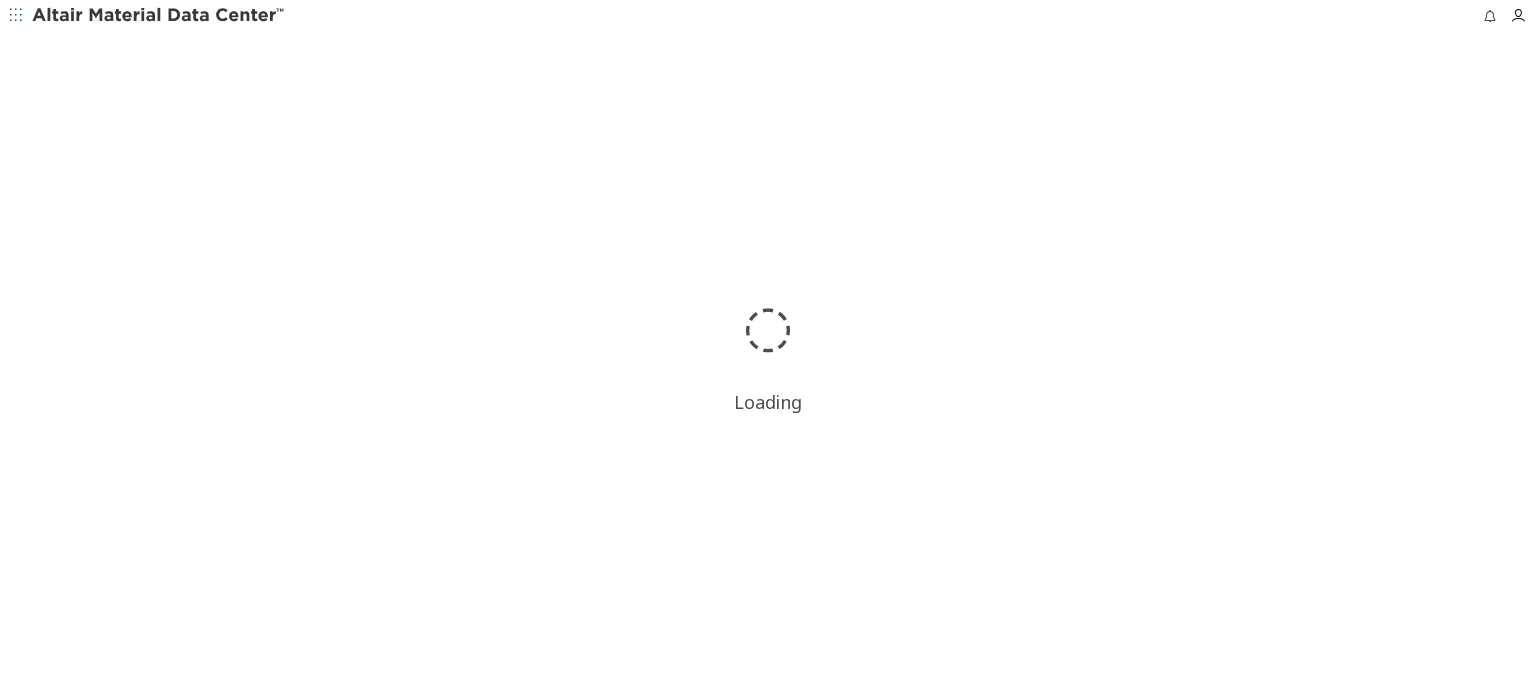 scroll, scrollTop: 0, scrollLeft: 0, axis: both 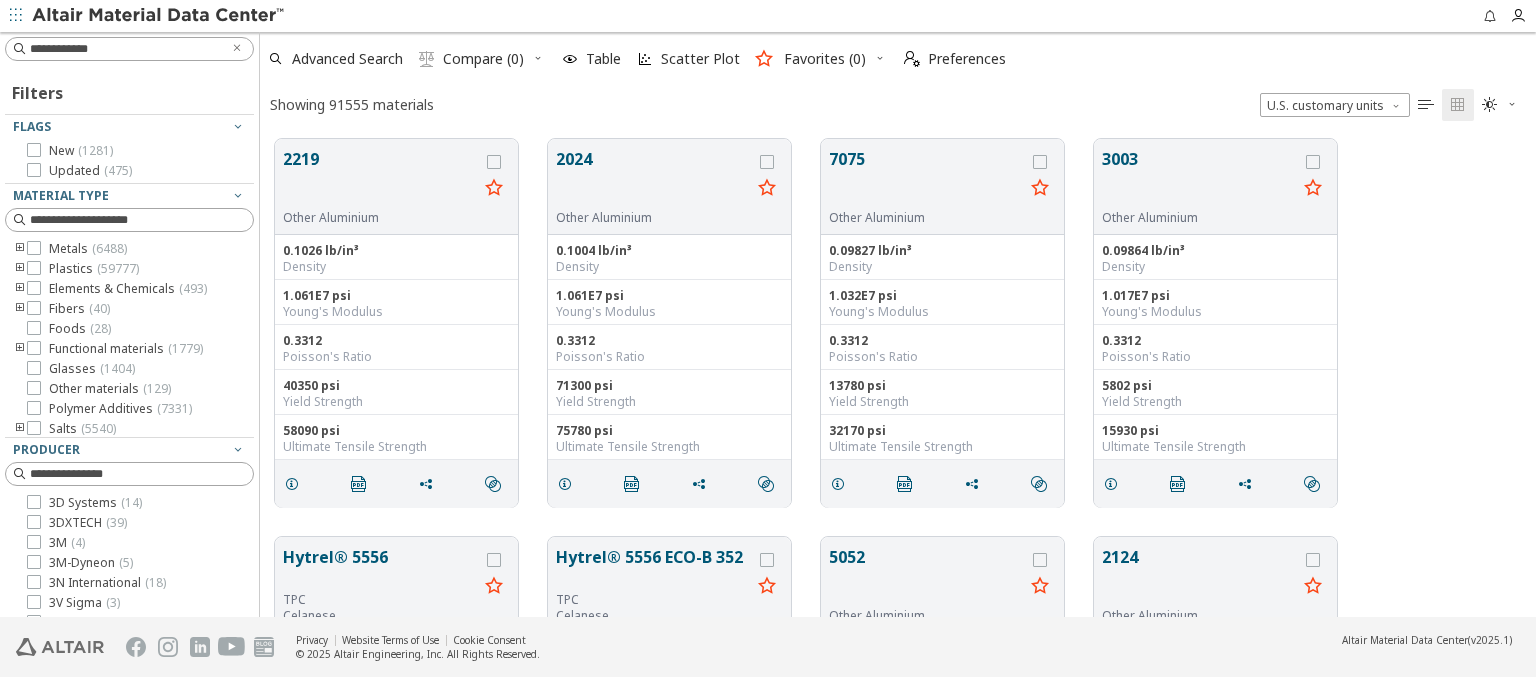type on "******" 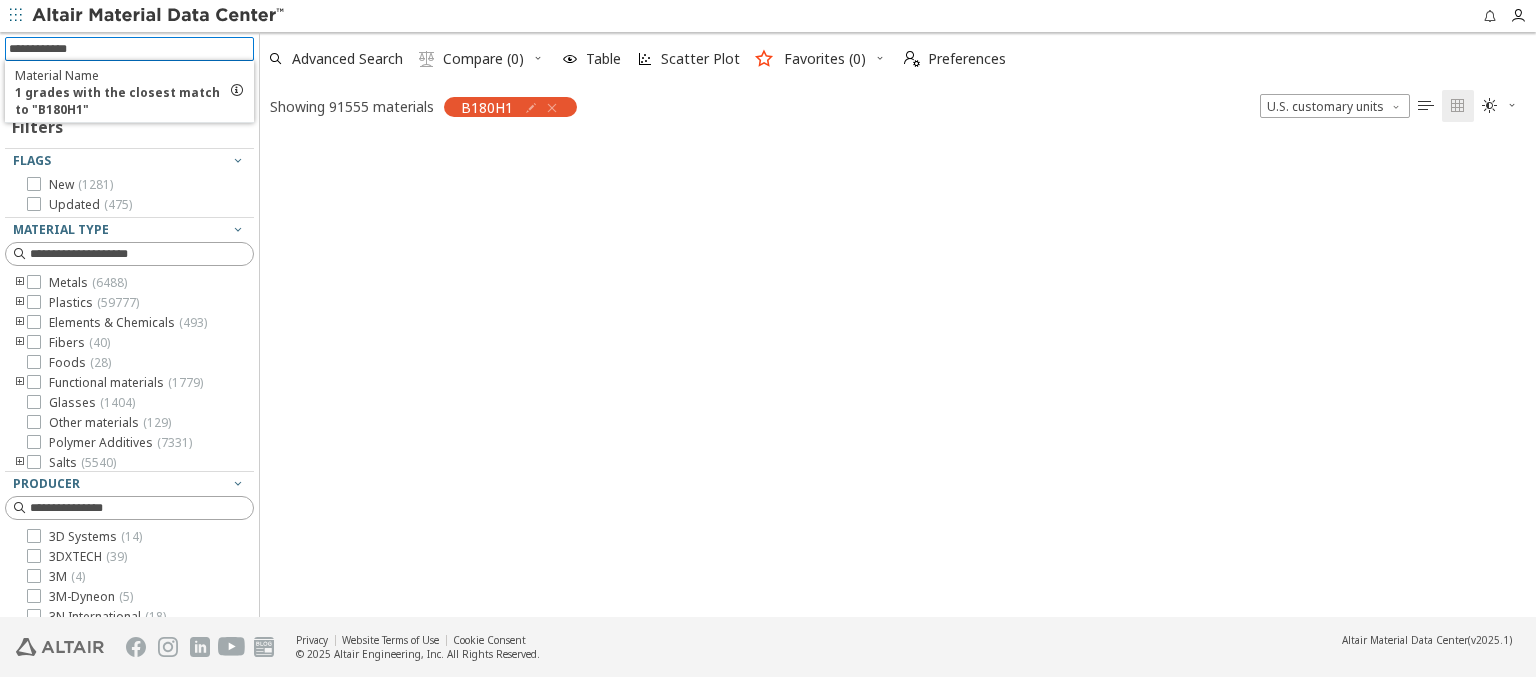scroll, scrollTop: 475, scrollLeft: 1260, axis: both 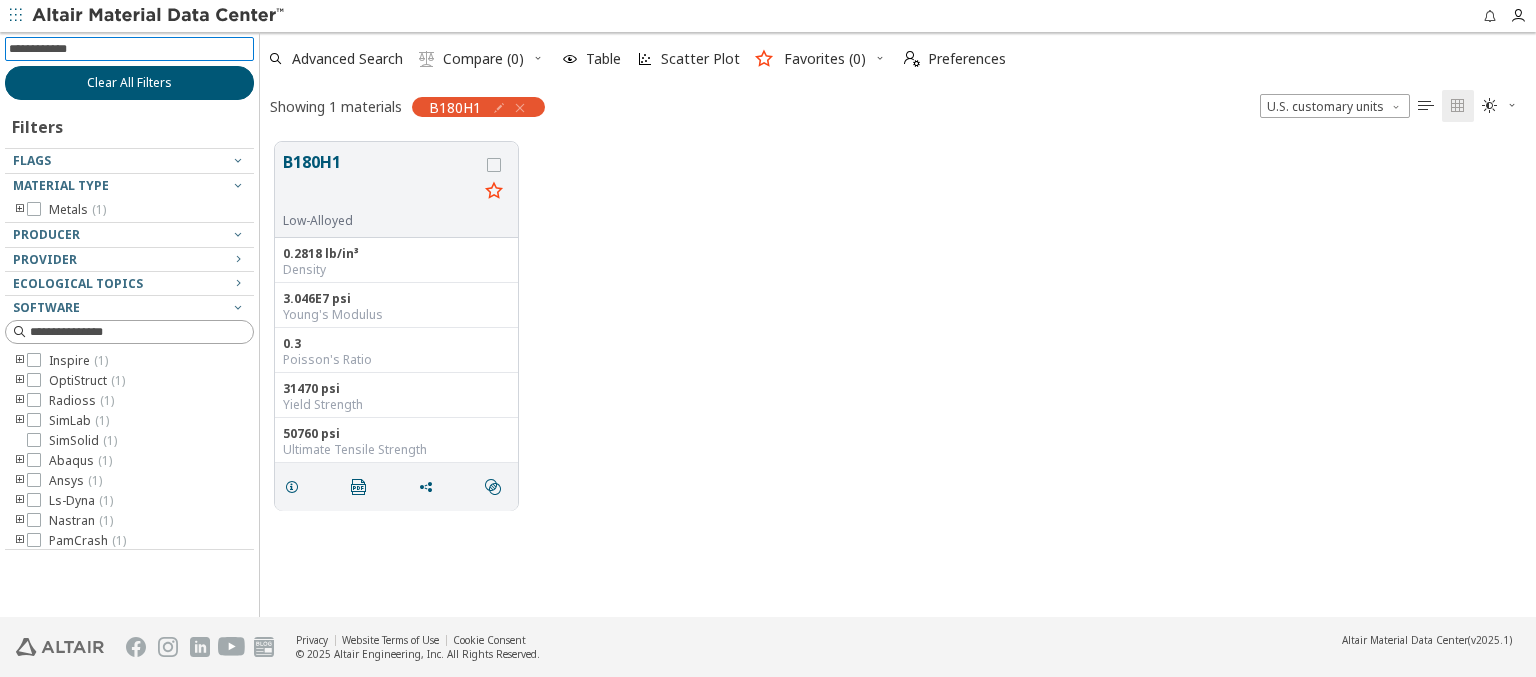click on "Clear All Filters" at bounding box center [129, 83] 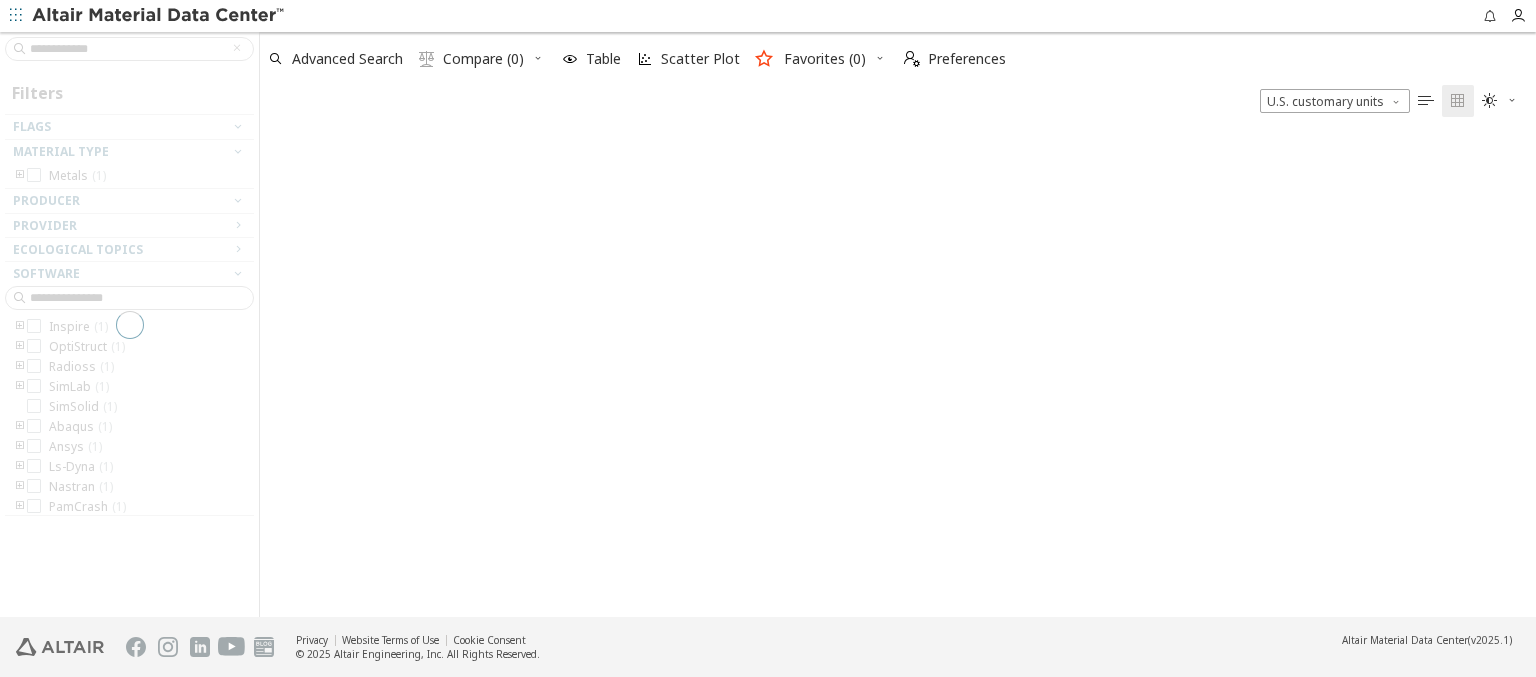 type on "******" 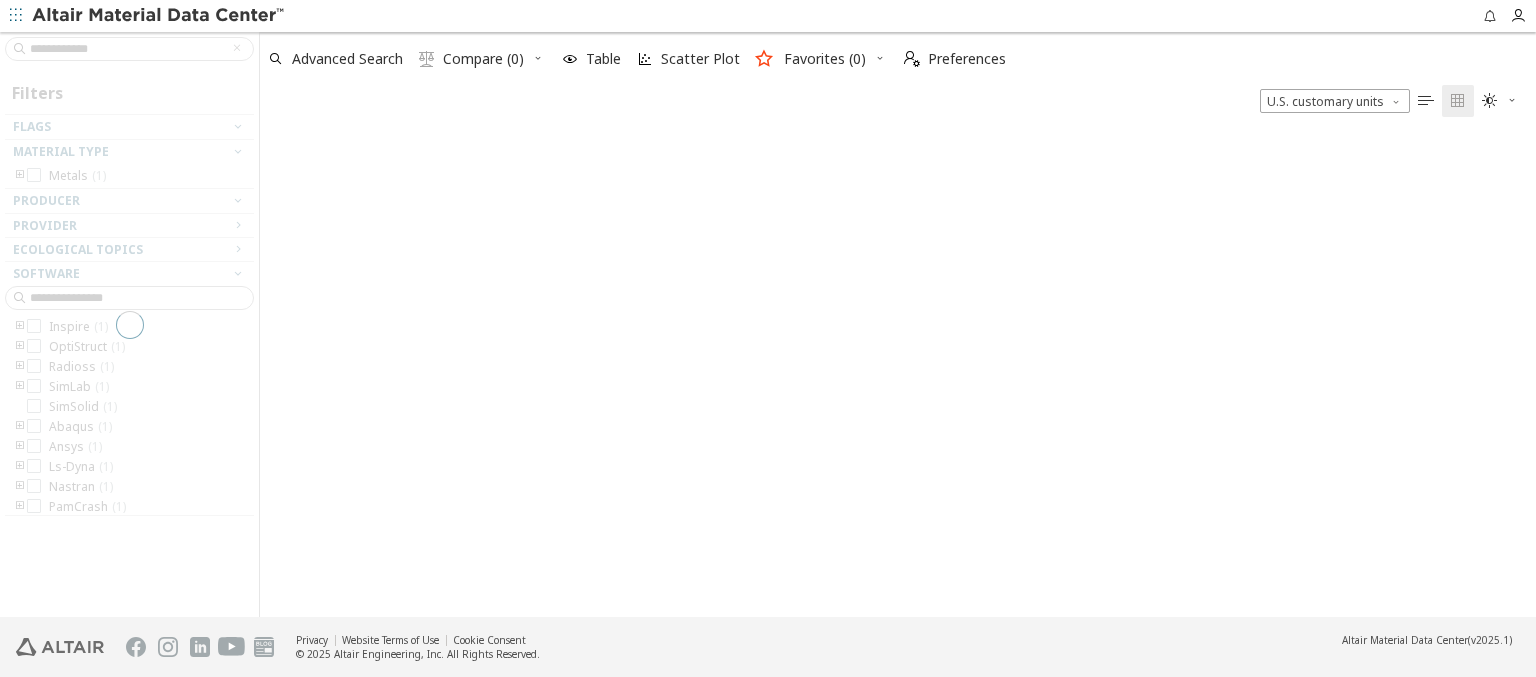 scroll, scrollTop: 16, scrollLeft: 16, axis: both 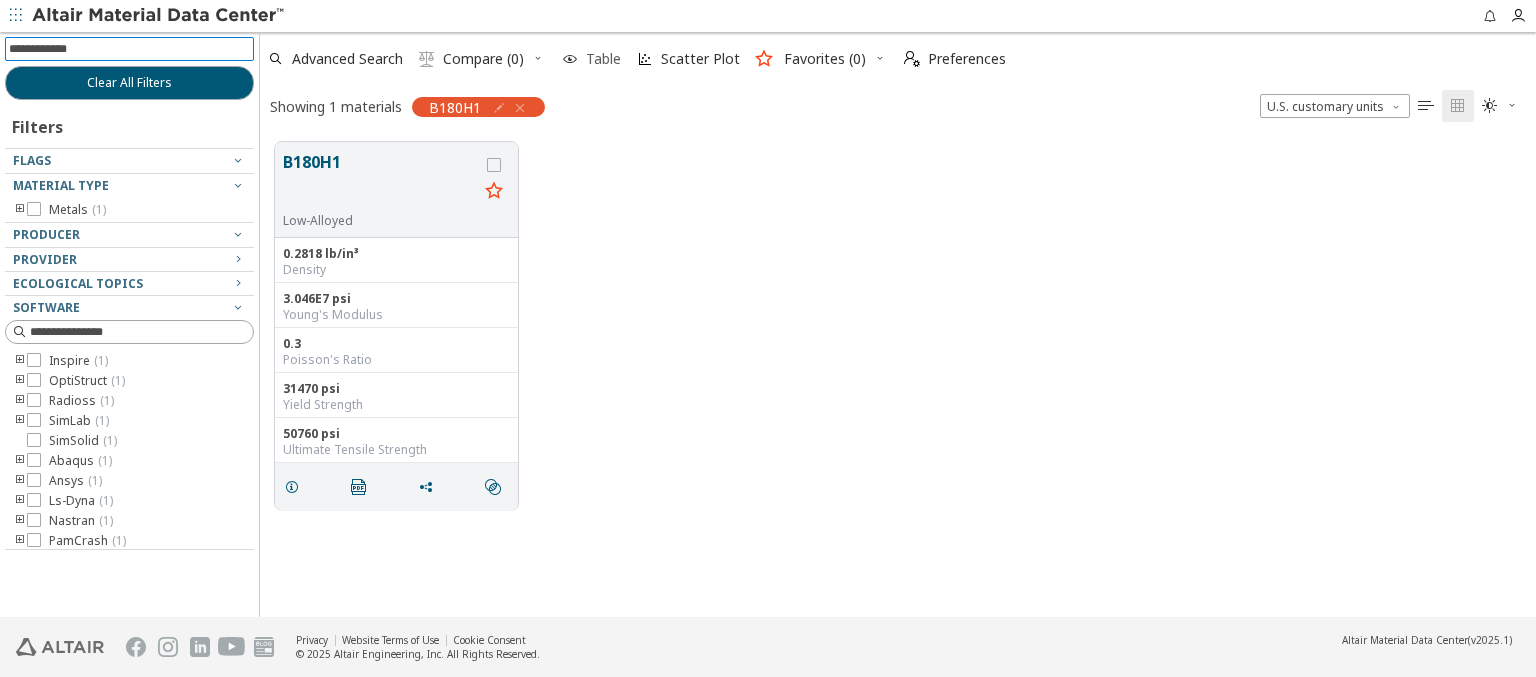 click at bounding box center [570, 59] 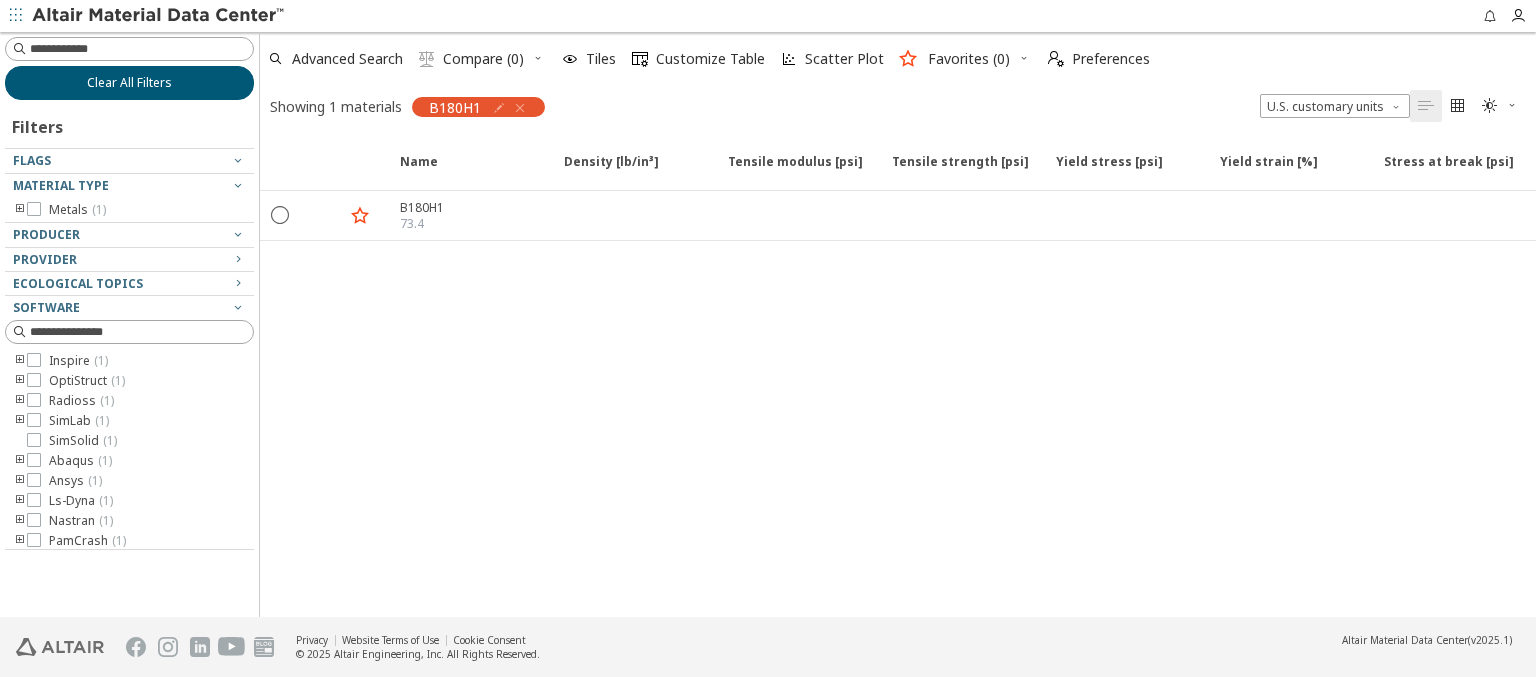click on "Clear All Filters" at bounding box center (129, 83) 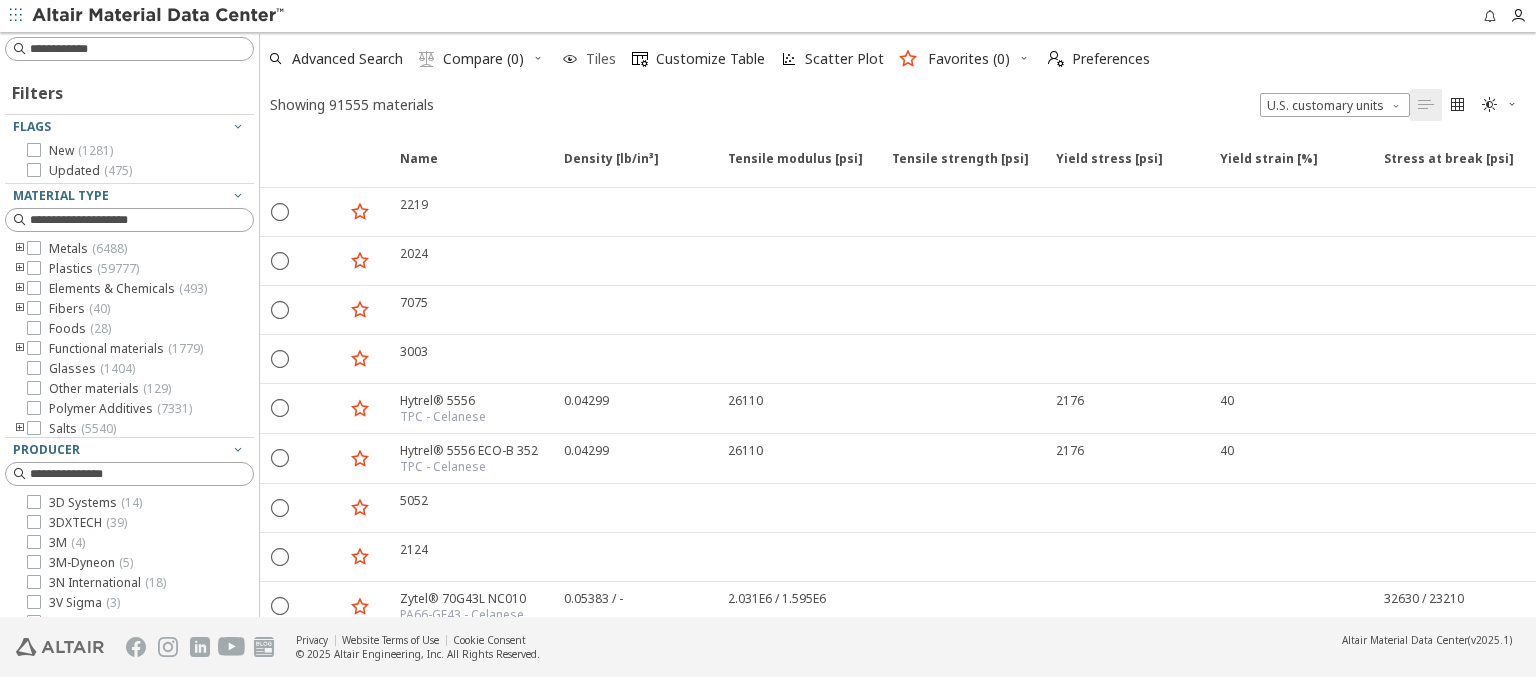click at bounding box center [570, 59] 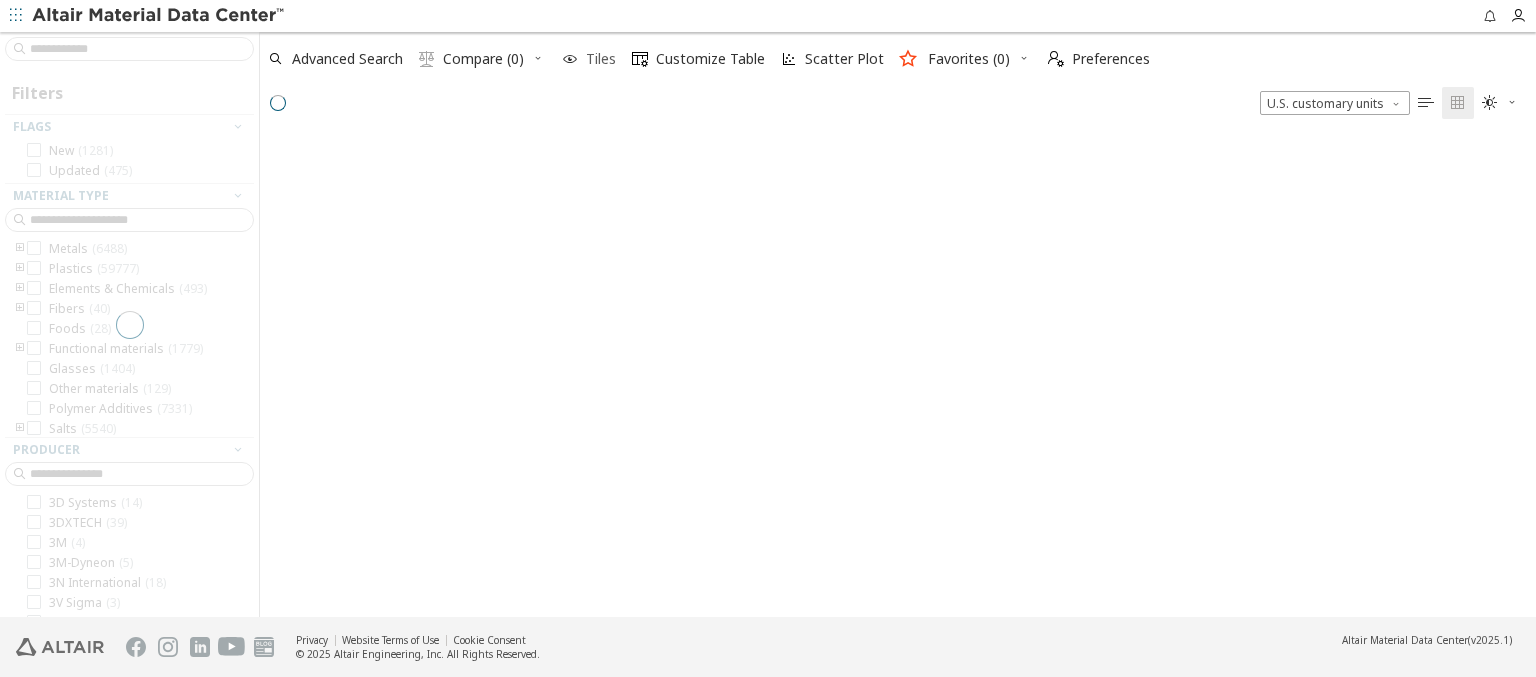 type on "******" 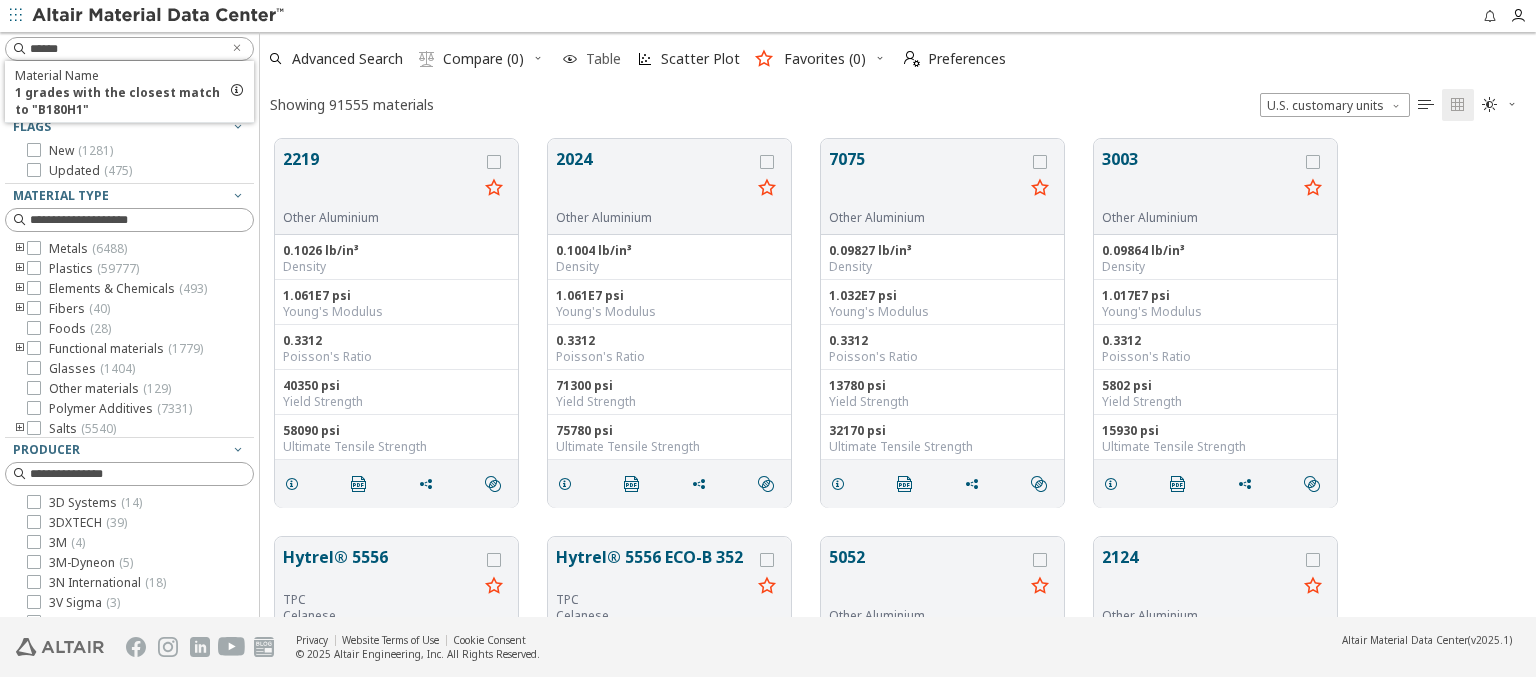 scroll, scrollTop: 16, scrollLeft: 16, axis: both 